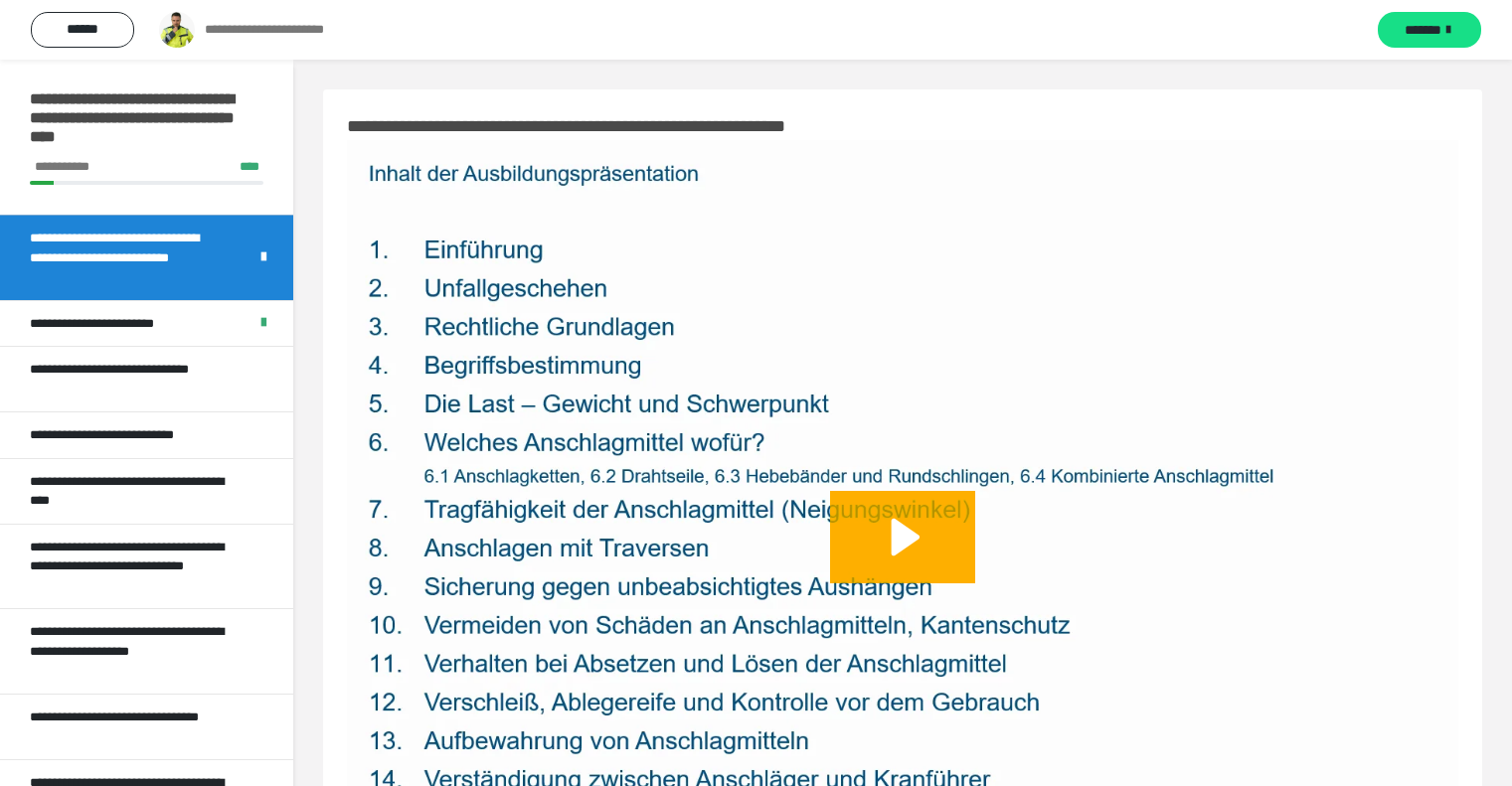scroll, scrollTop: 0, scrollLeft: 0, axis: both 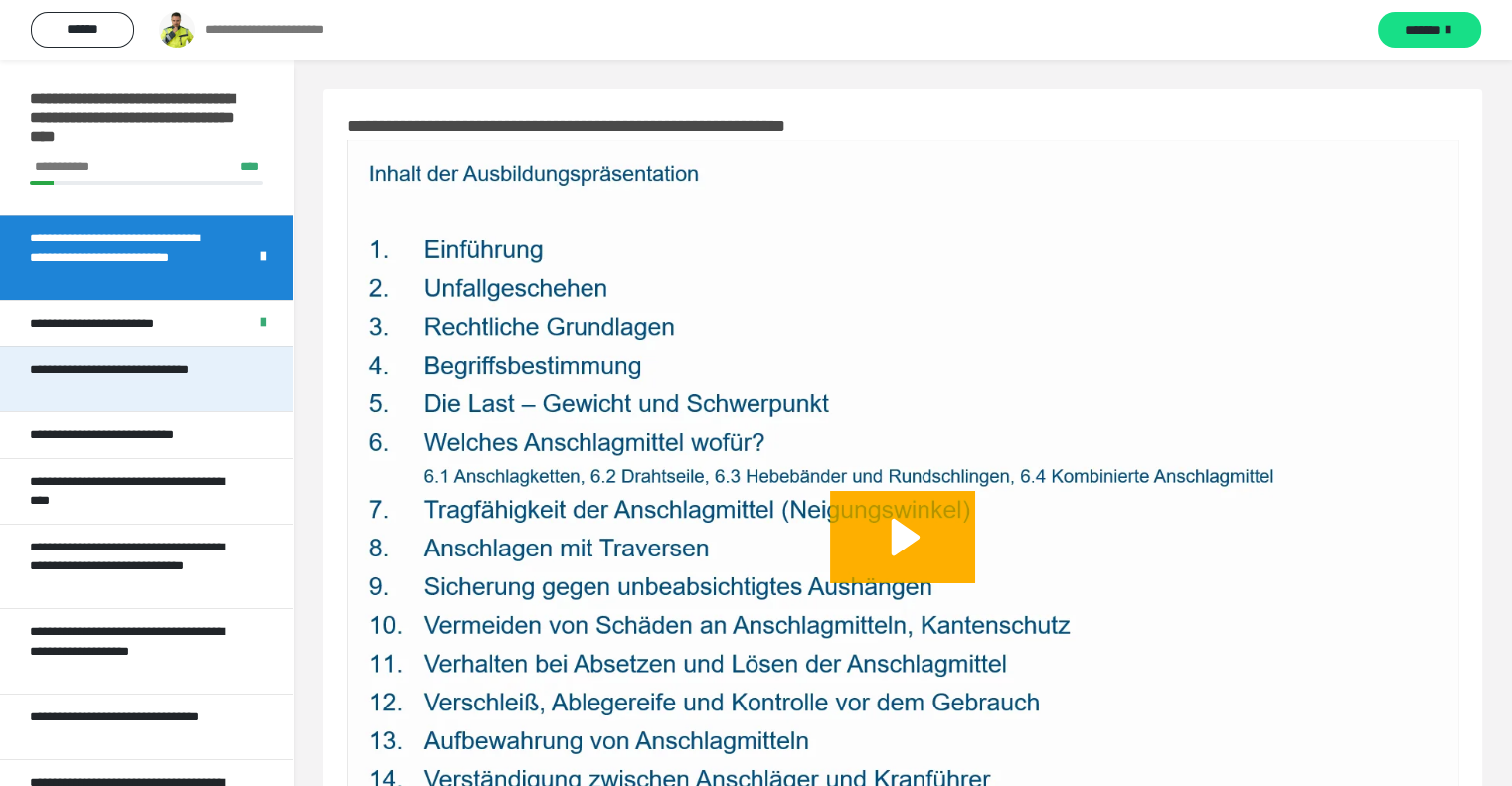 click on "**********" at bounding box center [131, 379] 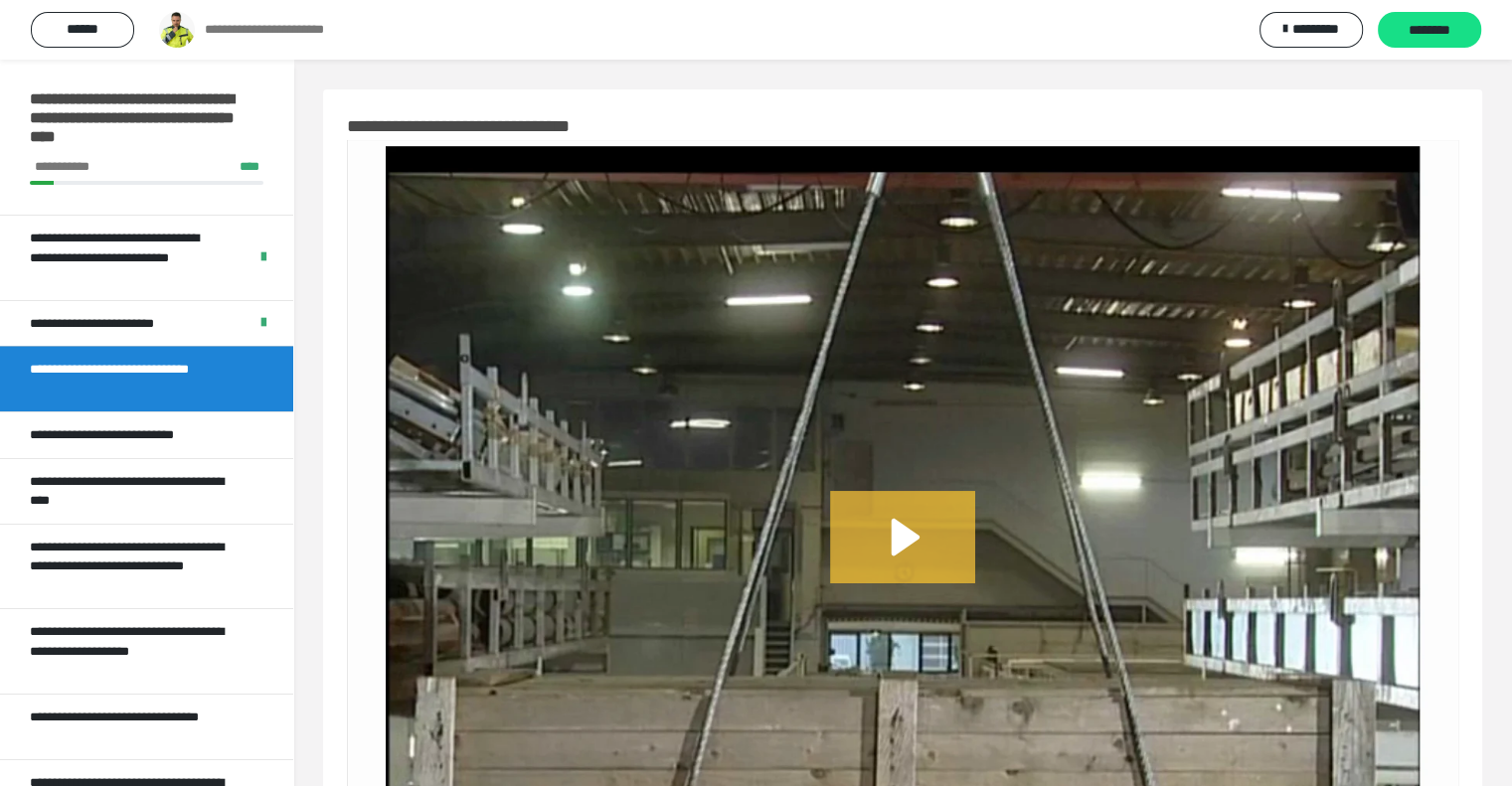 click 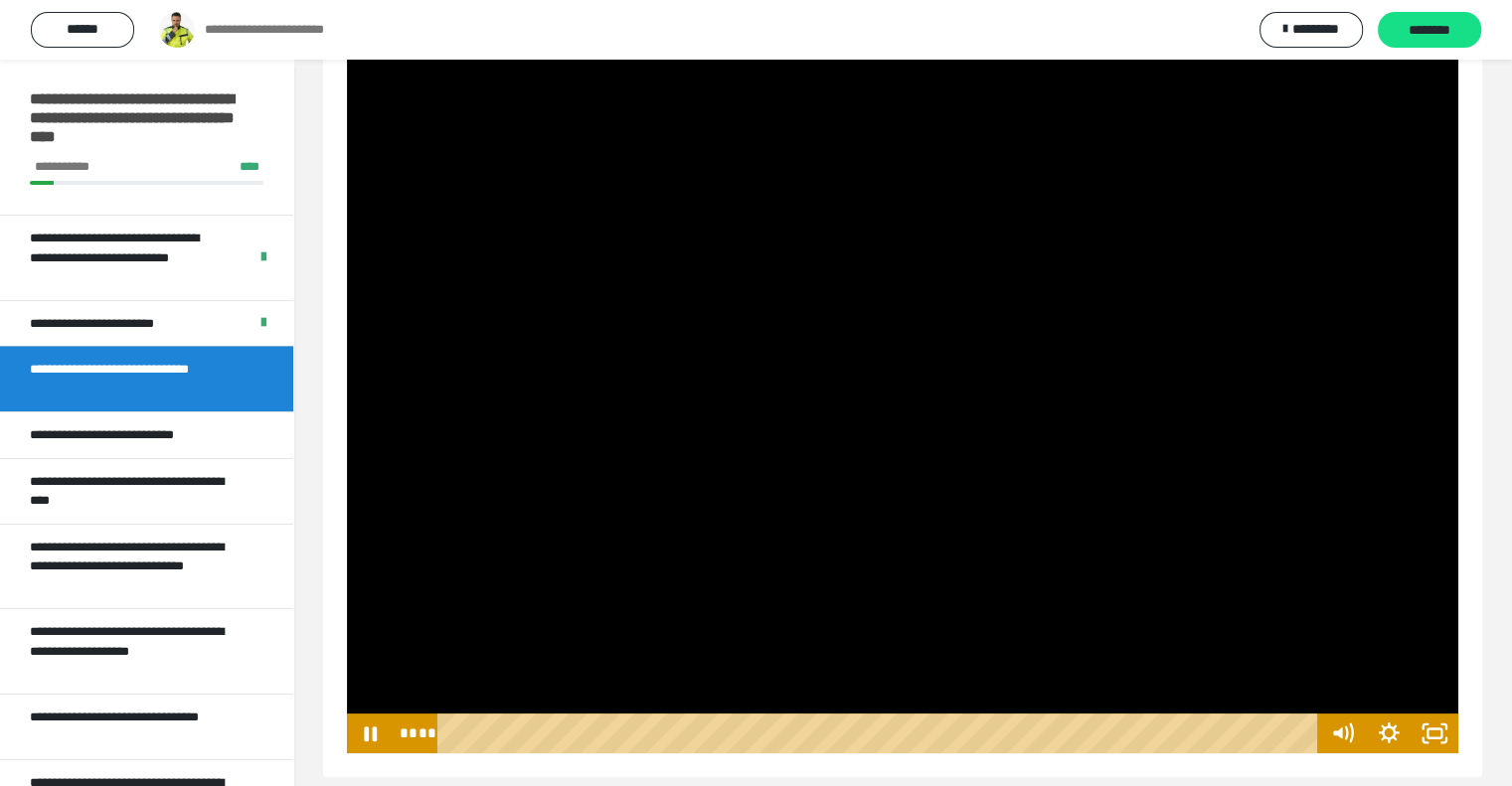 scroll, scrollTop: 240, scrollLeft: 0, axis: vertical 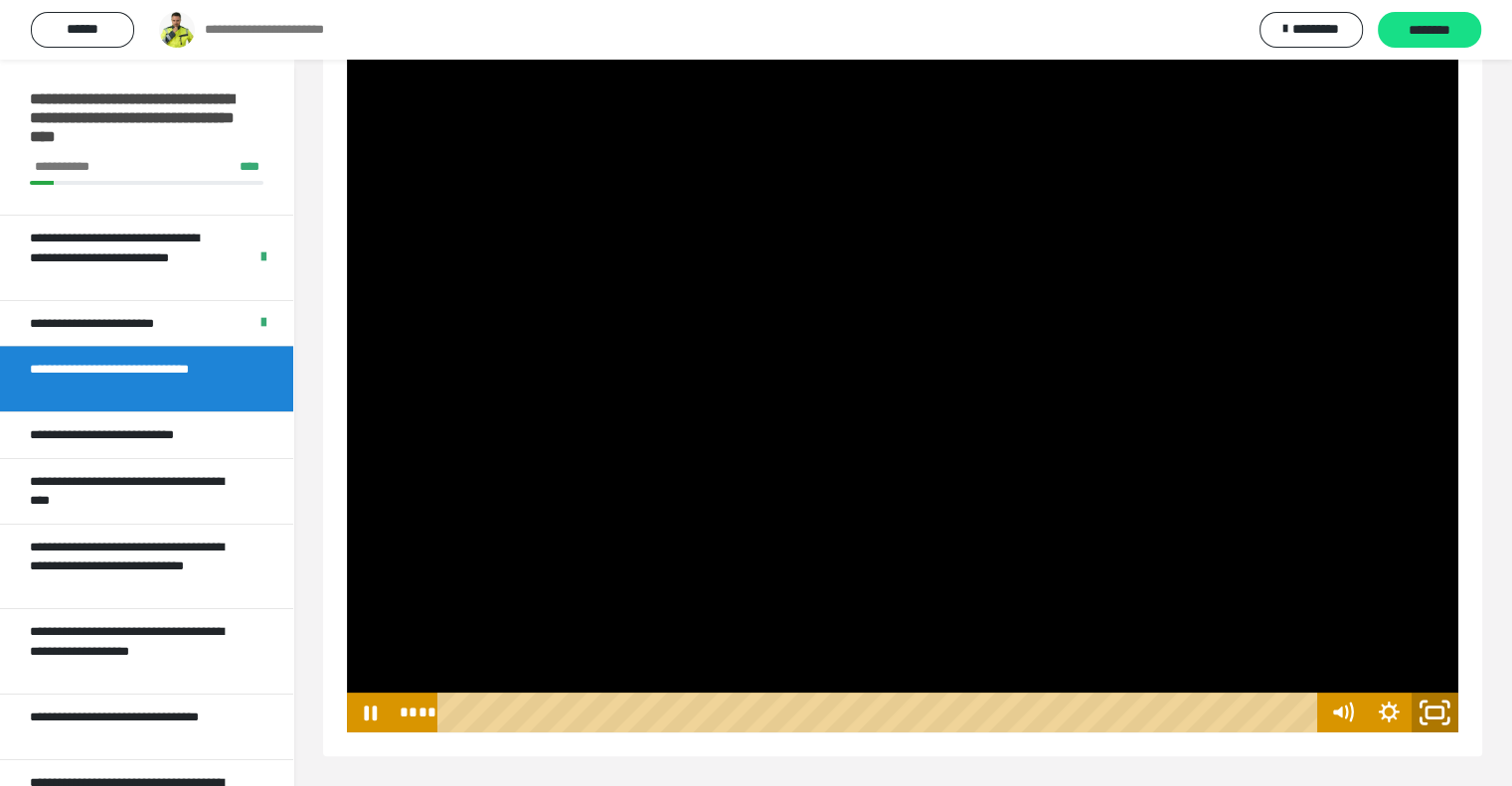 click 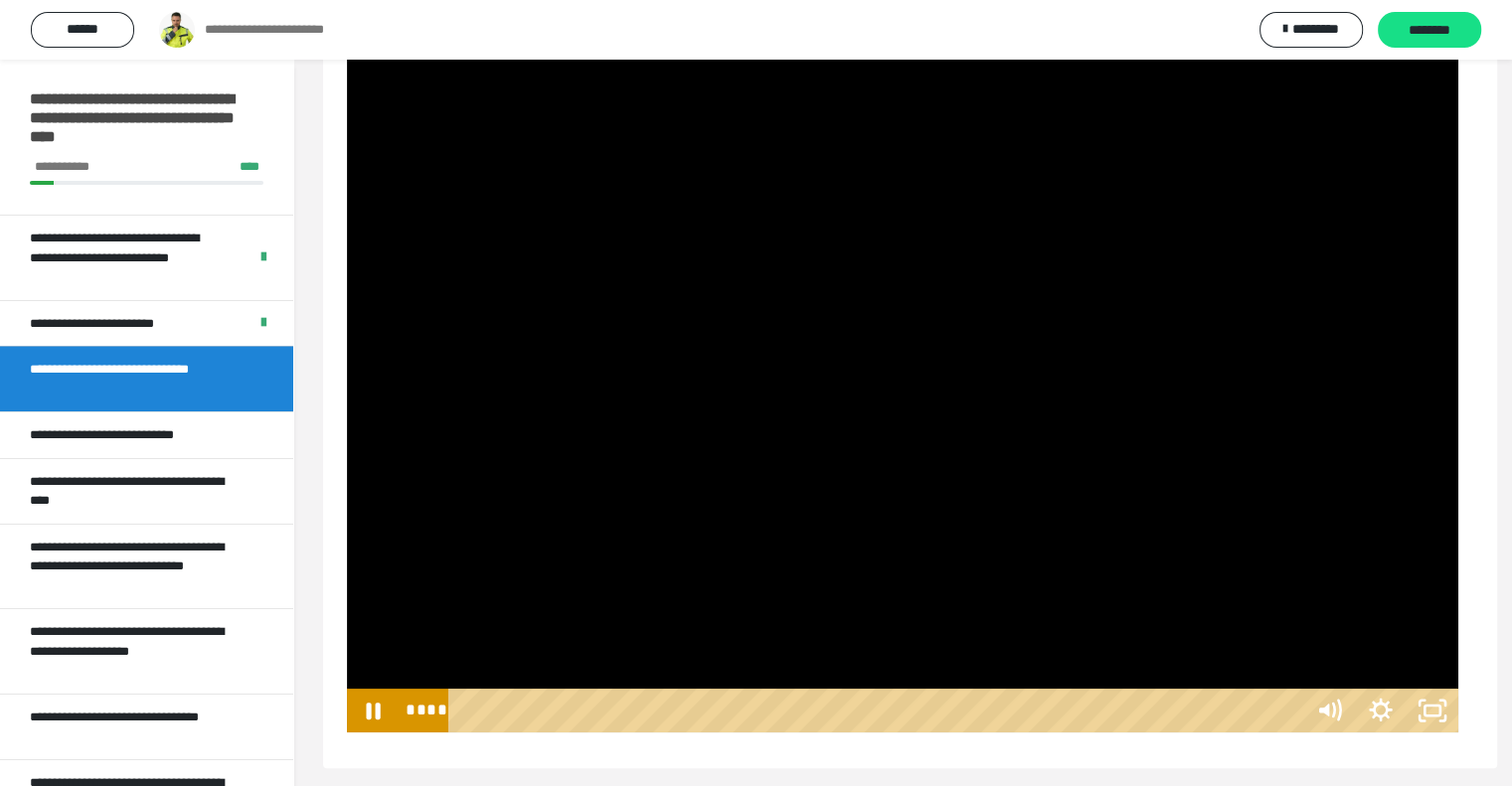 scroll, scrollTop: 83, scrollLeft: 0, axis: vertical 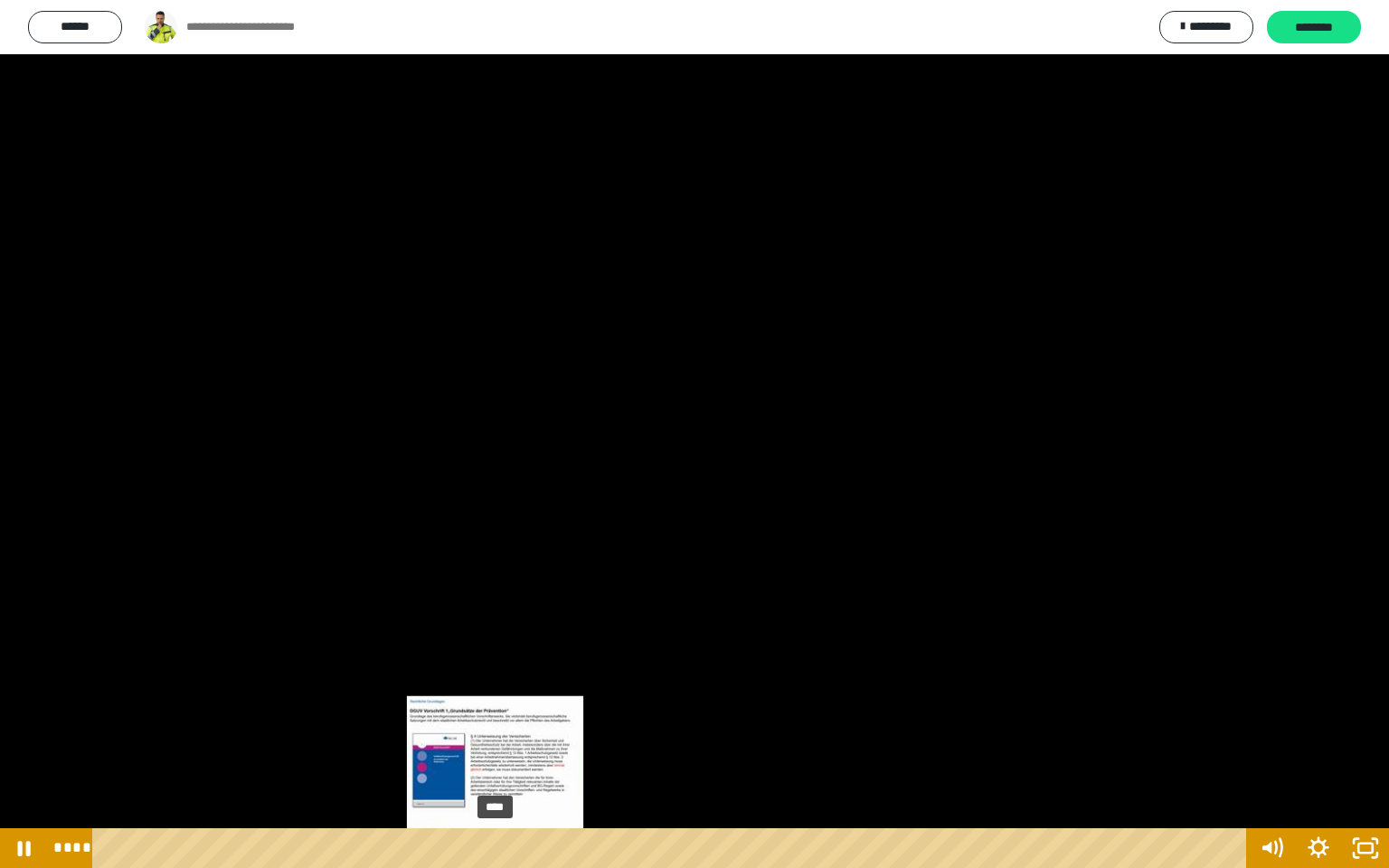 click on "****" at bounding box center [673, 848] 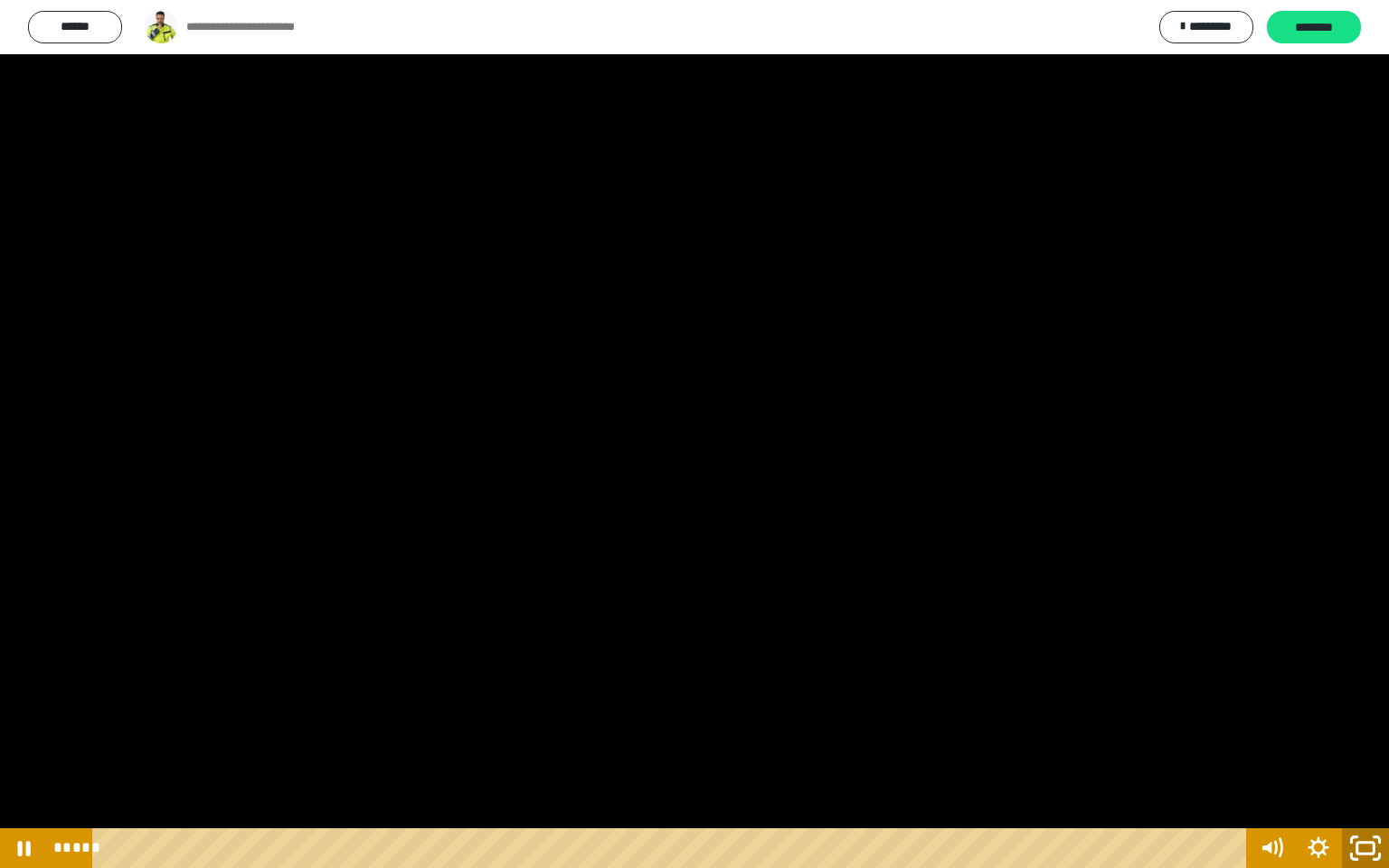 click 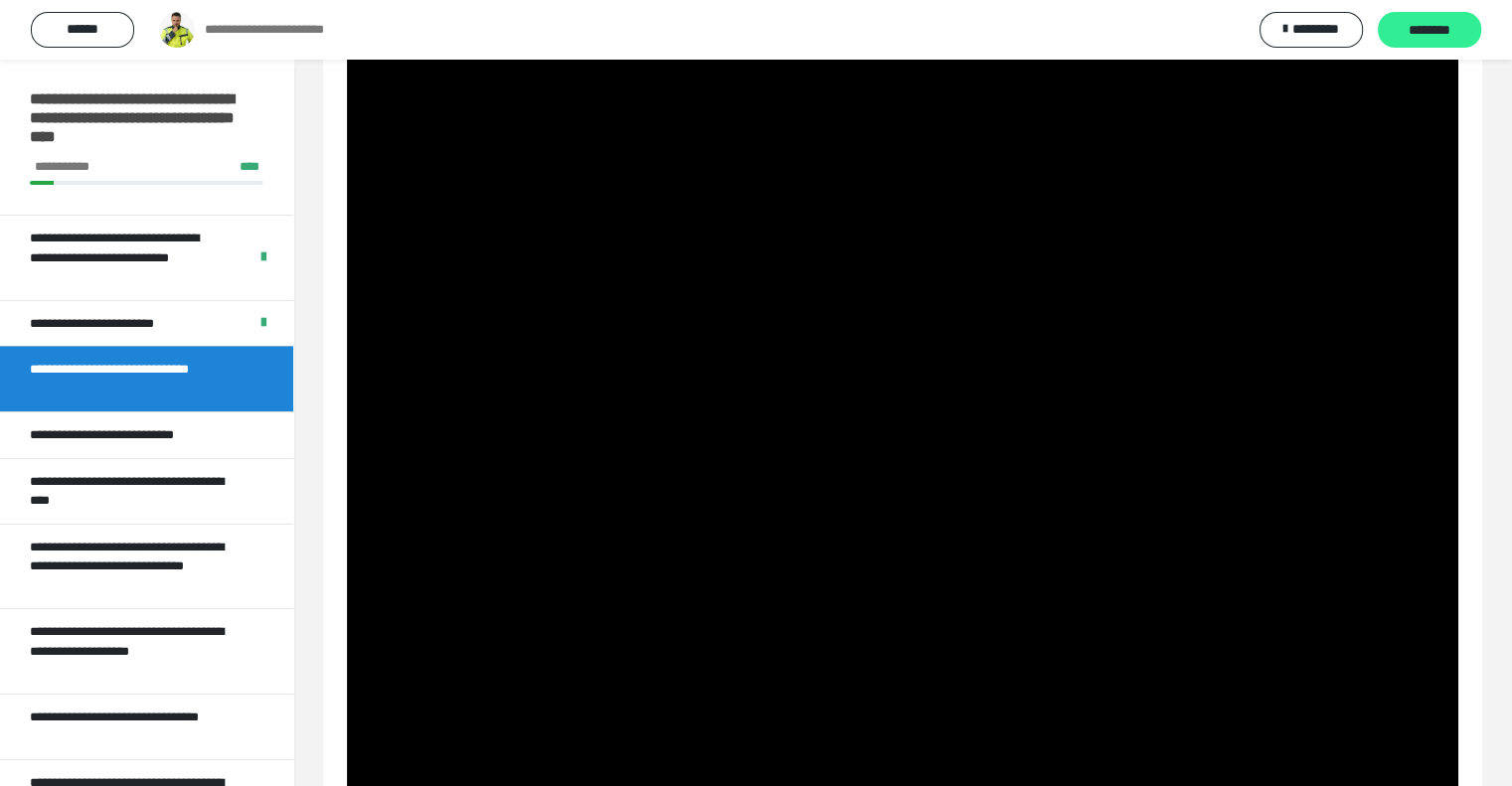 click on "********" at bounding box center (1429, 30) 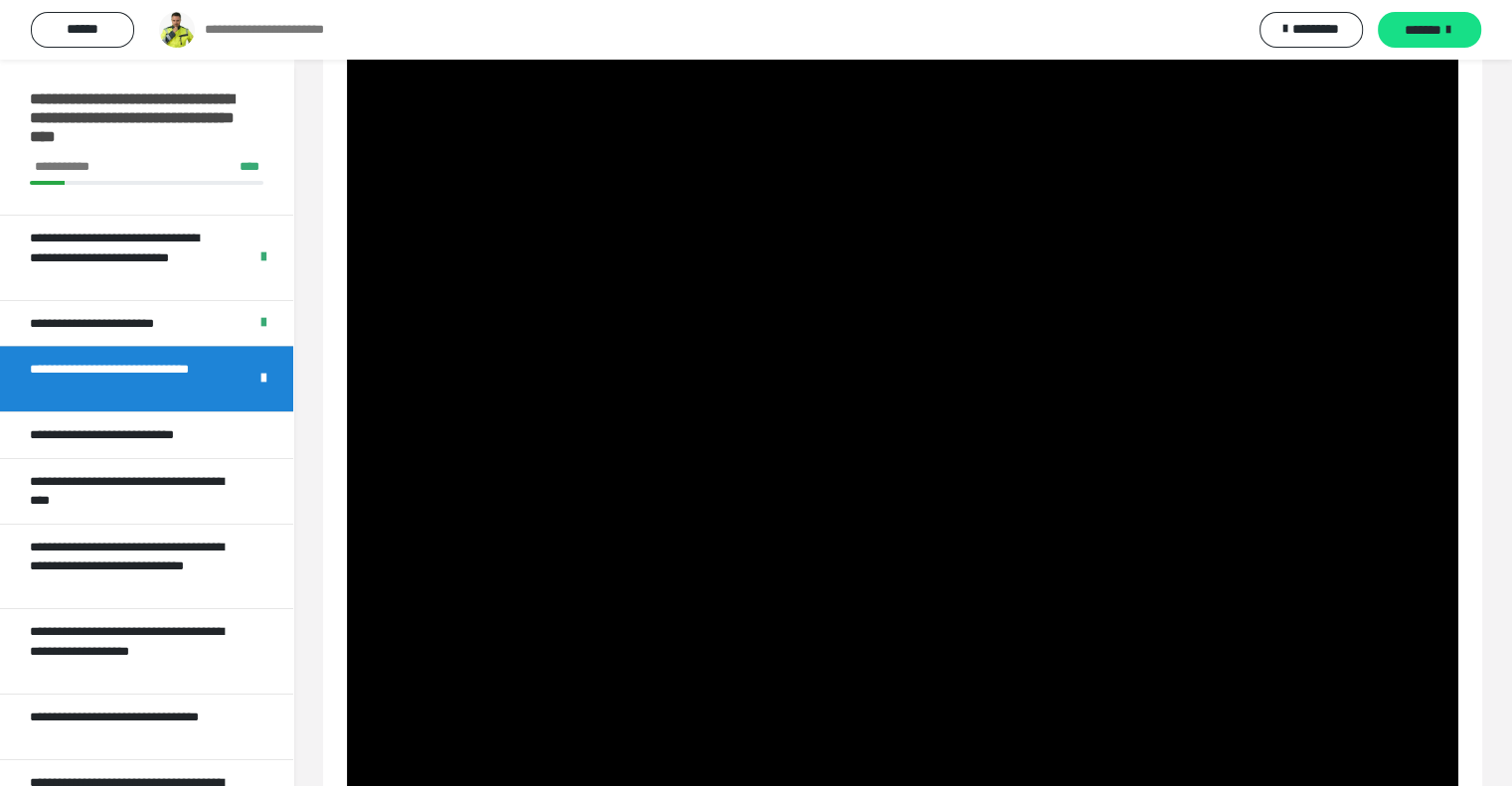 click on "*******" at bounding box center [1429, 30] 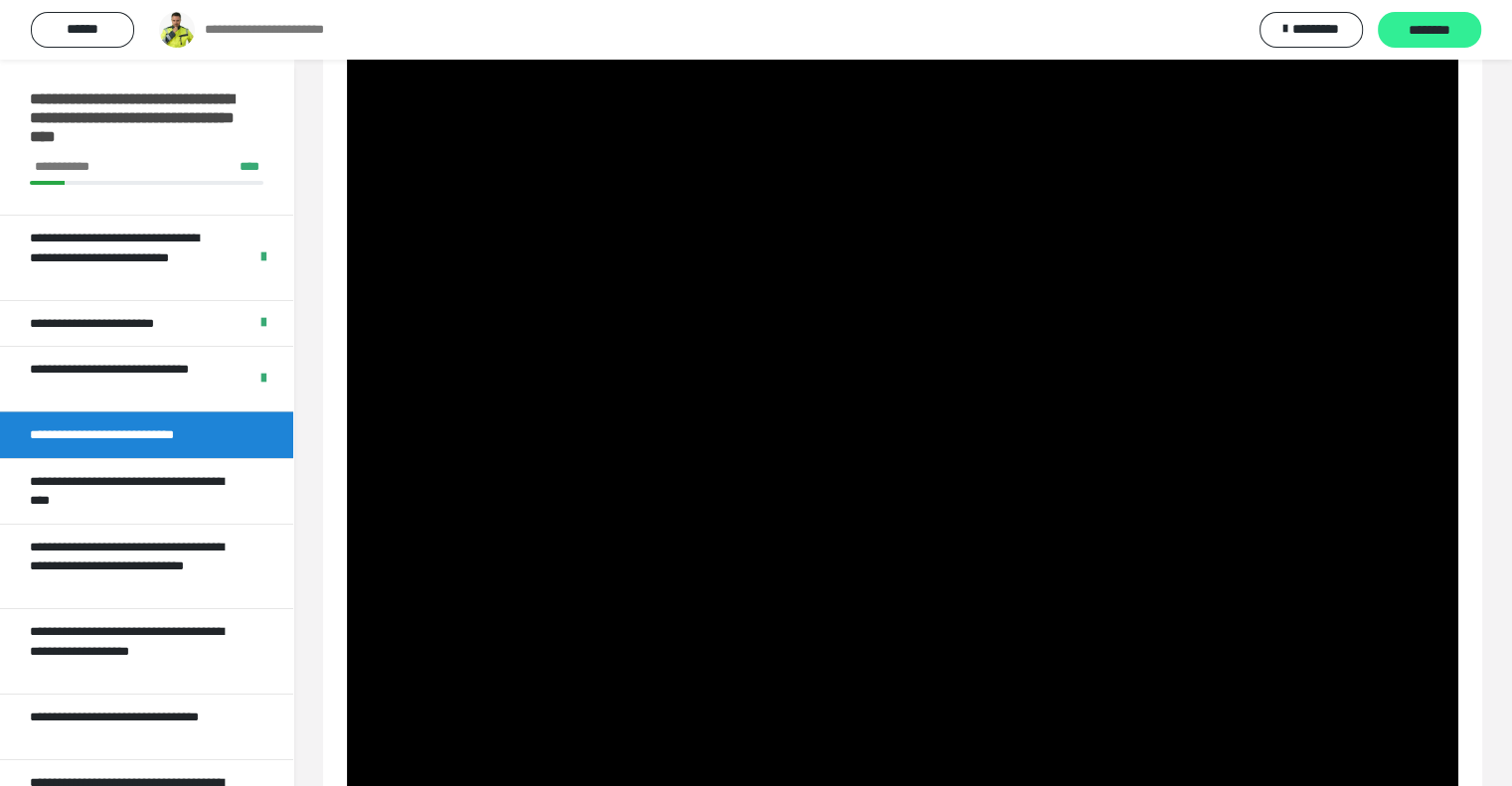 scroll, scrollTop: 60, scrollLeft: 0, axis: vertical 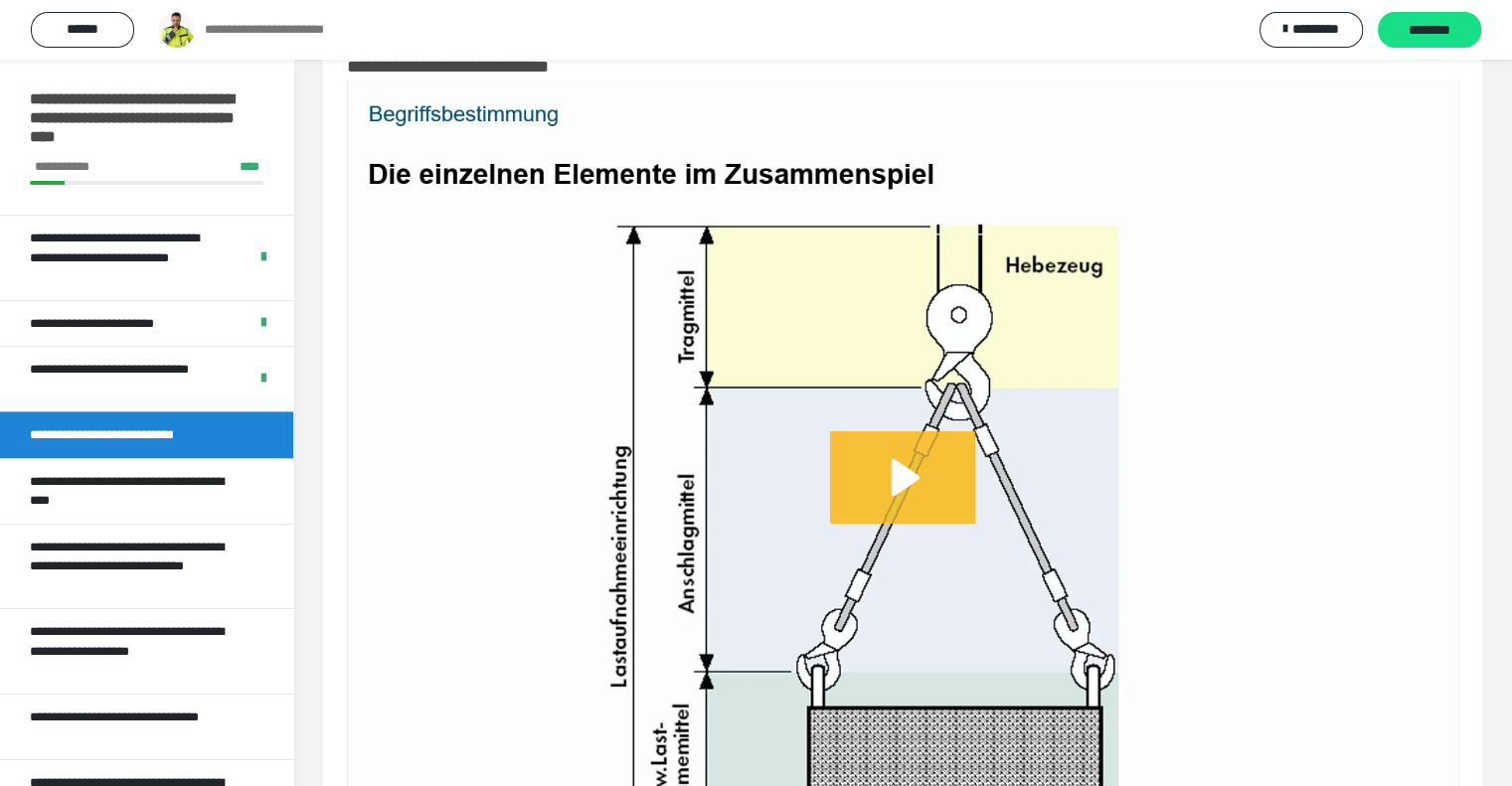 click 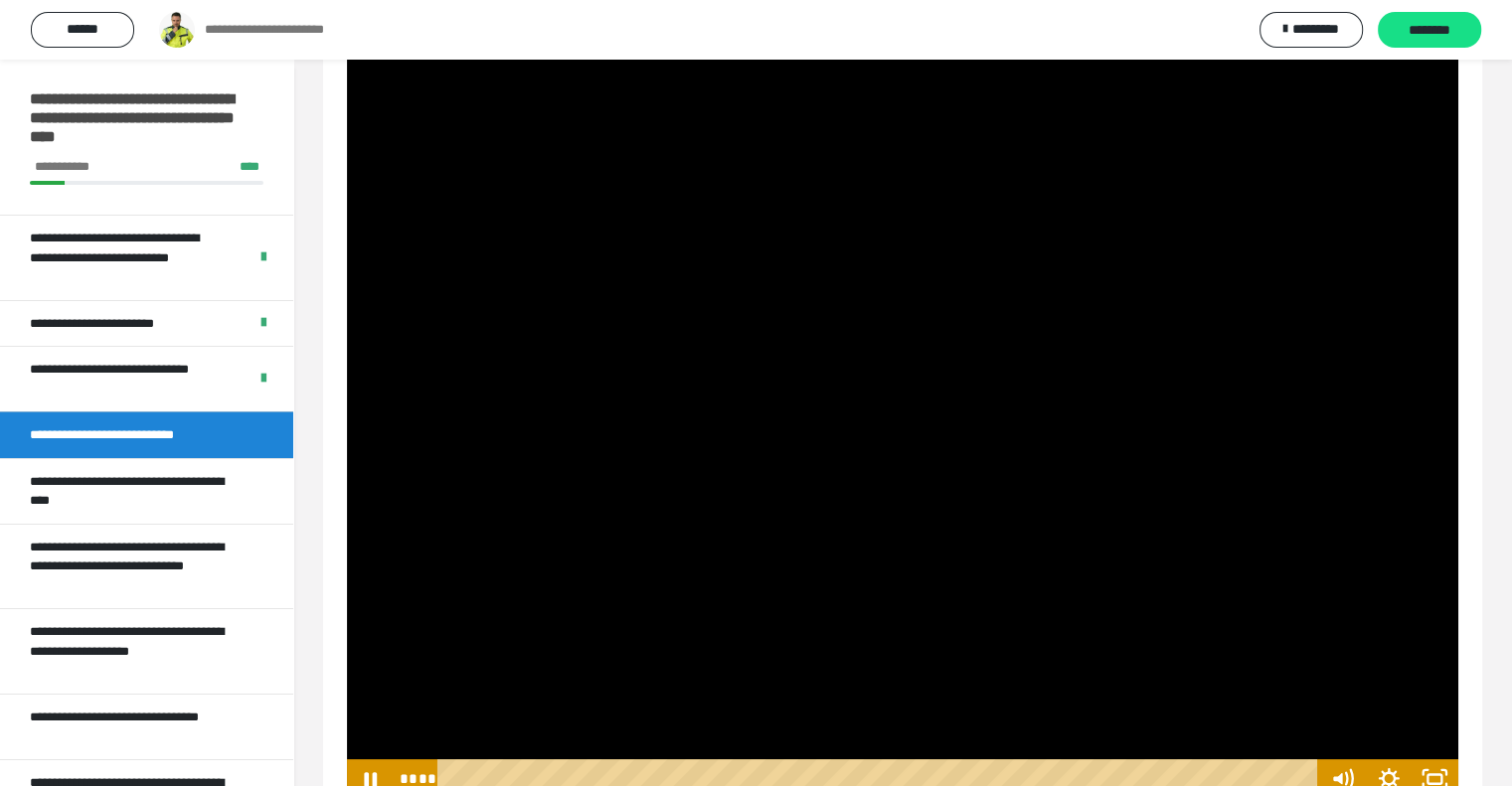 scroll, scrollTop: 240, scrollLeft: 0, axis: vertical 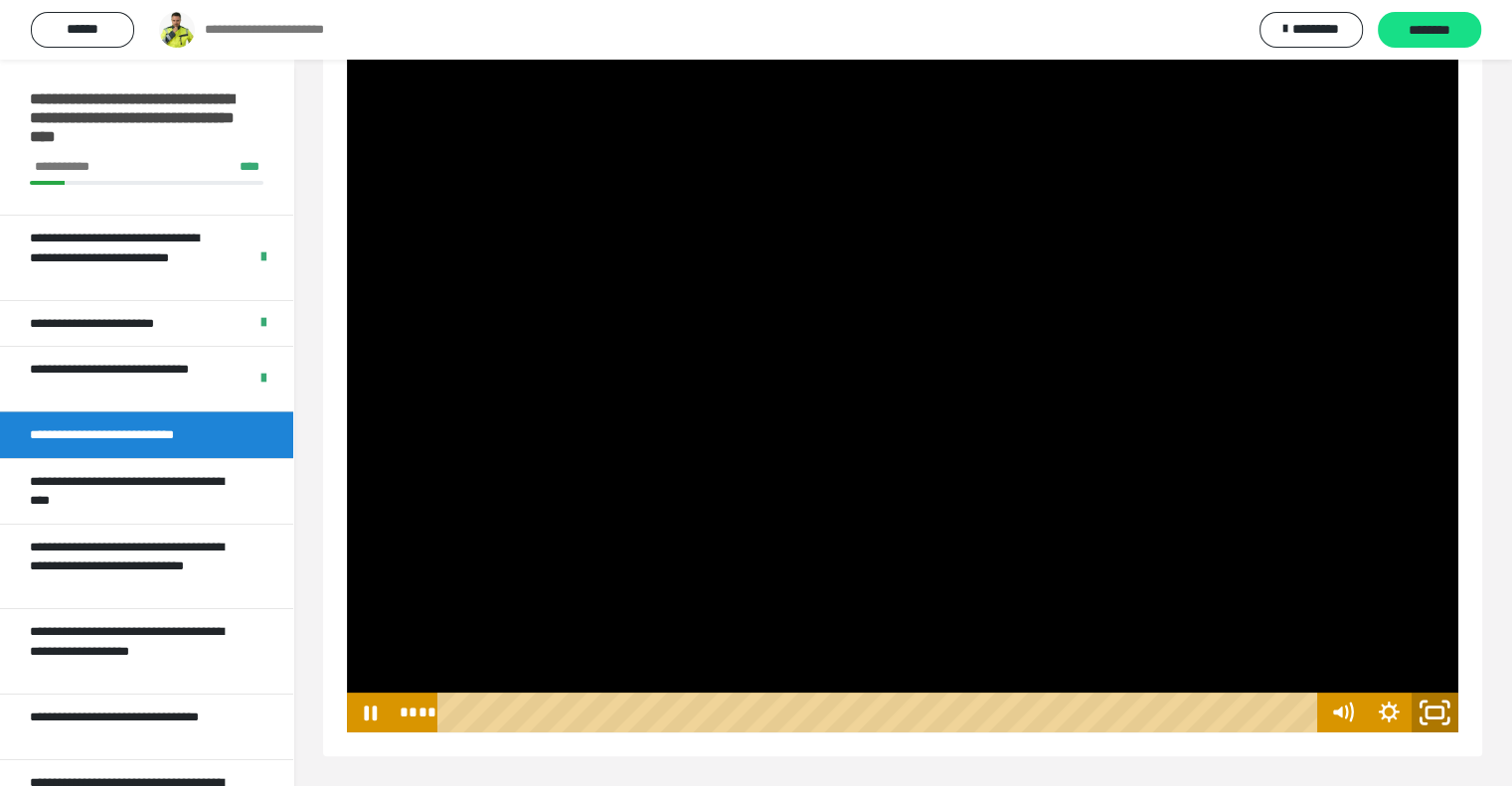 click 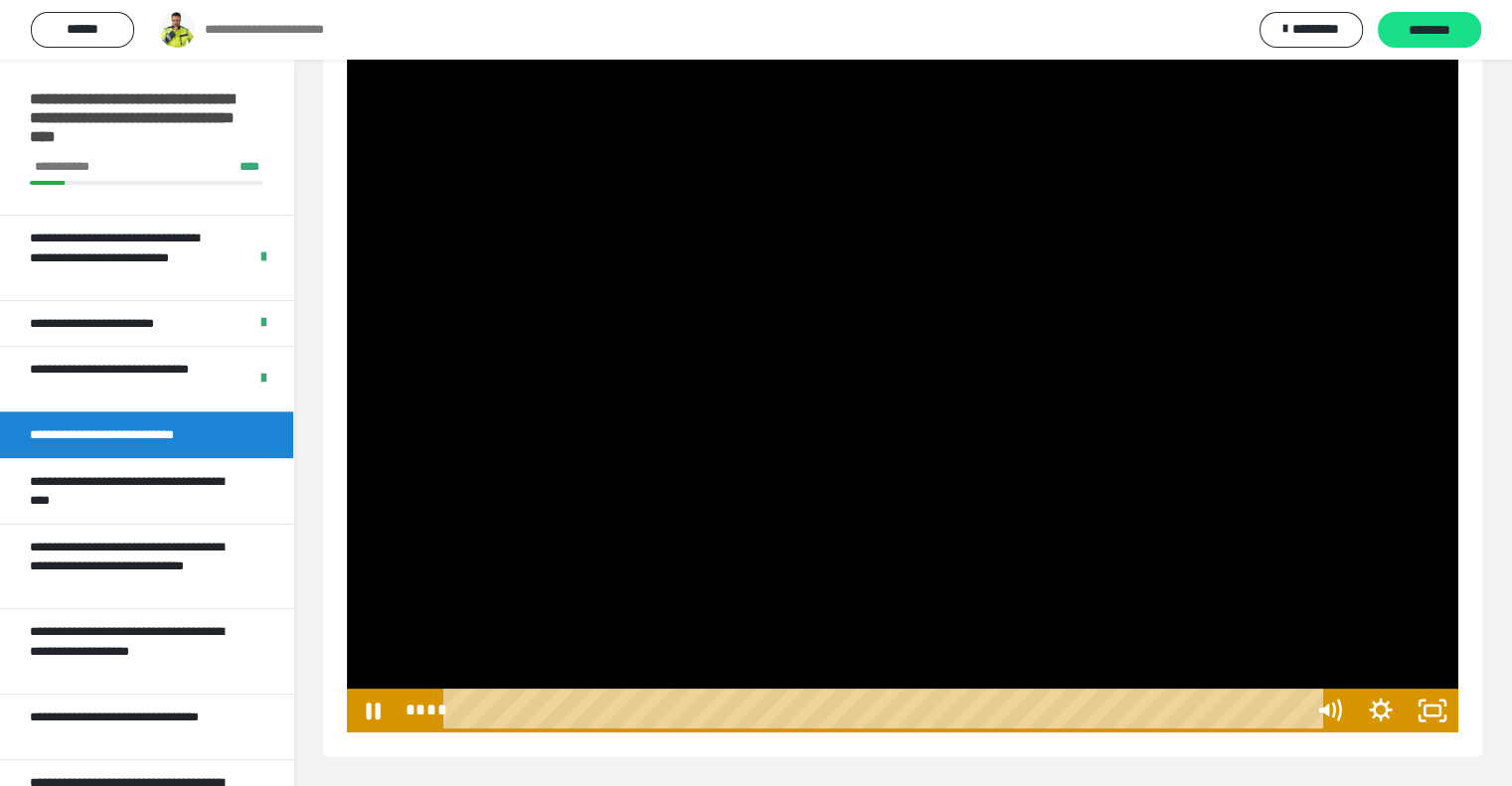 scroll, scrollTop: 83, scrollLeft: 0, axis: vertical 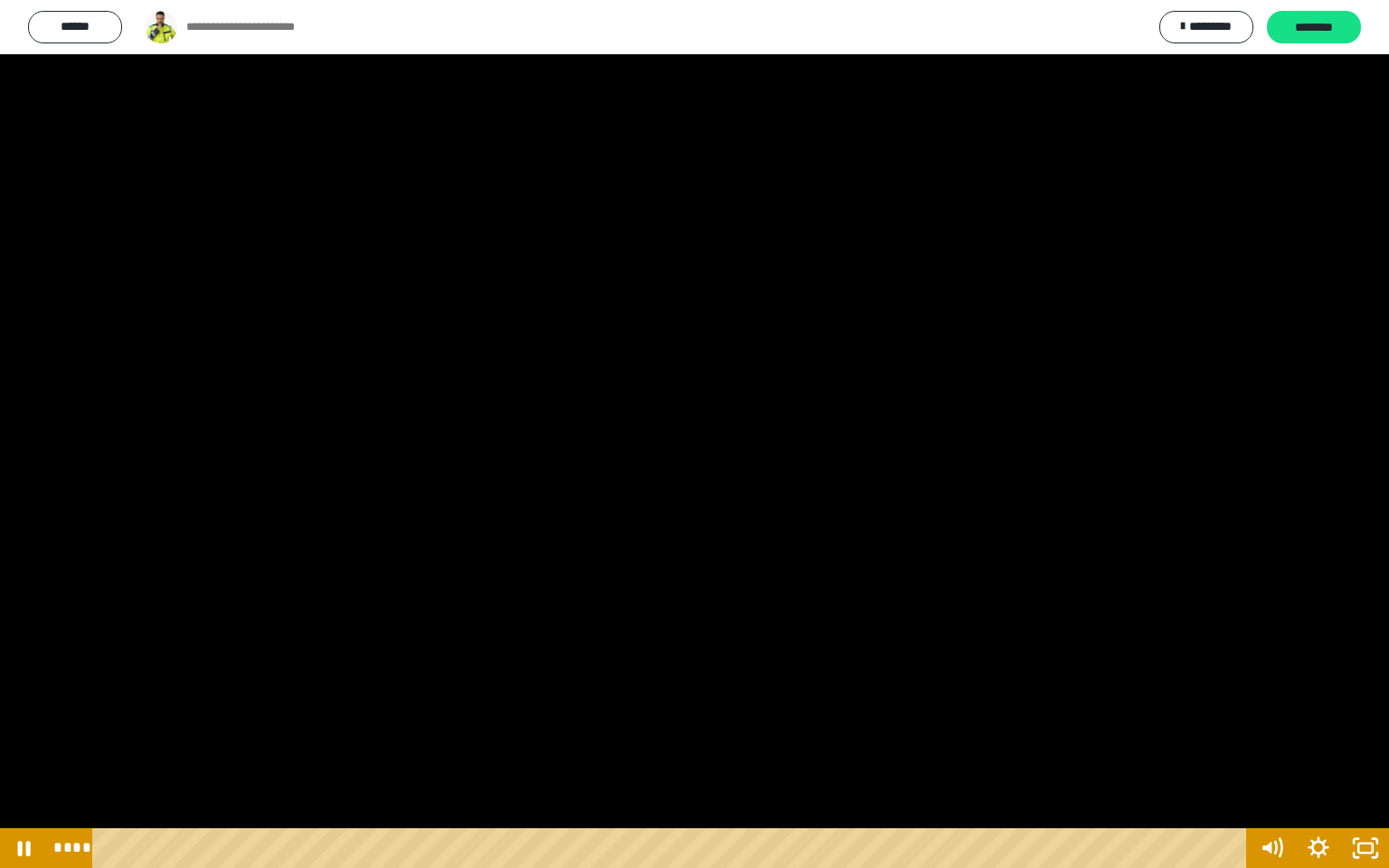click at bounding box center [694, 434] 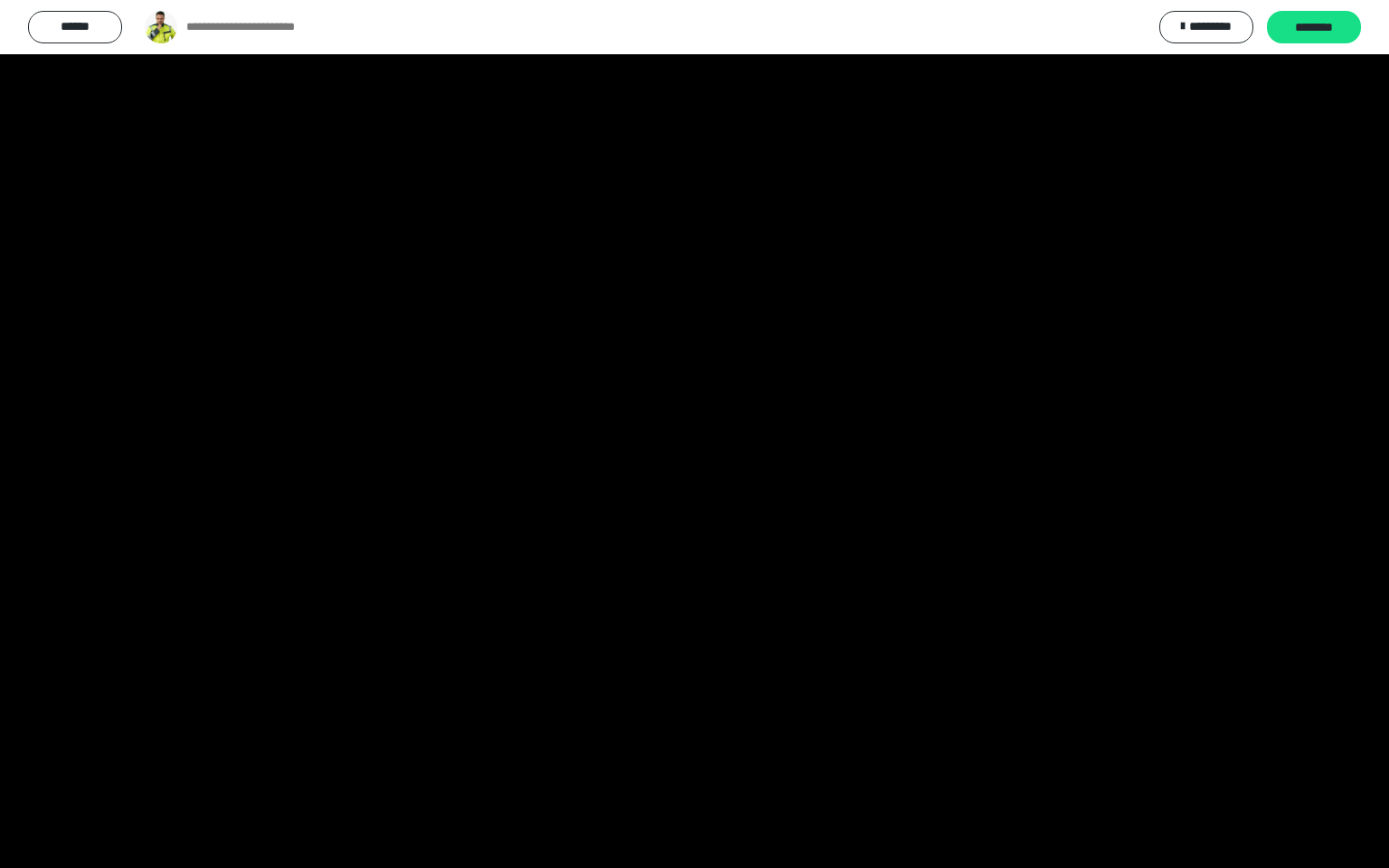 click at bounding box center (694, 434) 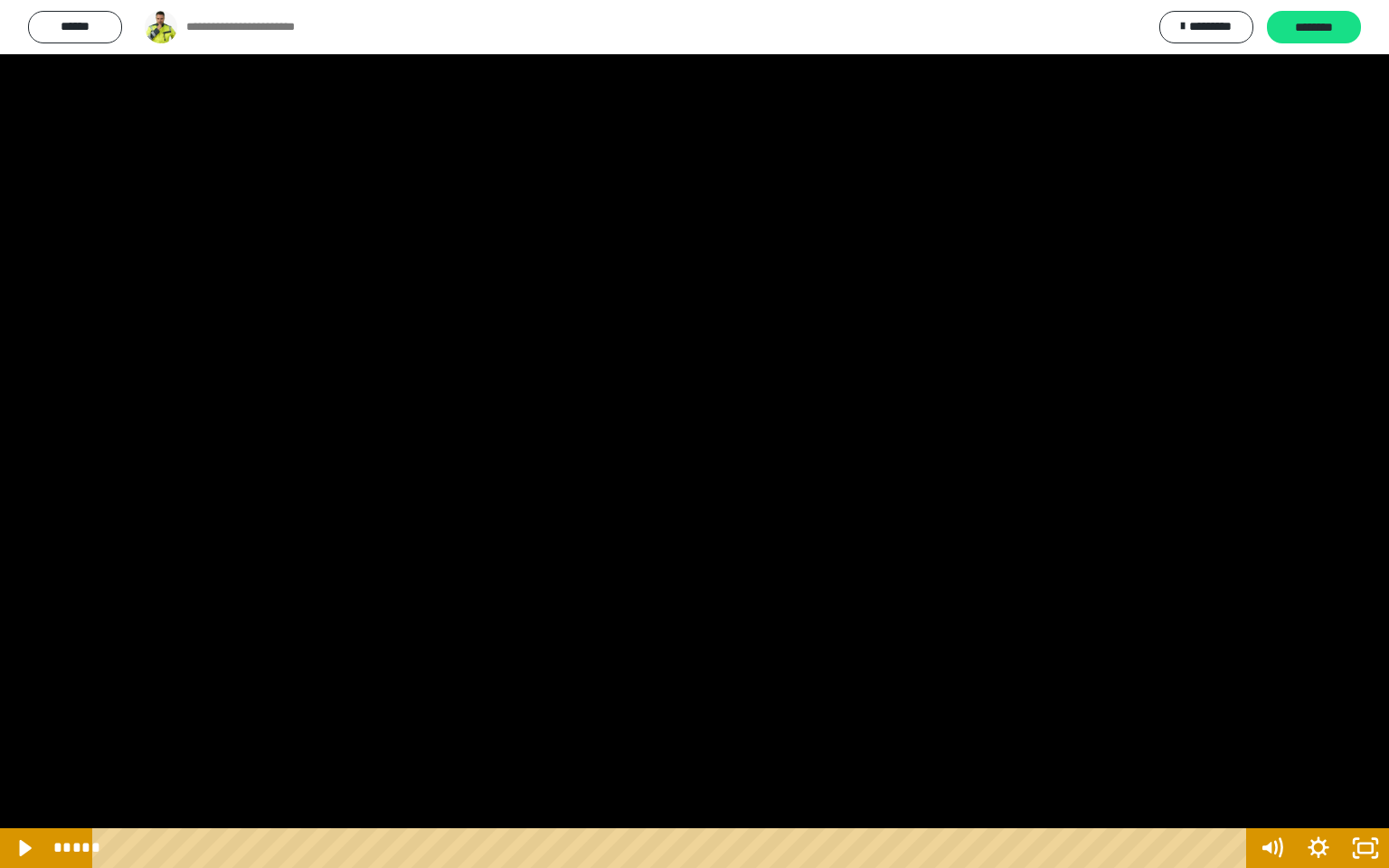 click at bounding box center (694, 434) 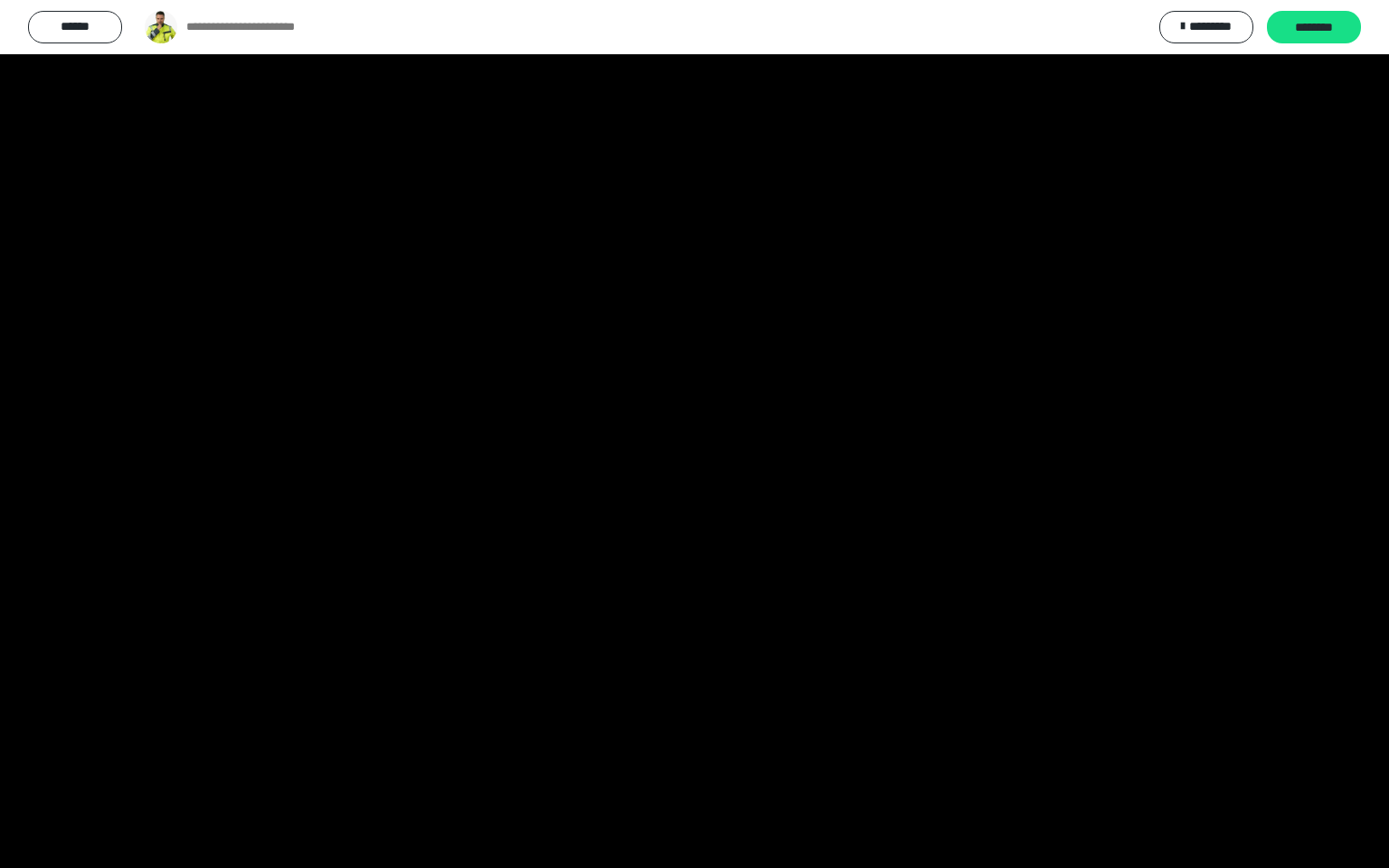 click at bounding box center (694, 434) 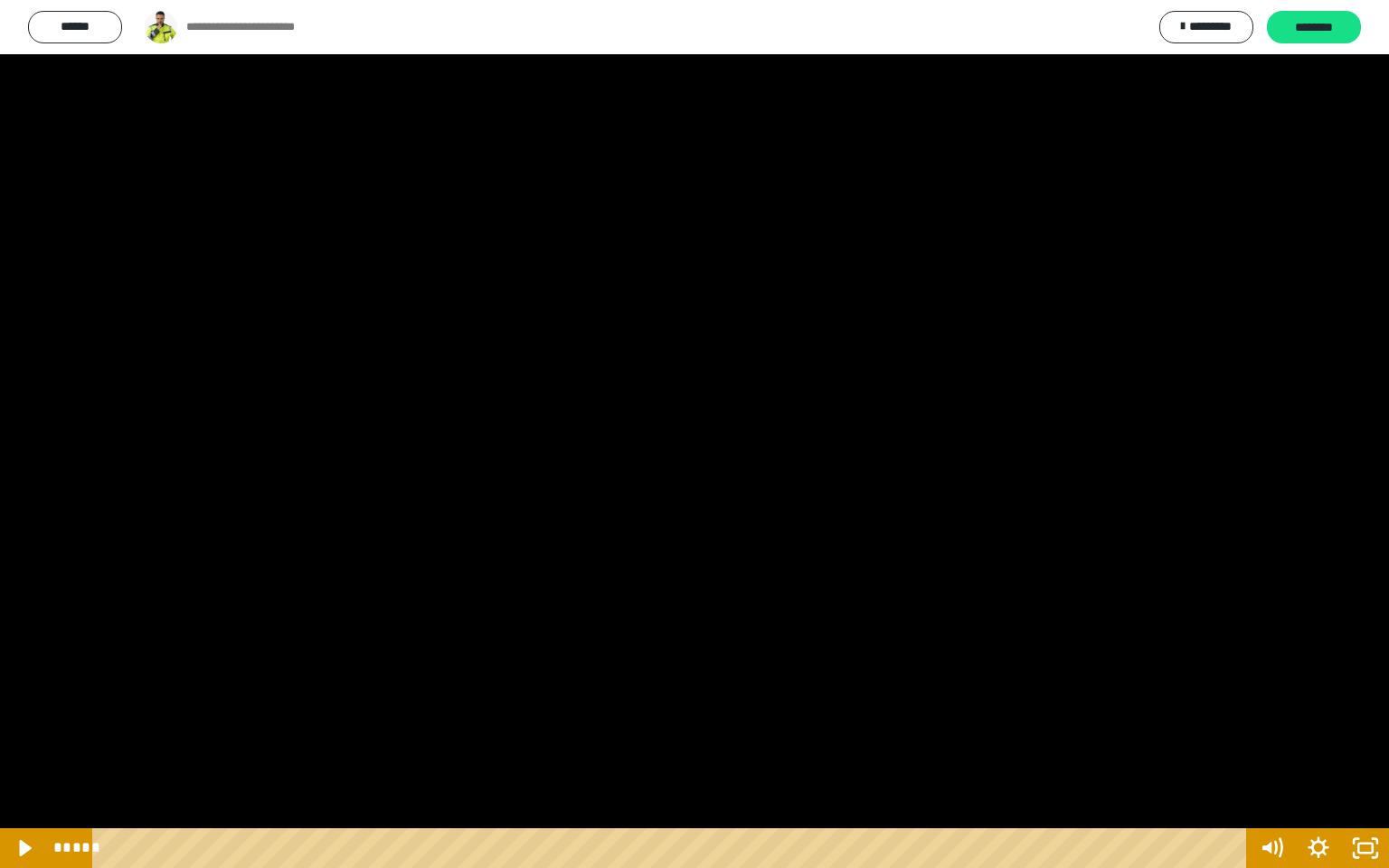 click at bounding box center (694, 434) 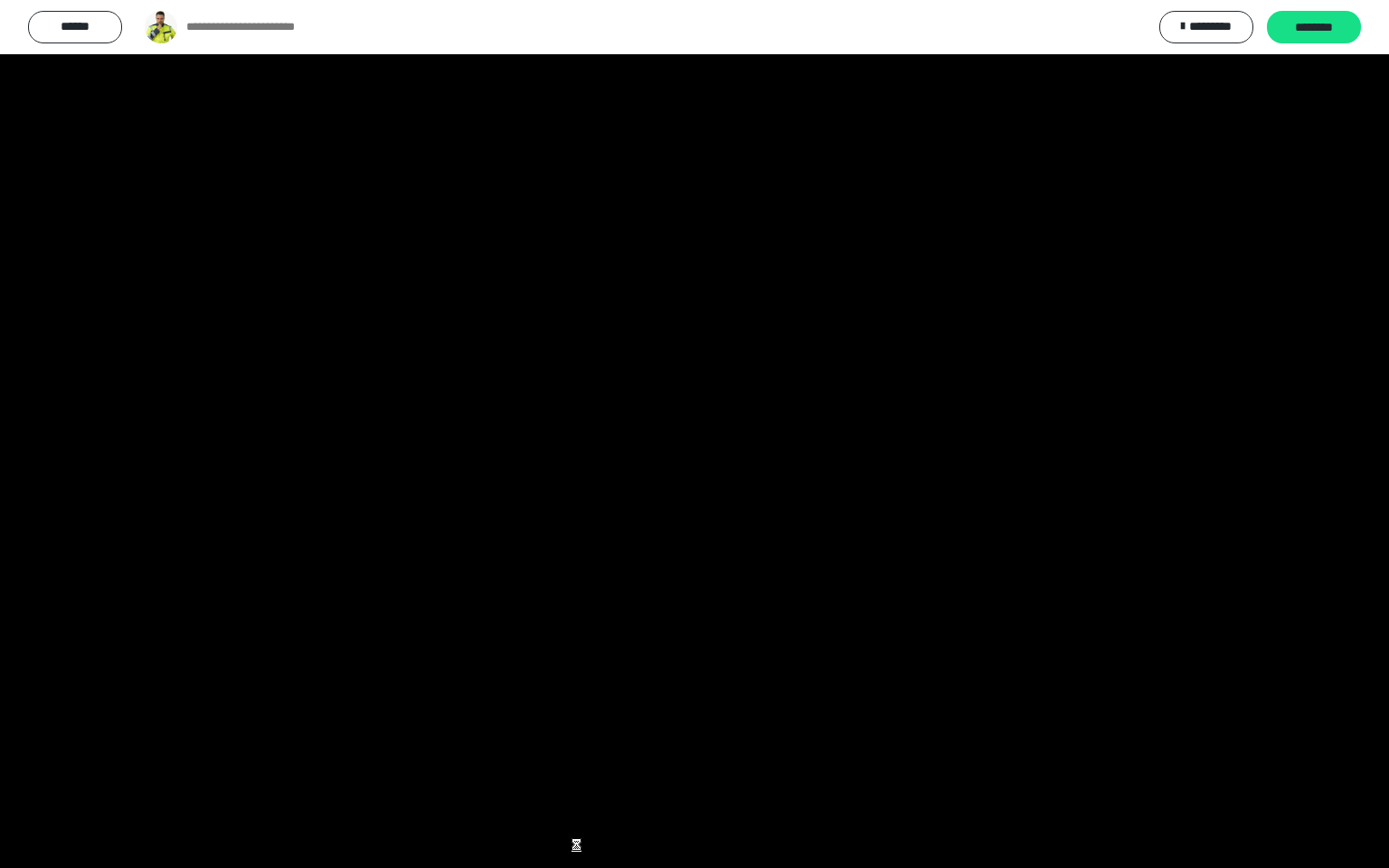 click at bounding box center (694, 434) 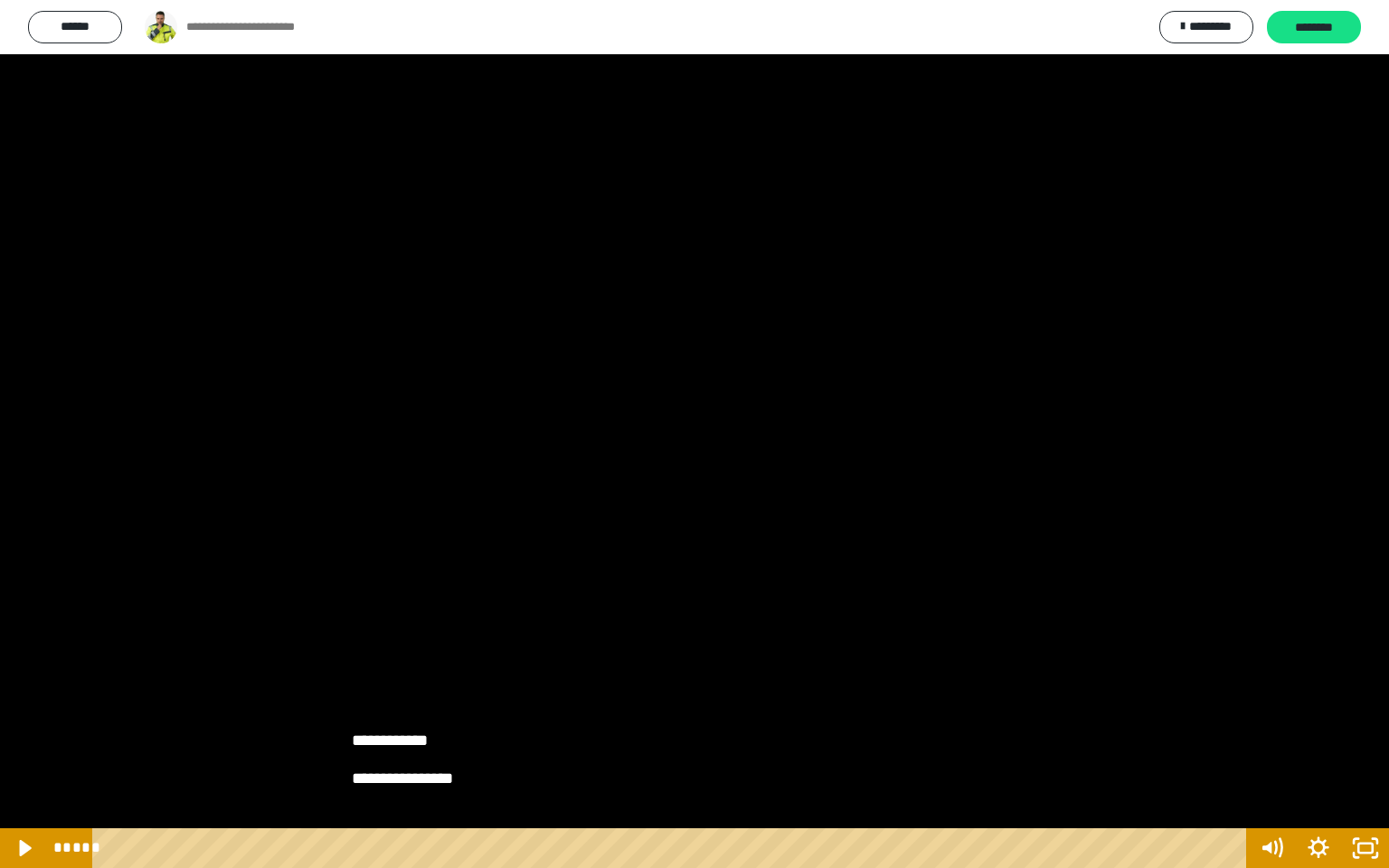 click at bounding box center (694, 434) 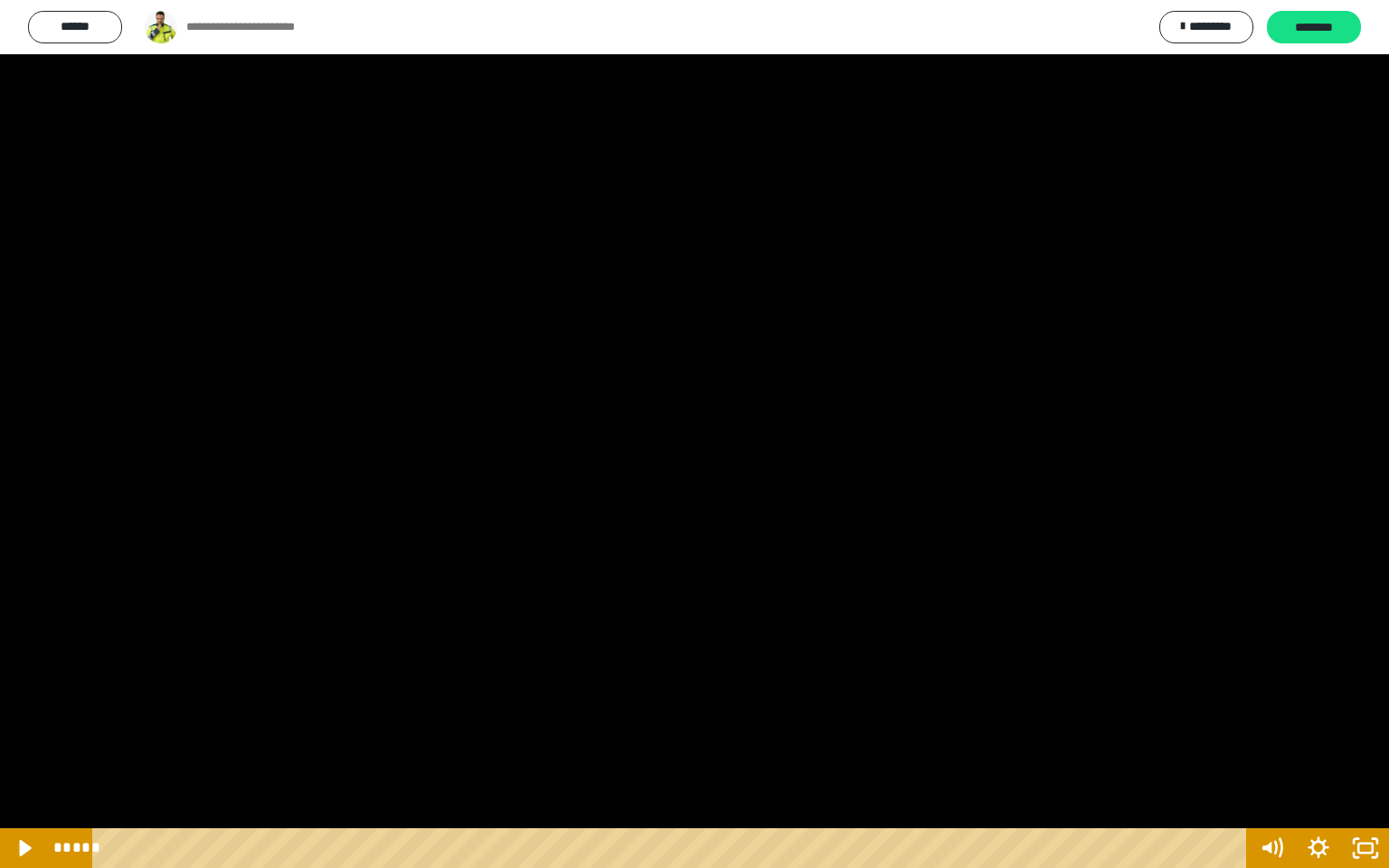 click at bounding box center [694, 434] 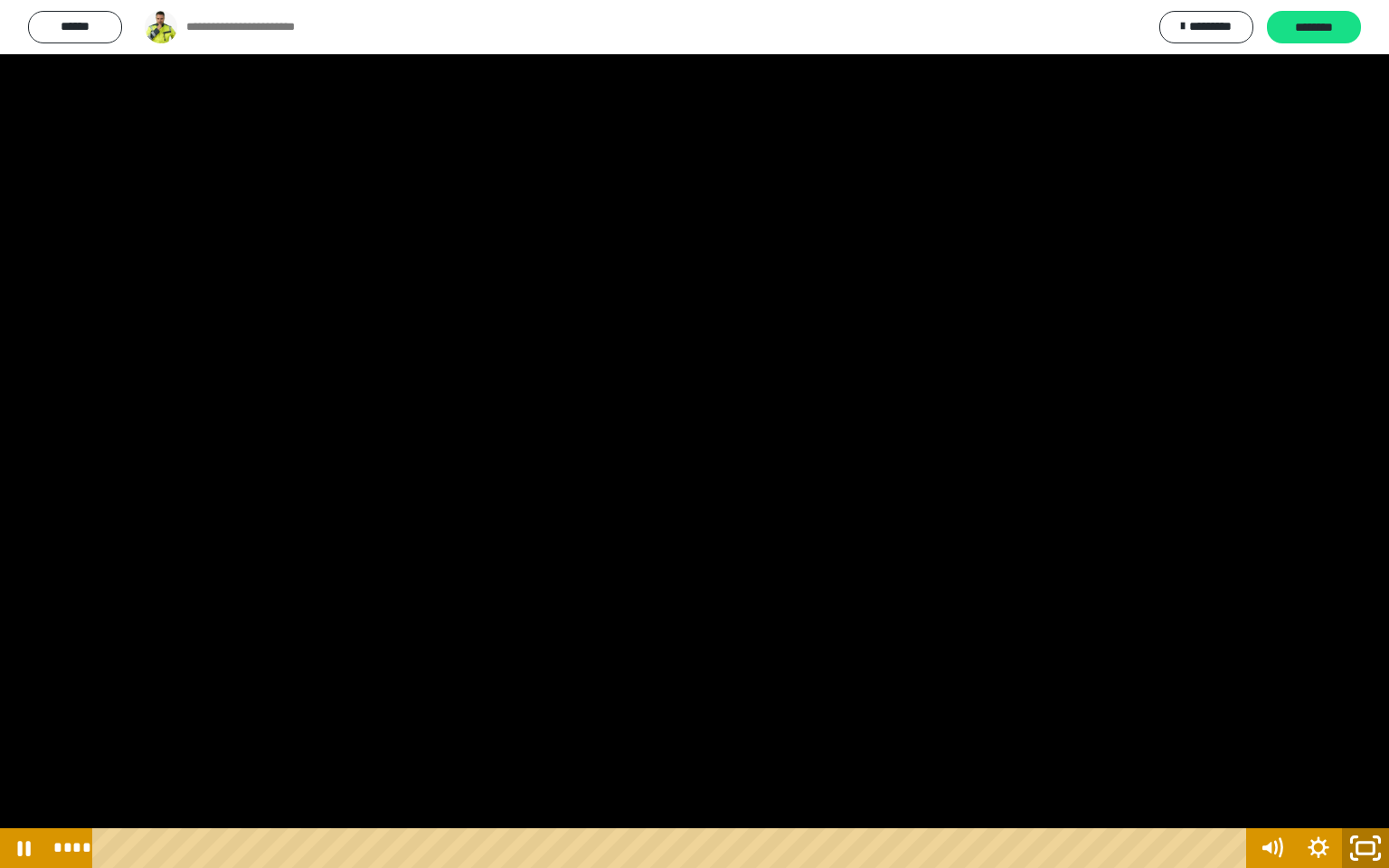 click 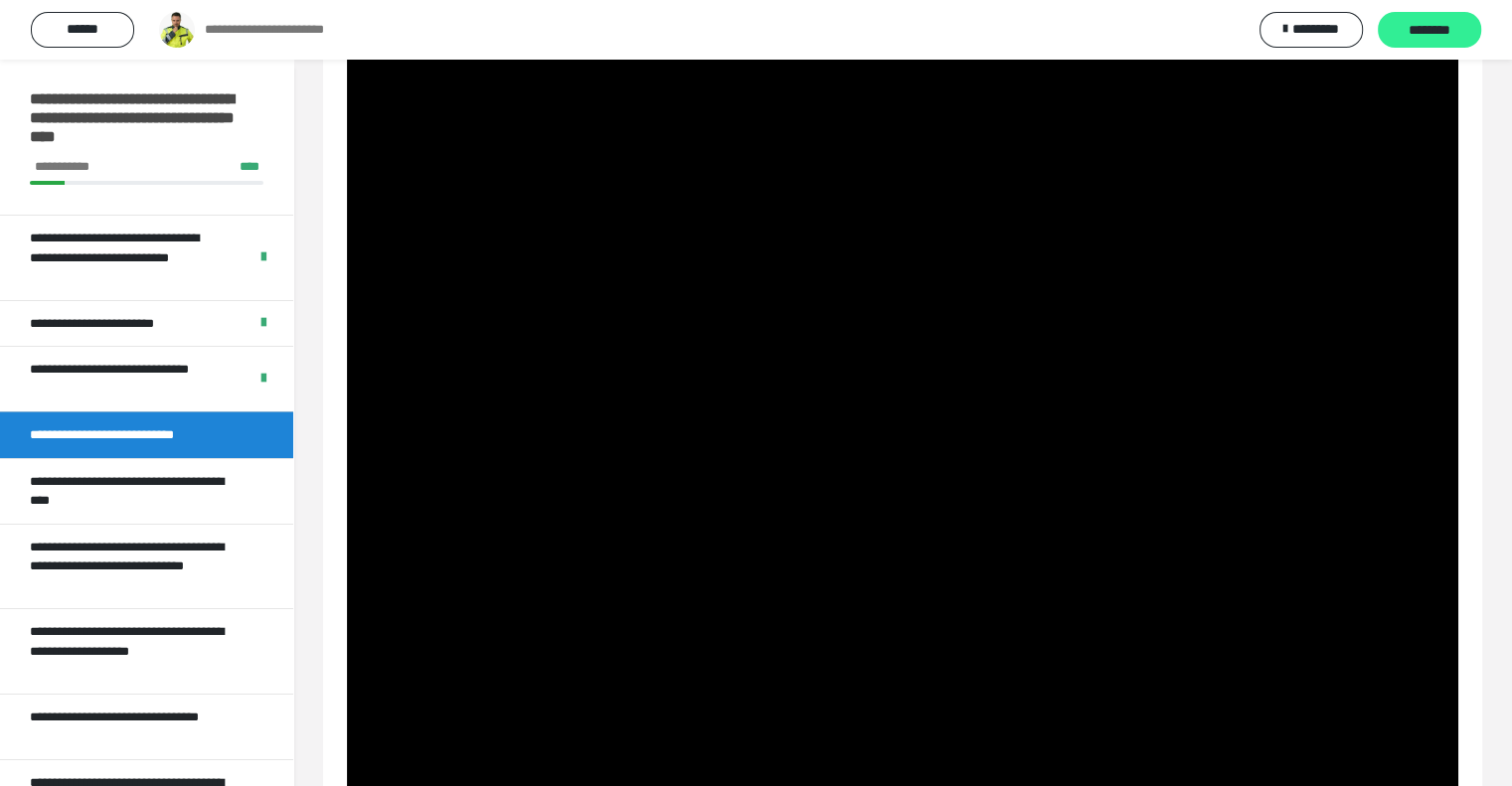 click on "********" at bounding box center (1429, 31) 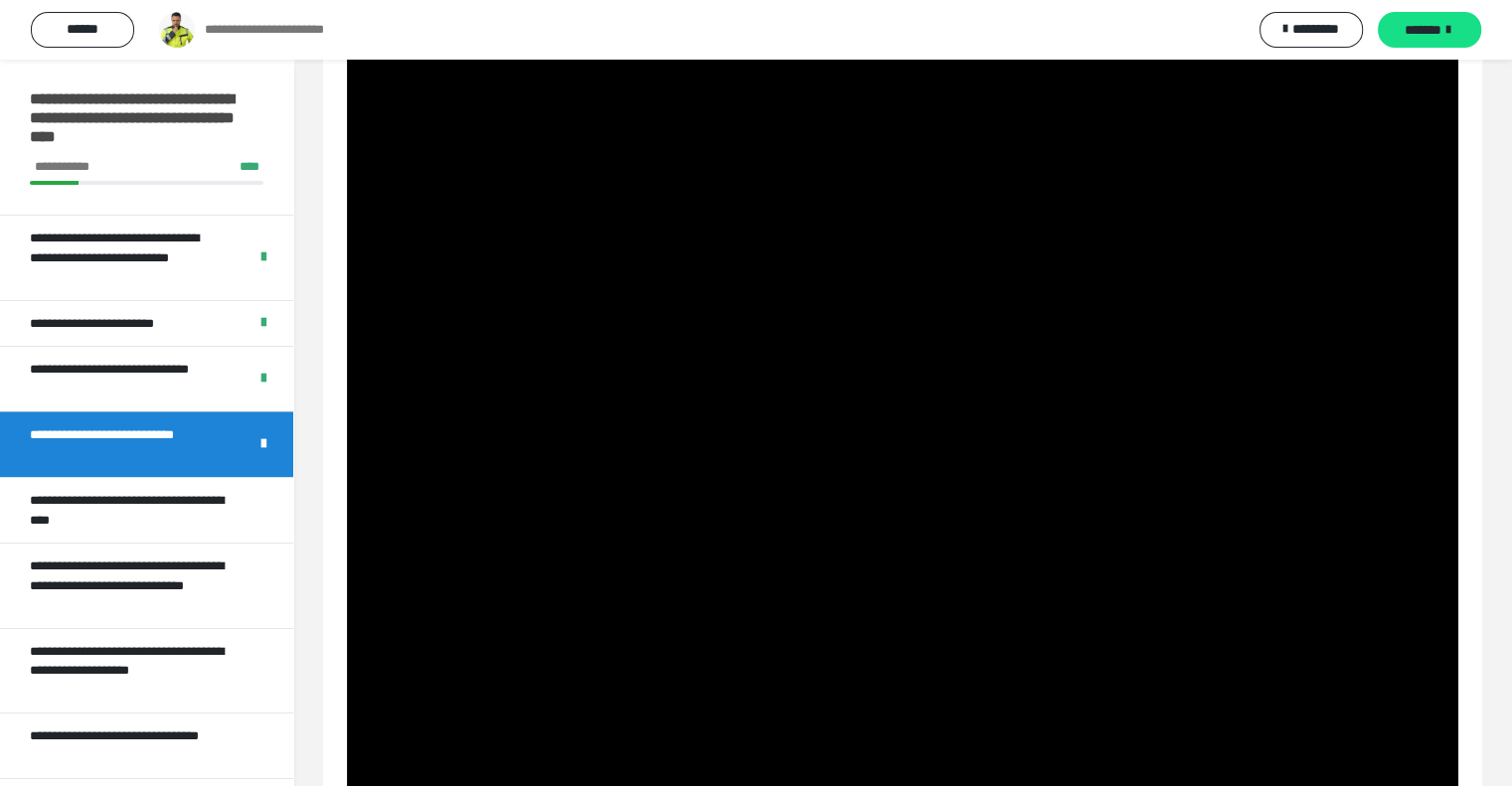 click on "*******" at bounding box center [1429, 30] 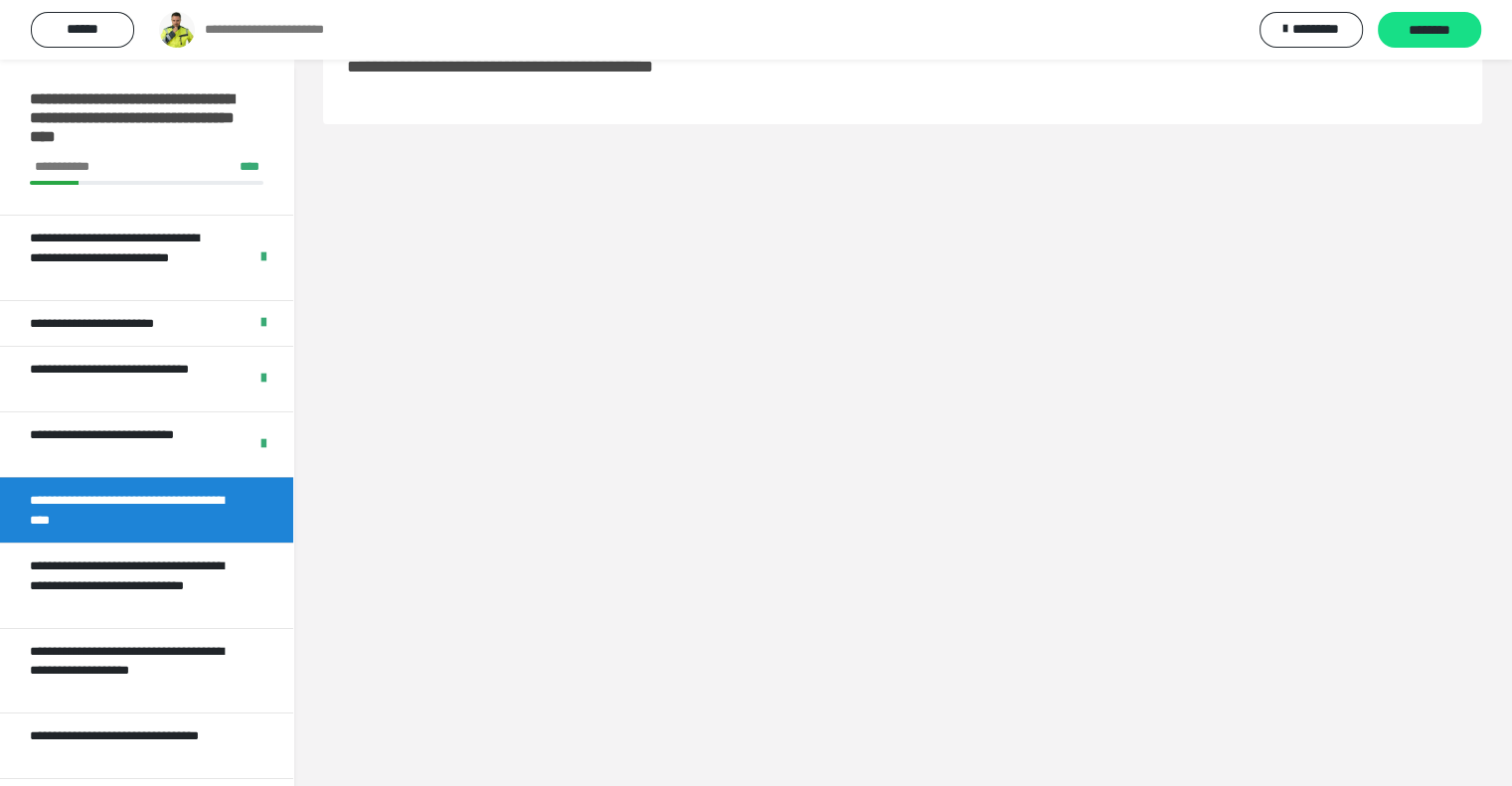 scroll, scrollTop: 60, scrollLeft: 0, axis: vertical 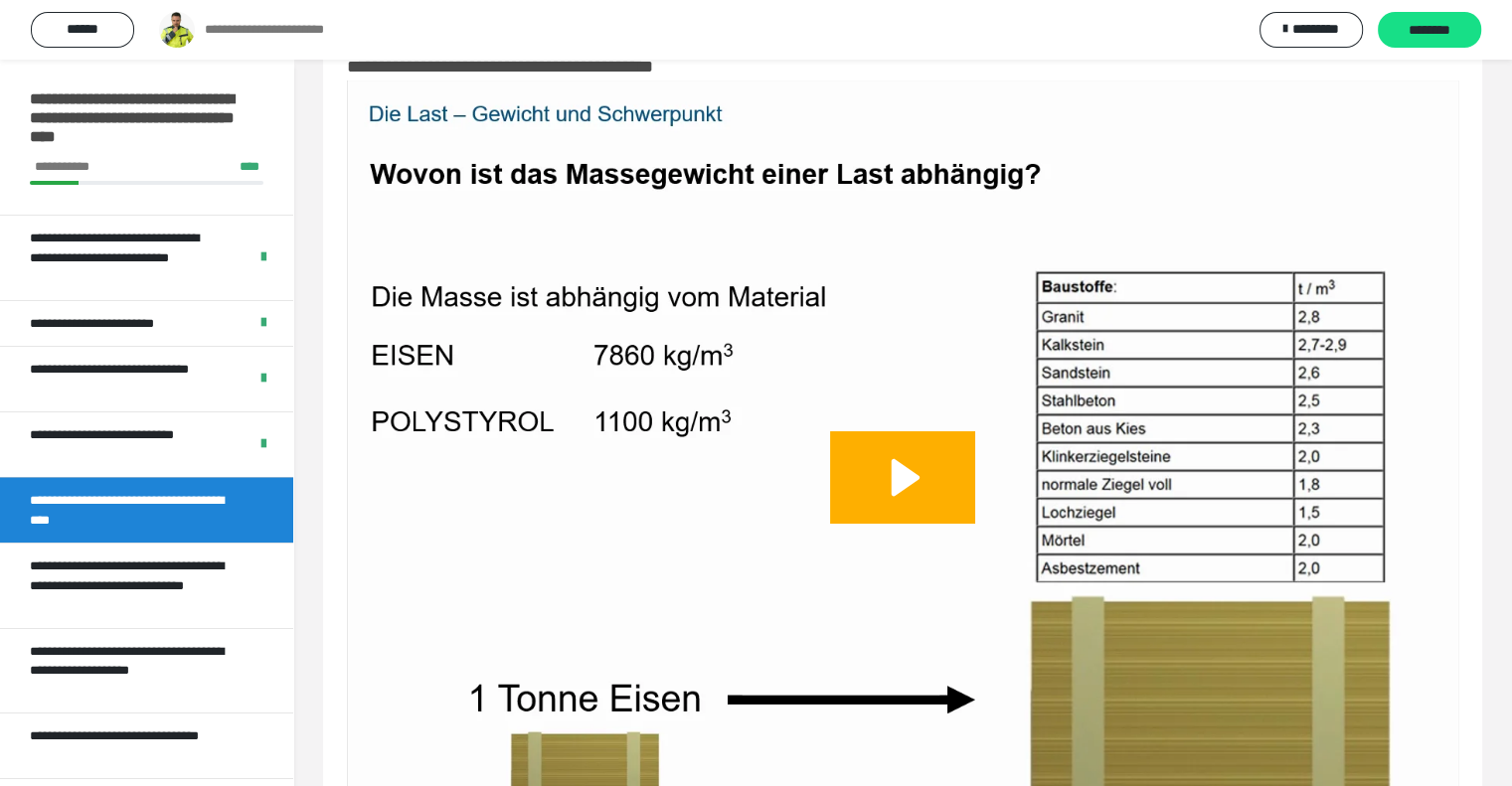 click at bounding box center [903, 497] 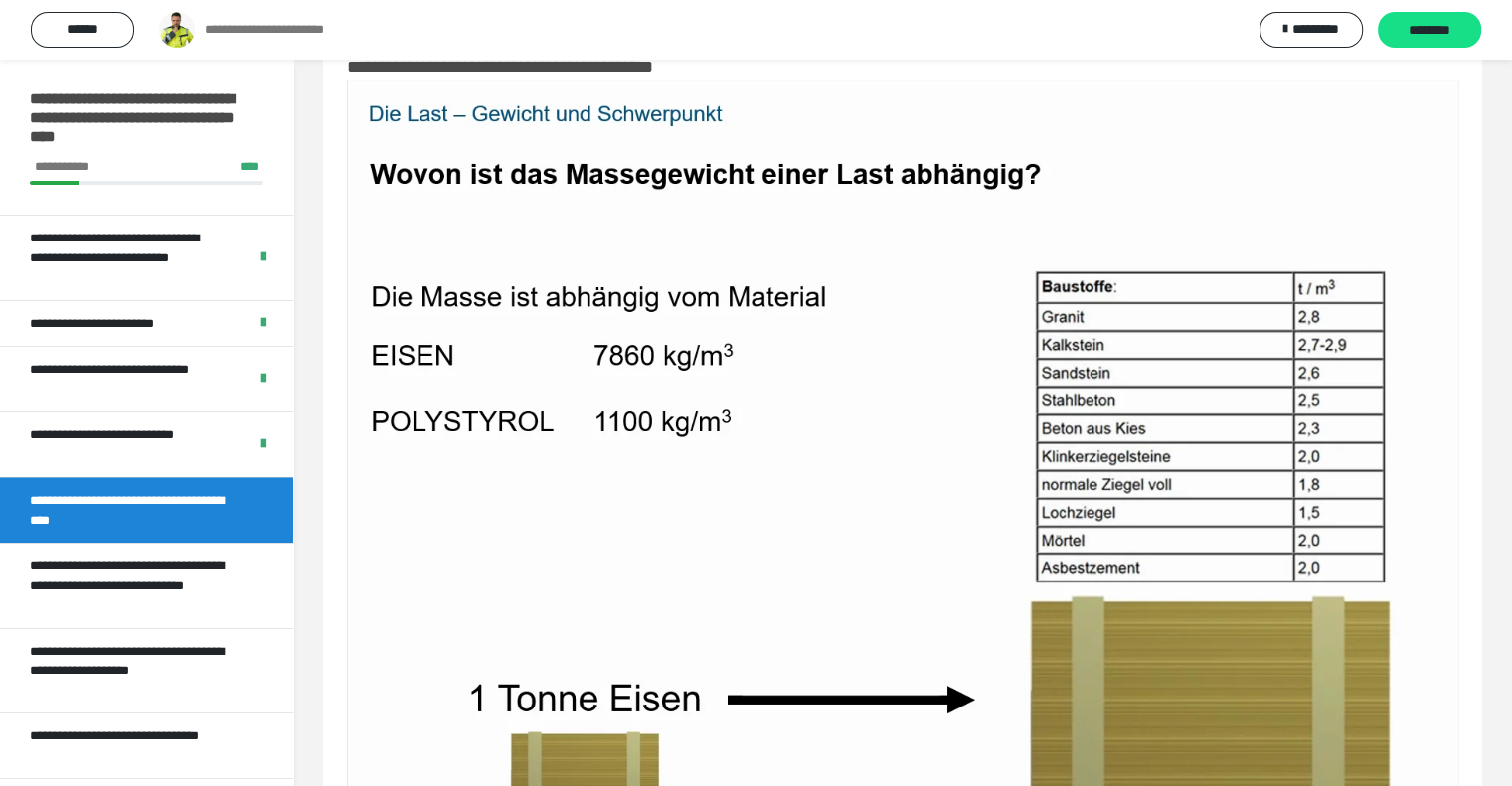 click at bounding box center (903, 497) 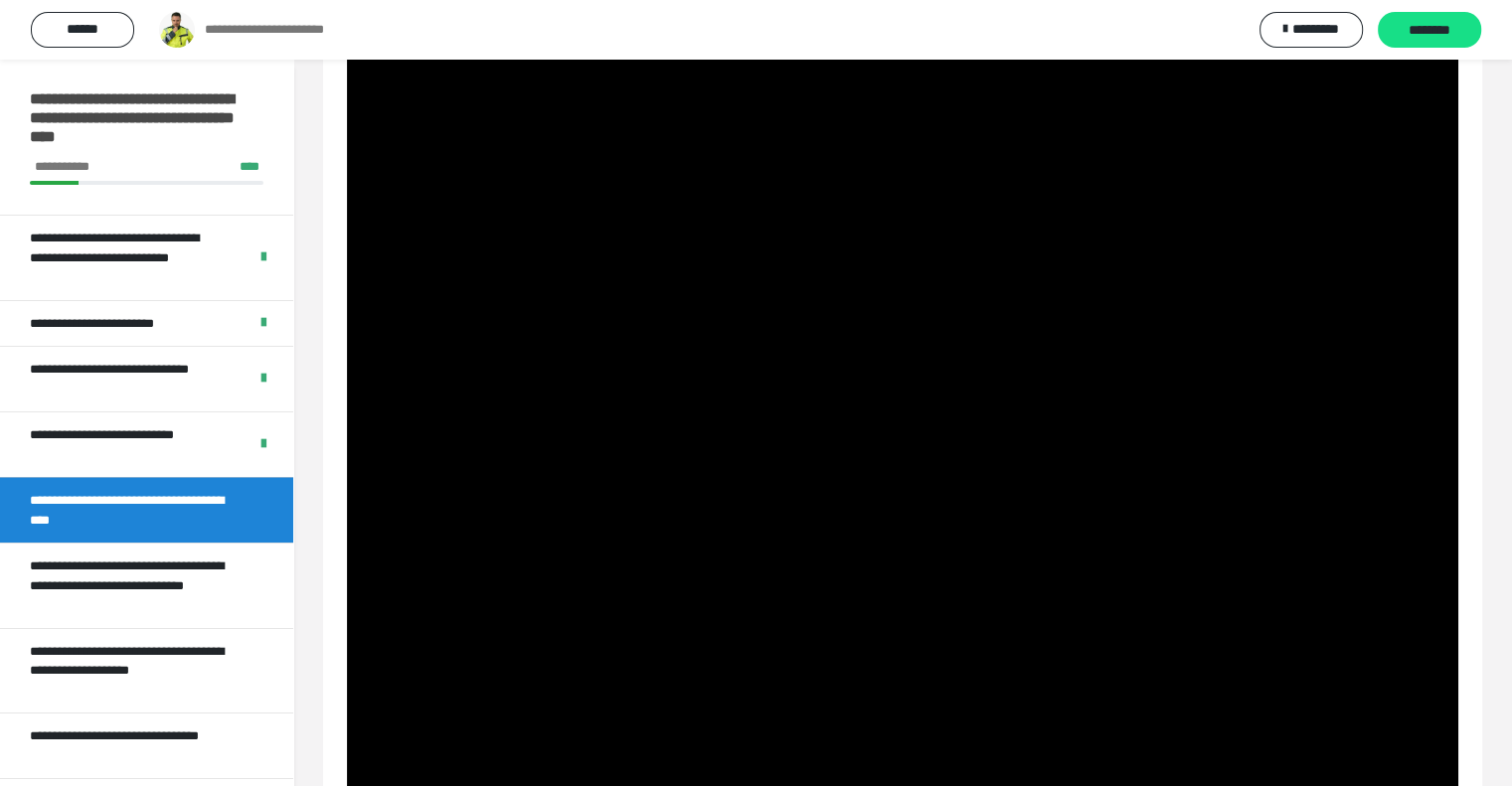 scroll, scrollTop: 240, scrollLeft: 0, axis: vertical 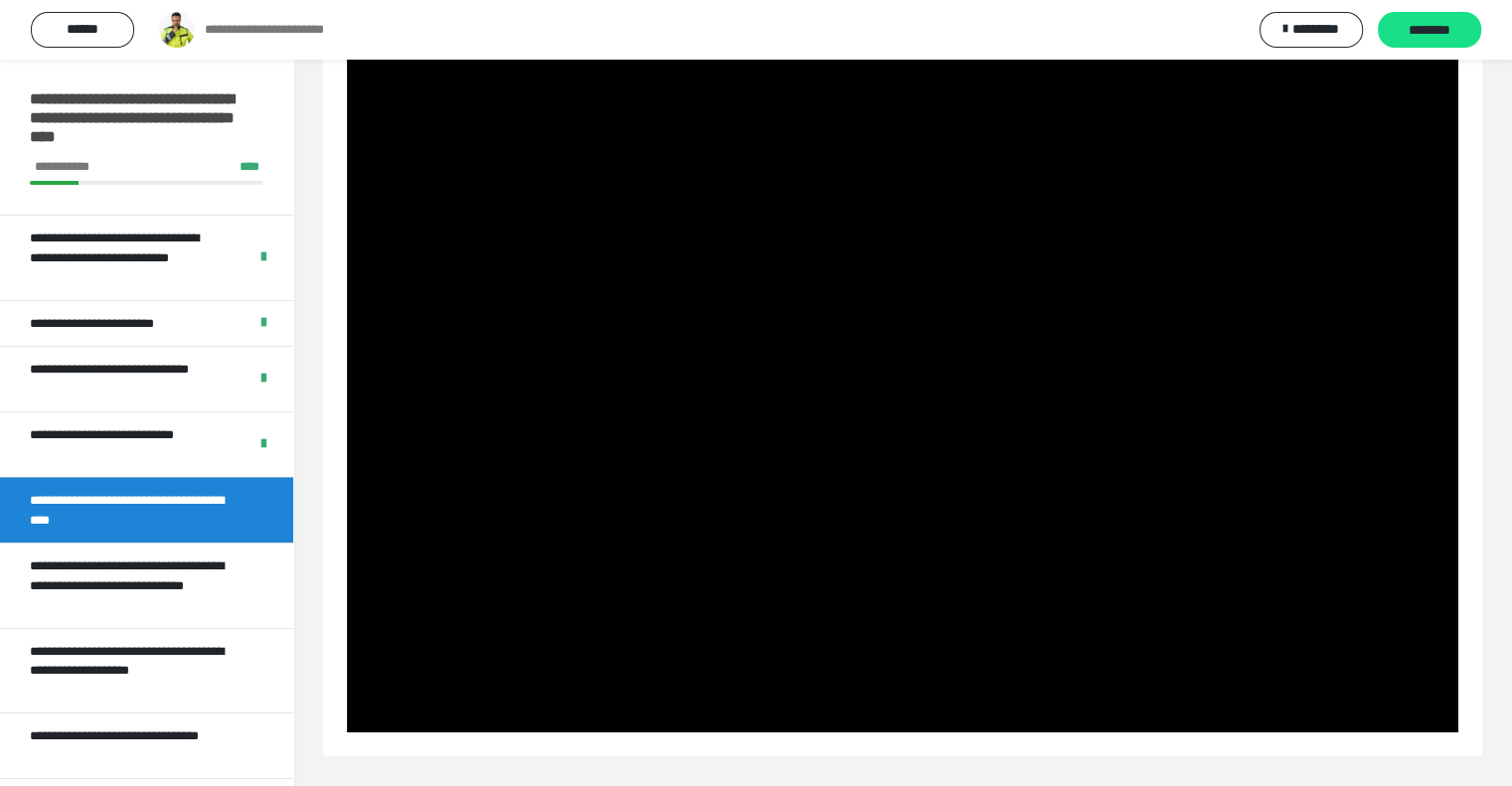 click 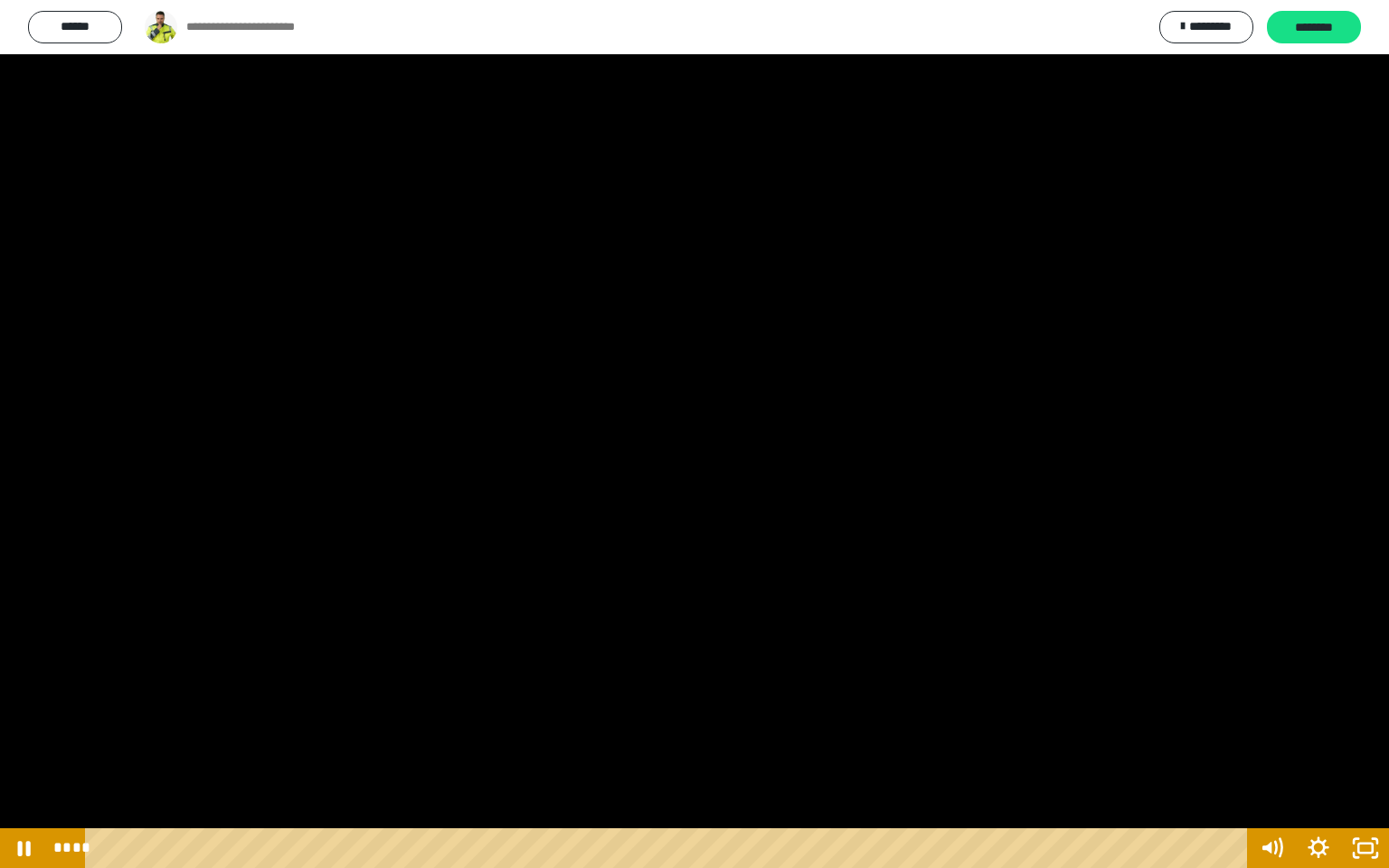 click at bounding box center (694, 434) 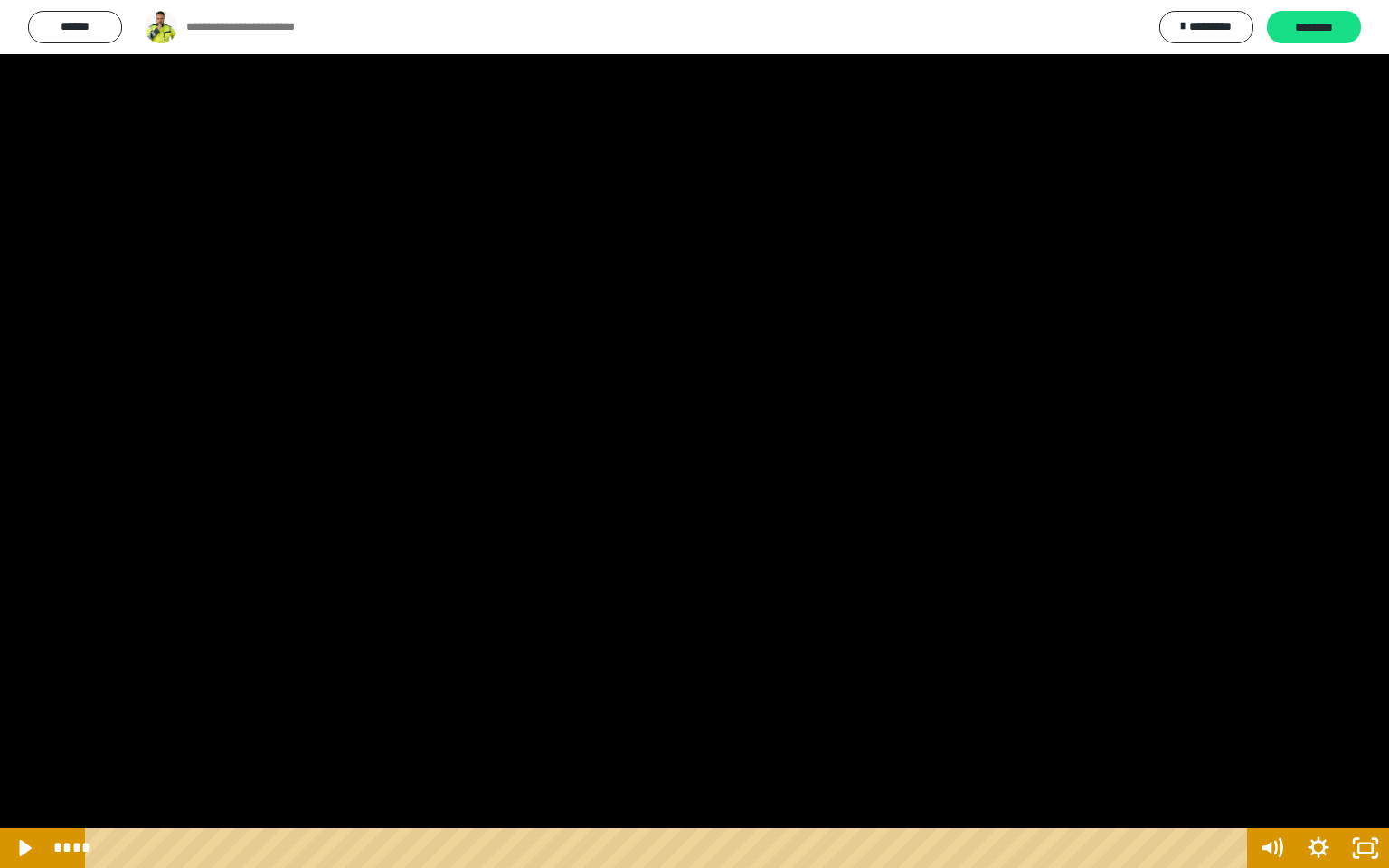 click at bounding box center [694, 434] 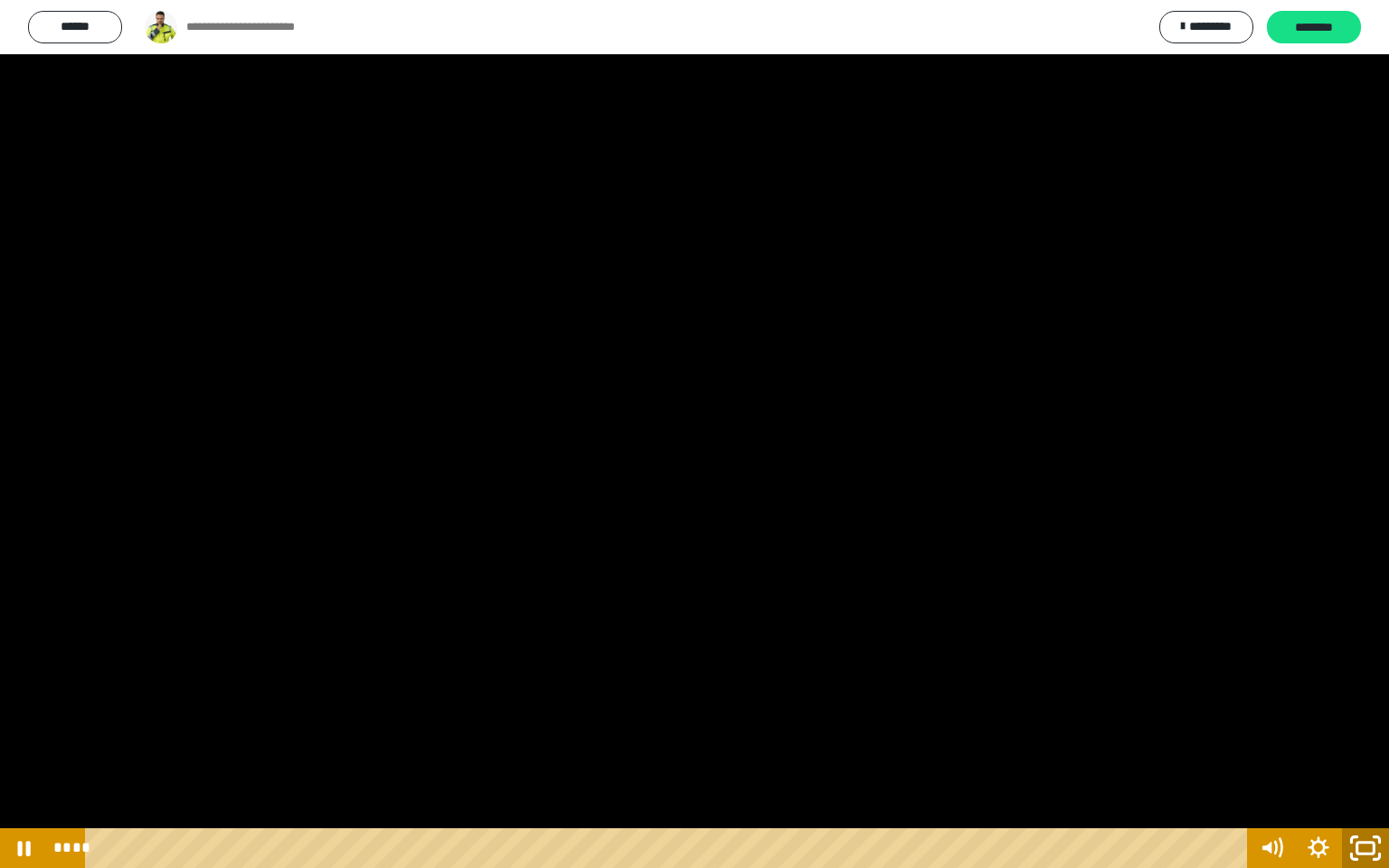 click 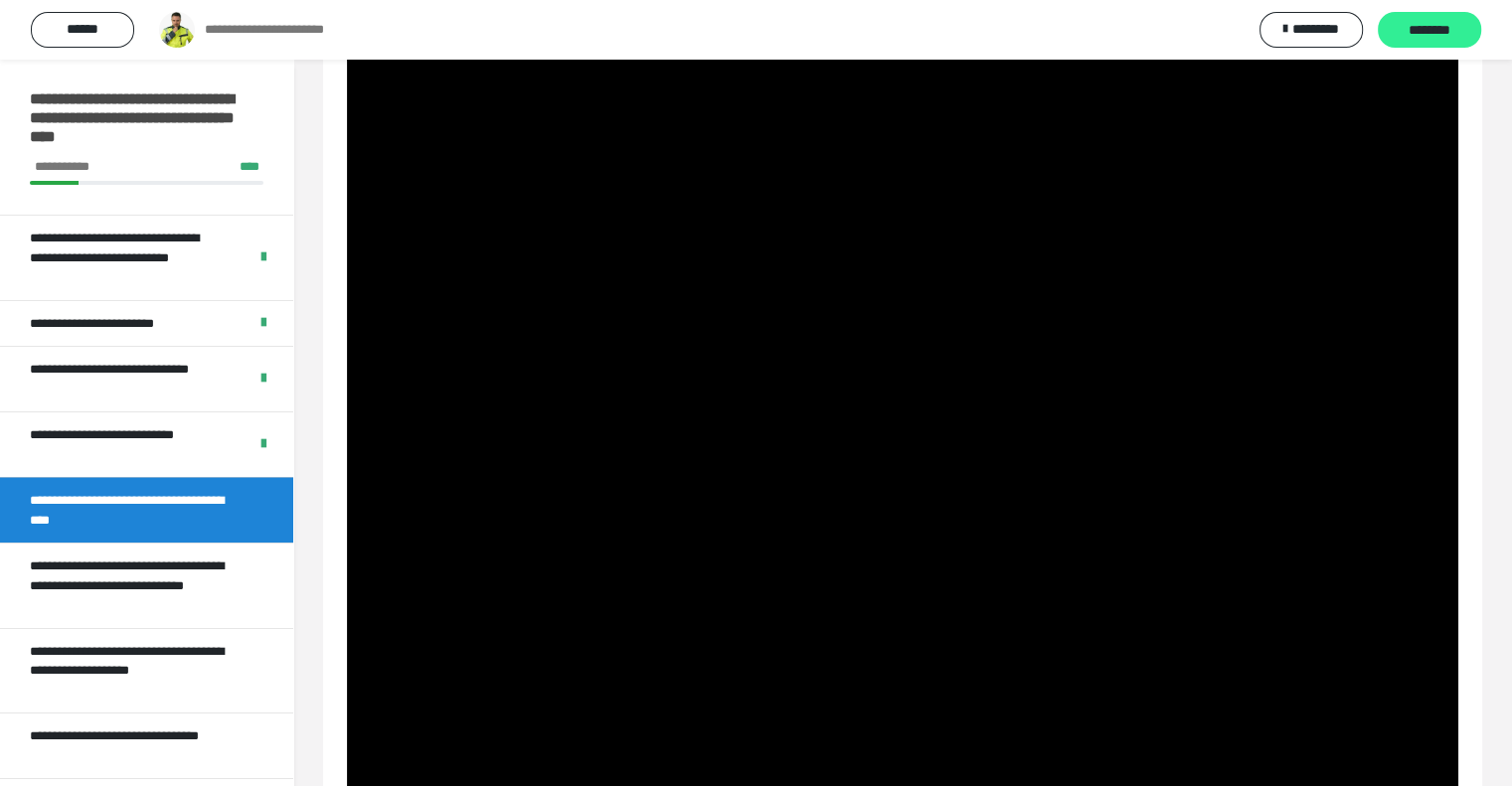 click on "********" at bounding box center [1429, 31] 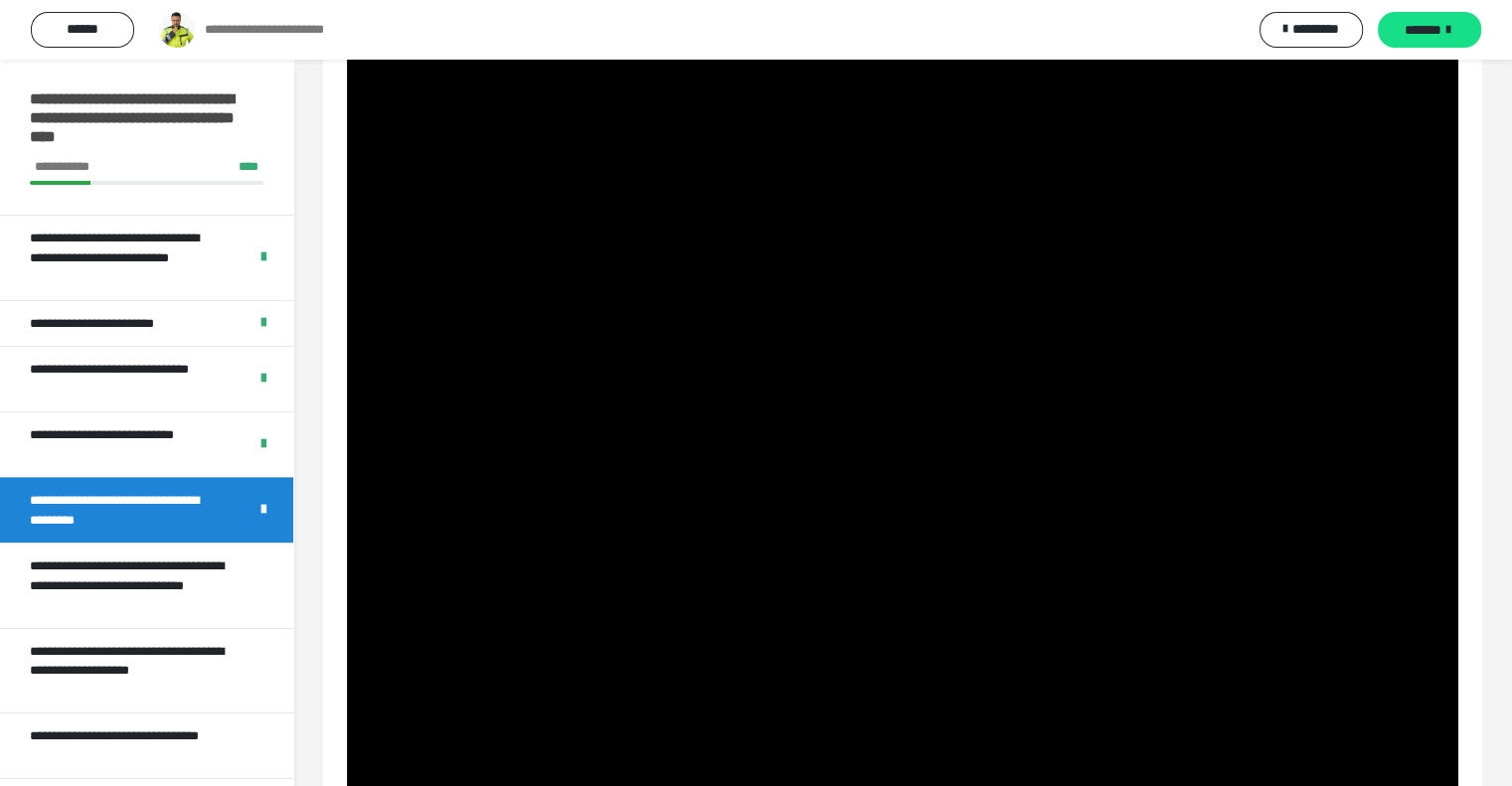 click at bounding box center [1448, 30] 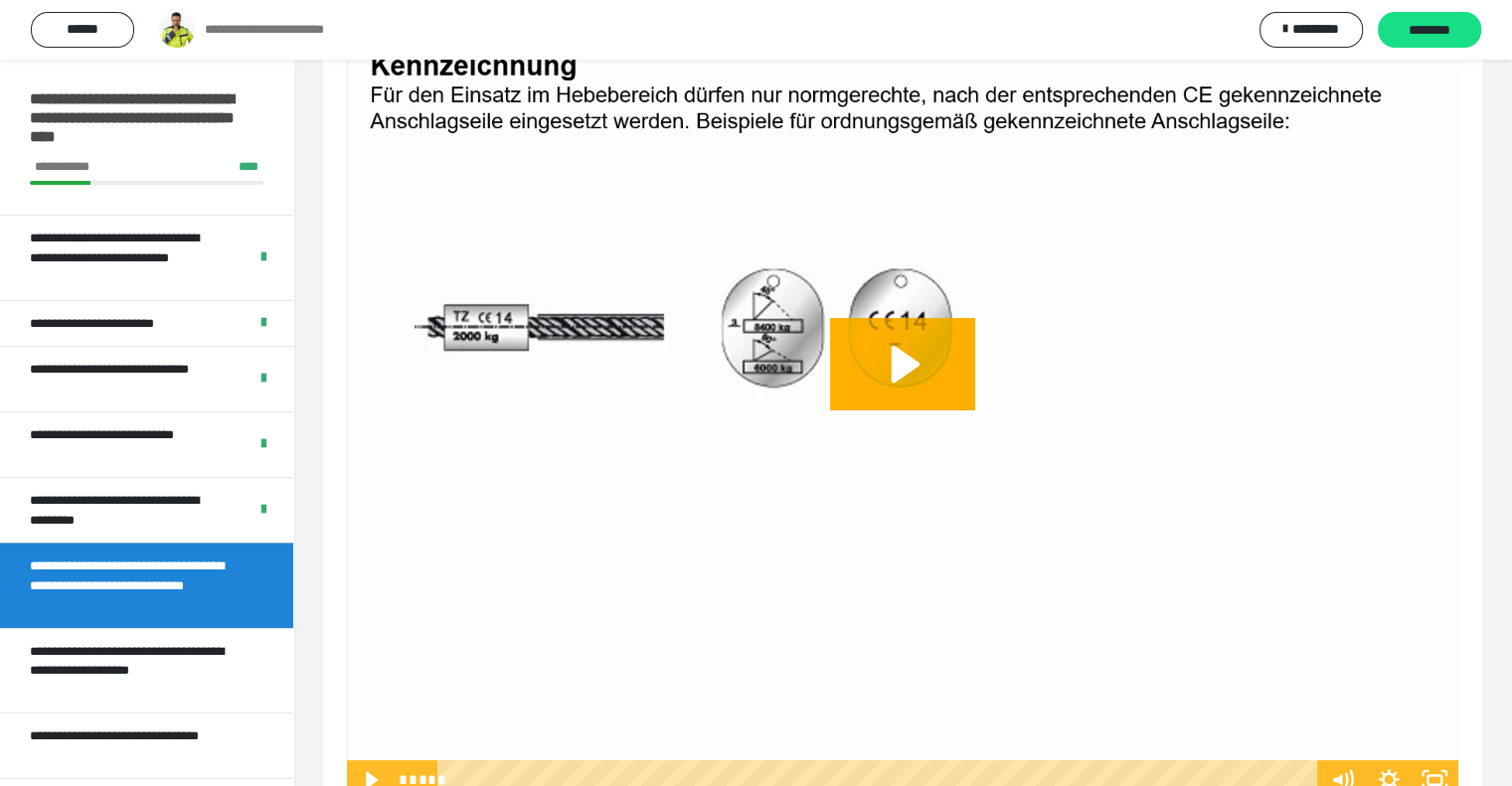 scroll, scrollTop: 240, scrollLeft: 0, axis: vertical 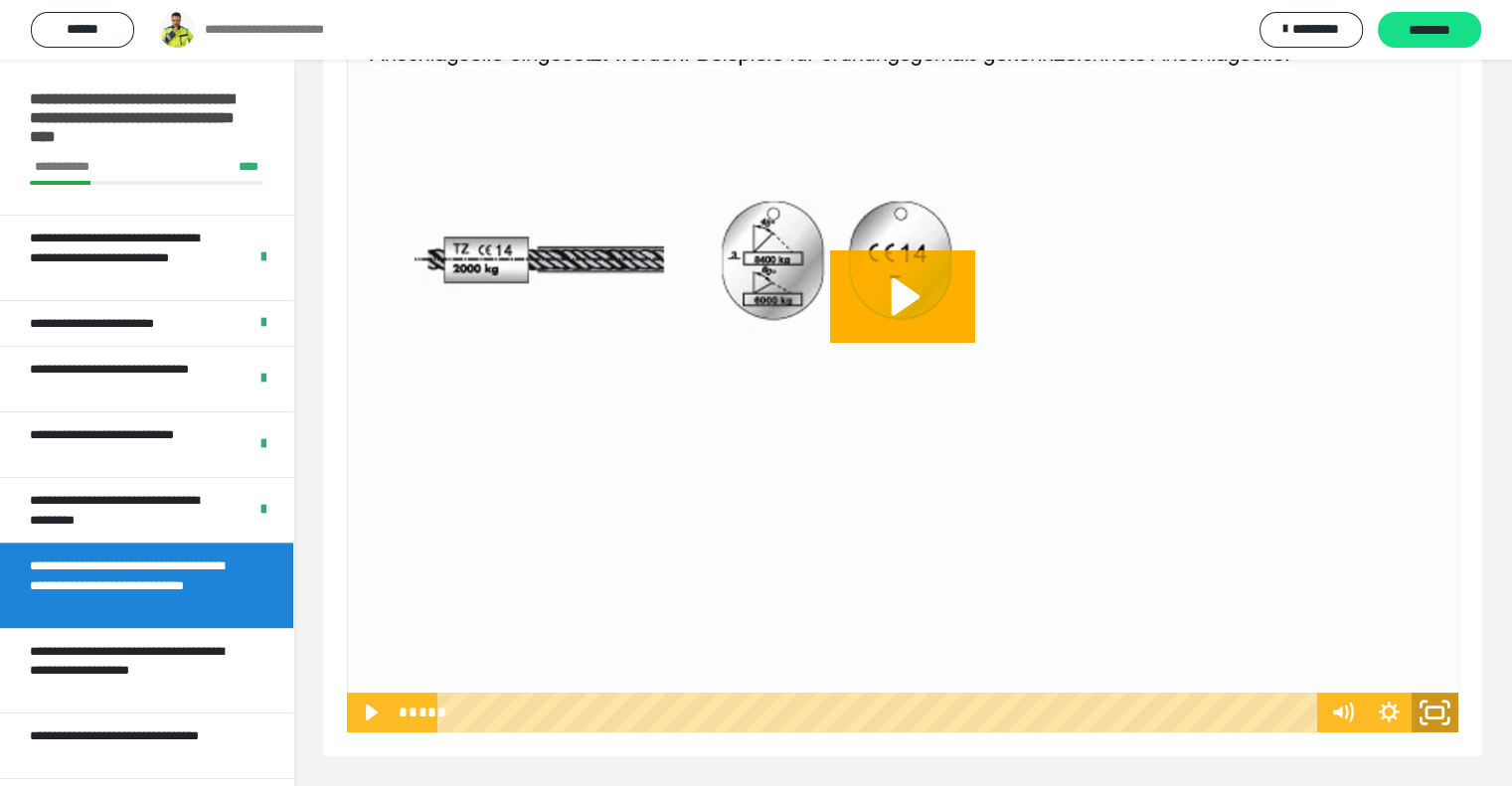 click 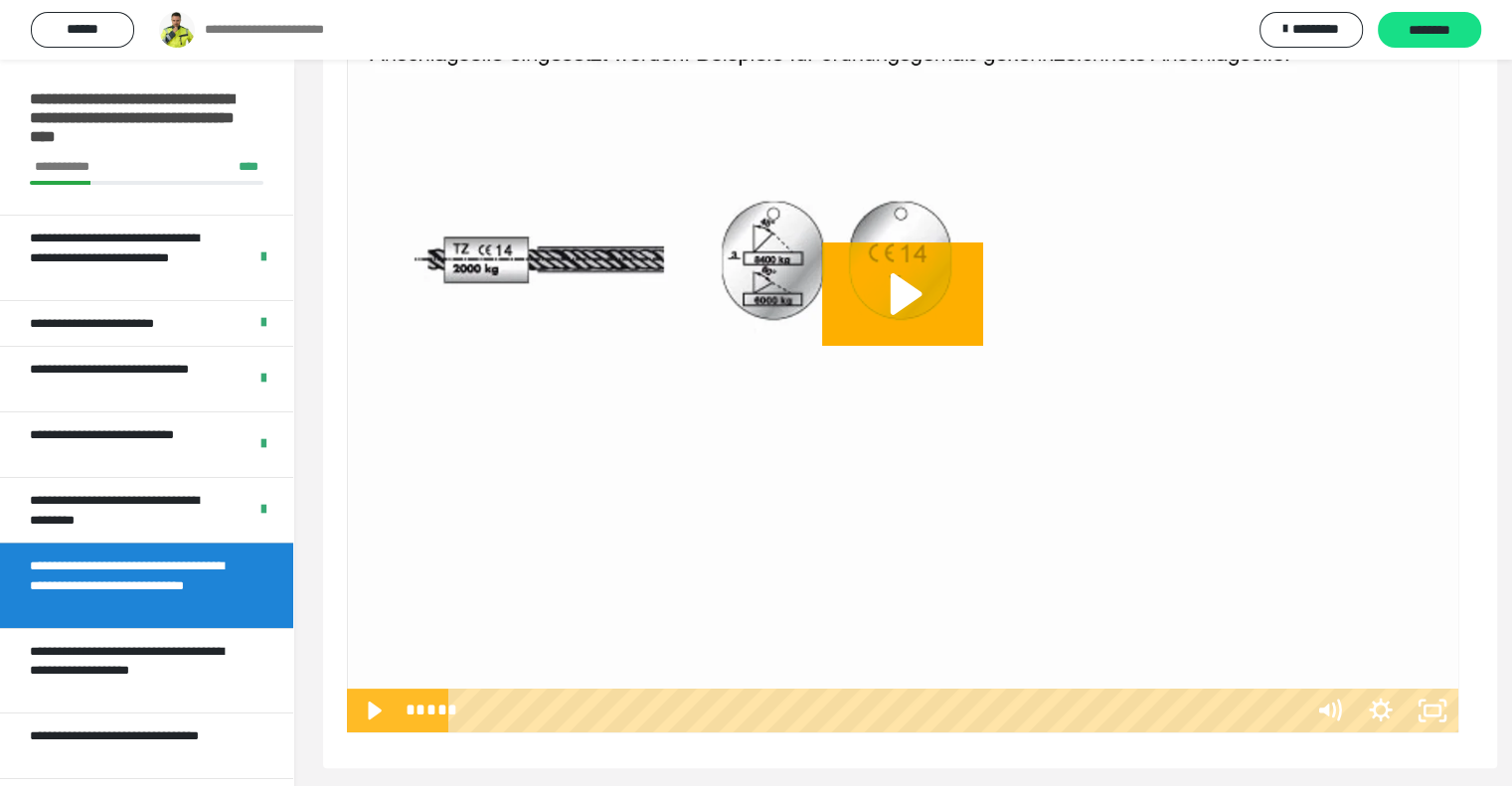 scroll, scrollTop: 83, scrollLeft: 0, axis: vertical 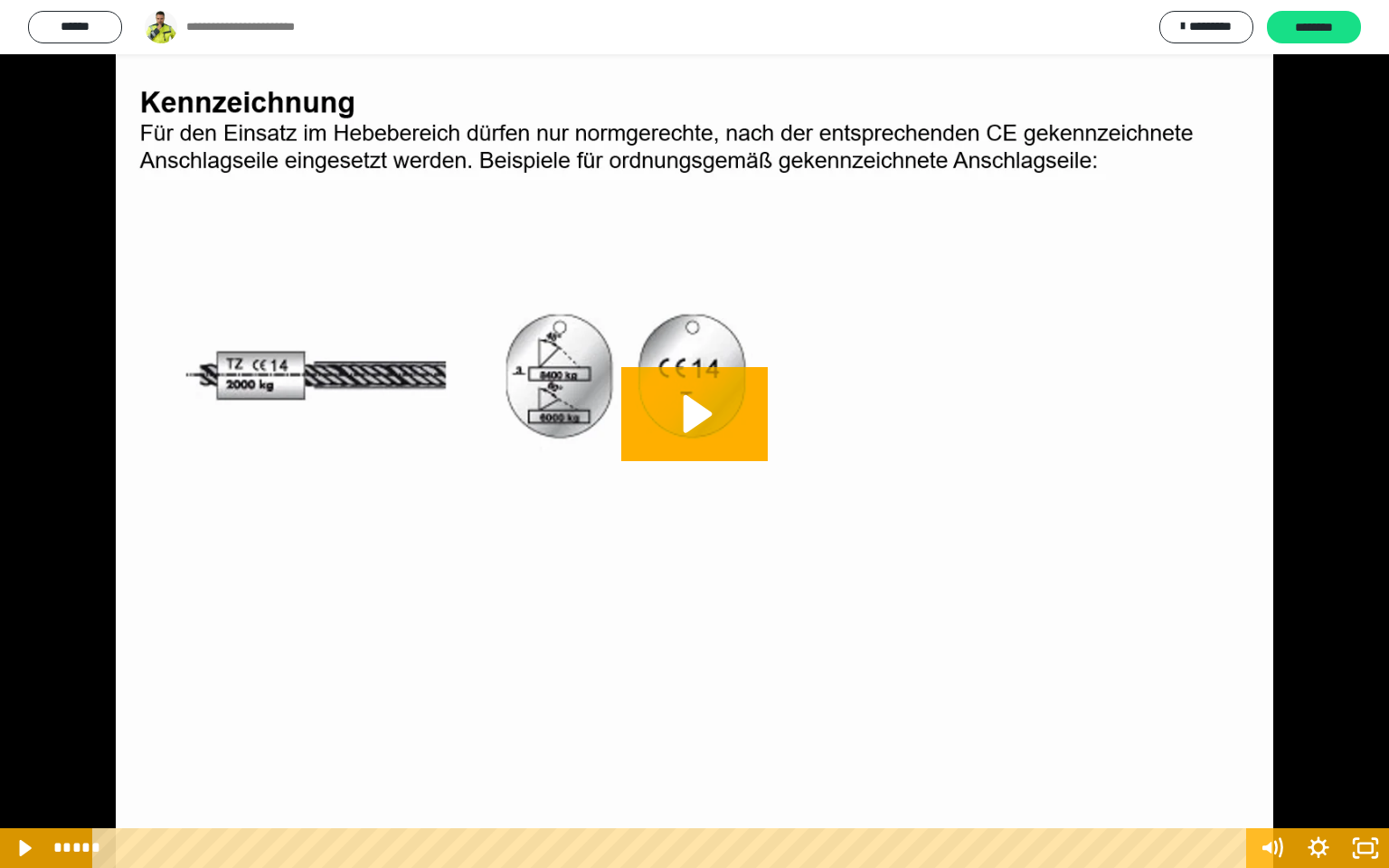 click at bounding box center (694, 434) 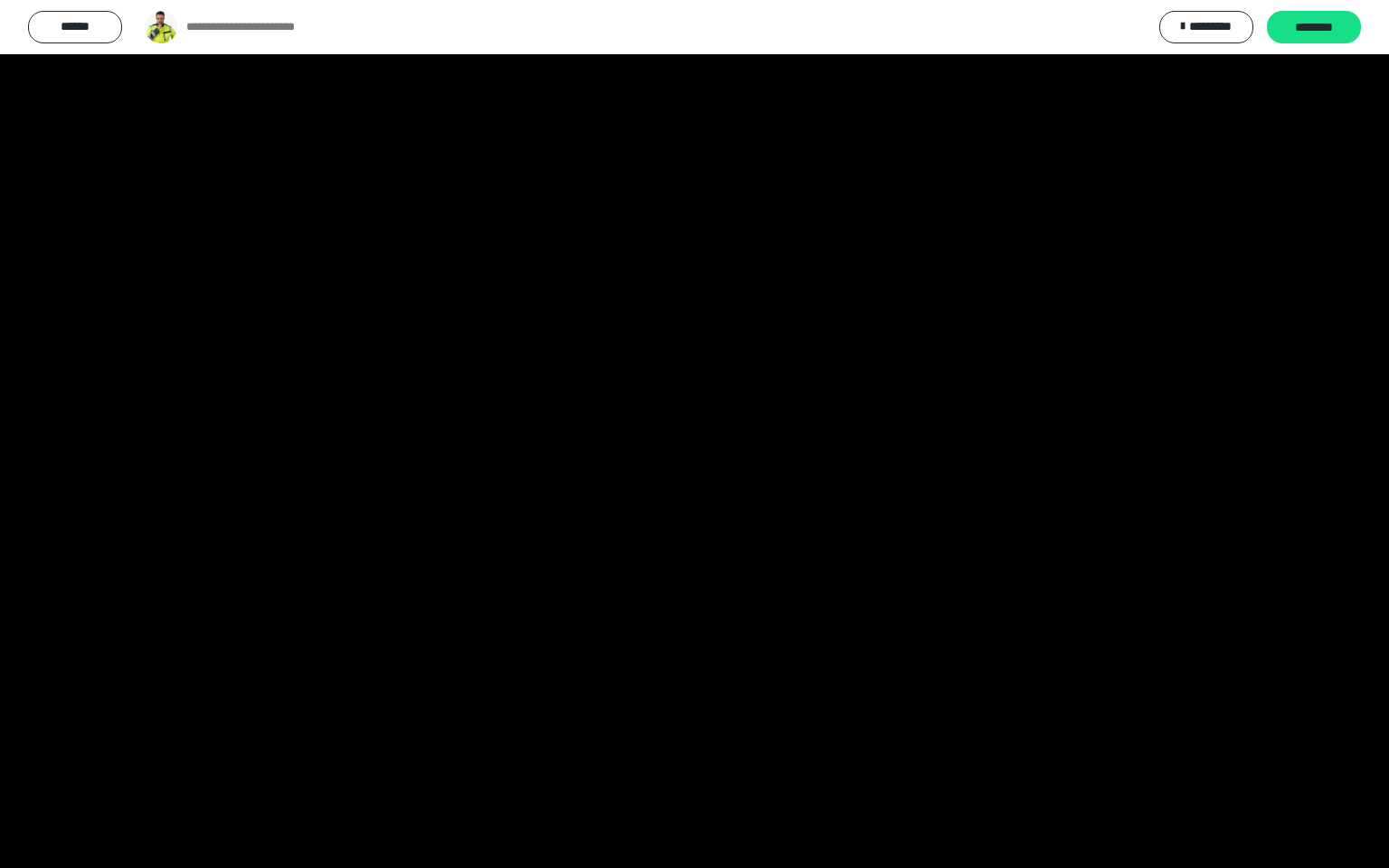 click at bounding box center (694, 434) 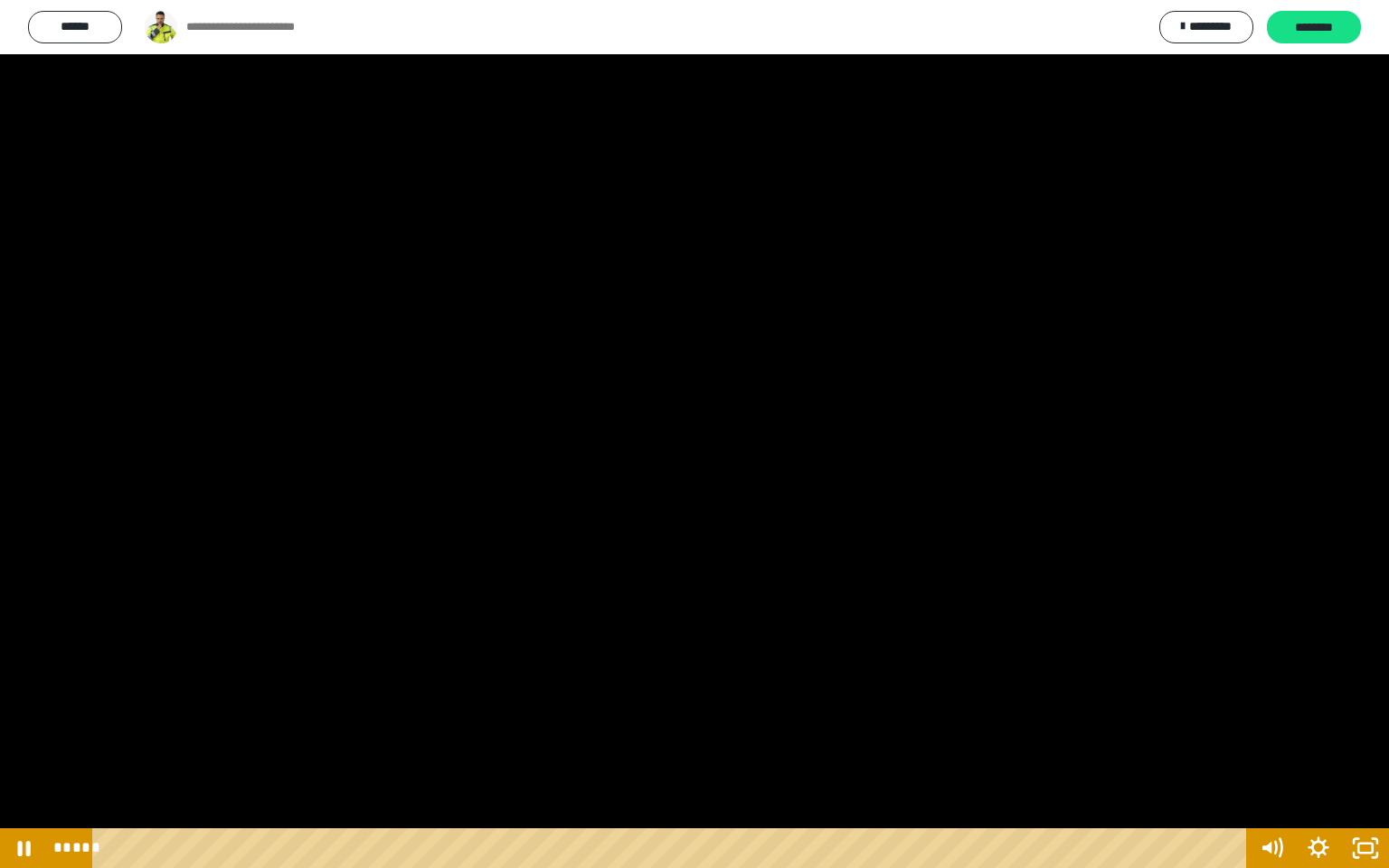 click at bounding box center [694, 434] 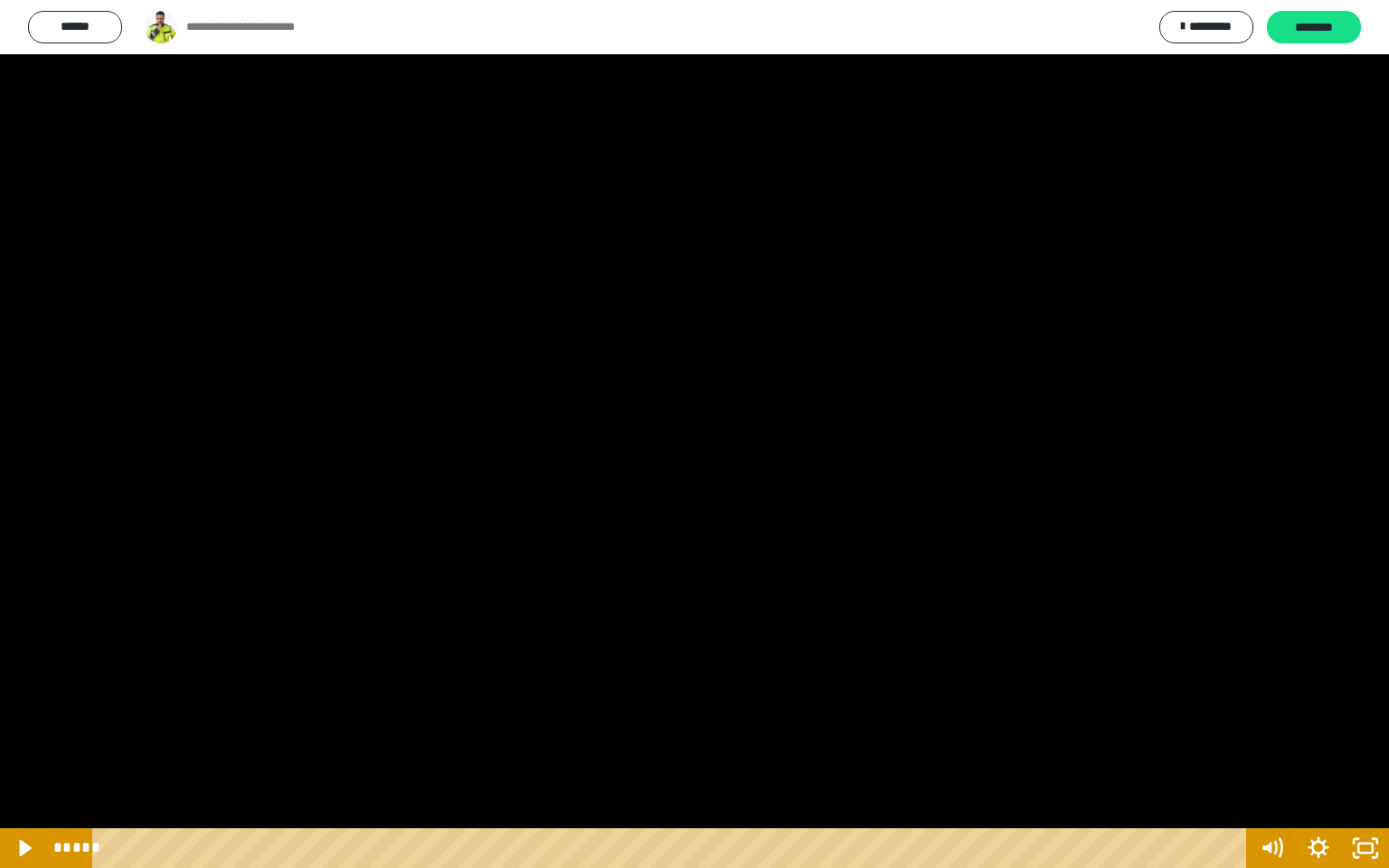 click at bounding box center (694, 434) 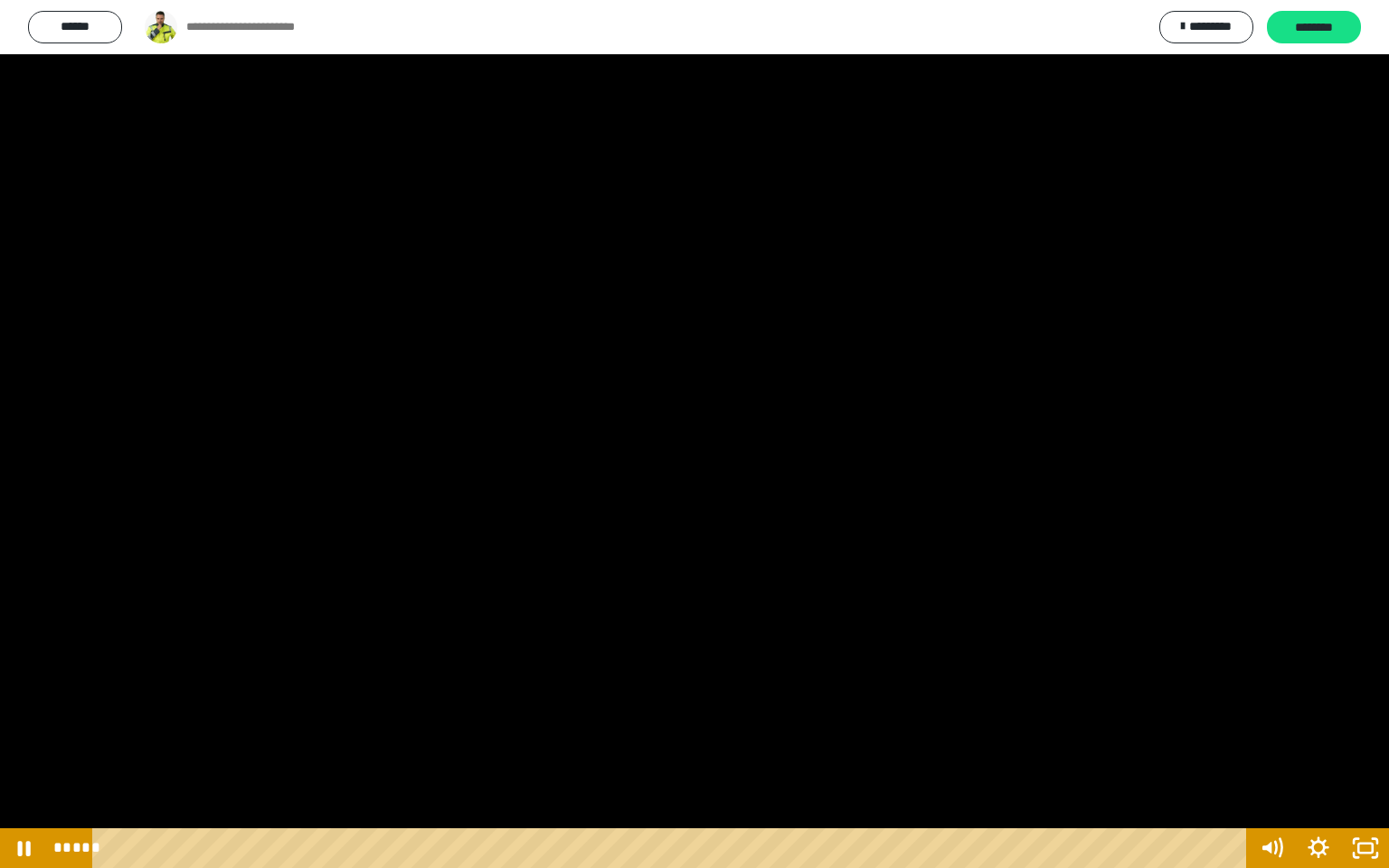 click at bounding box center [694, 434] 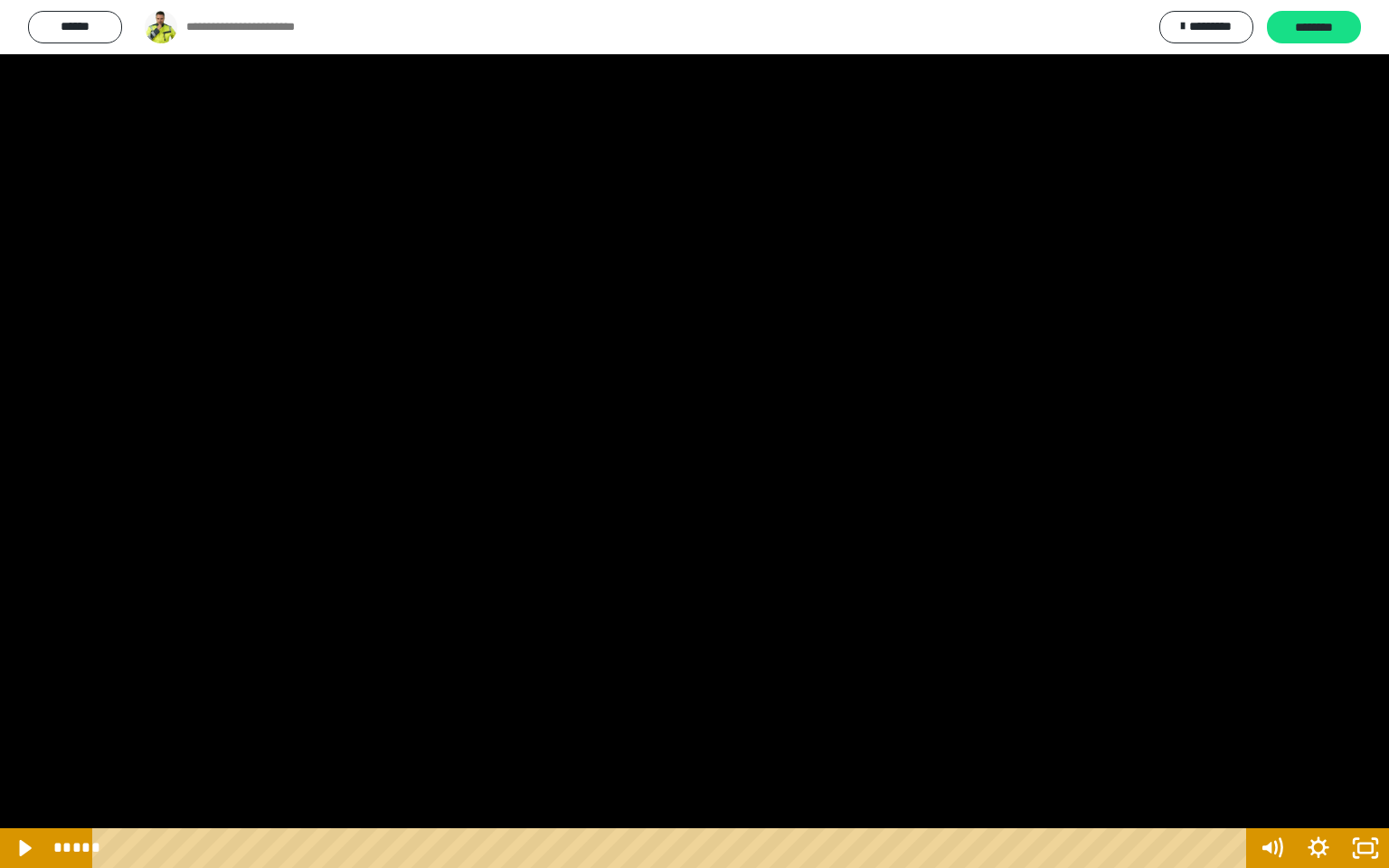 click at bounding box center (694, 434) 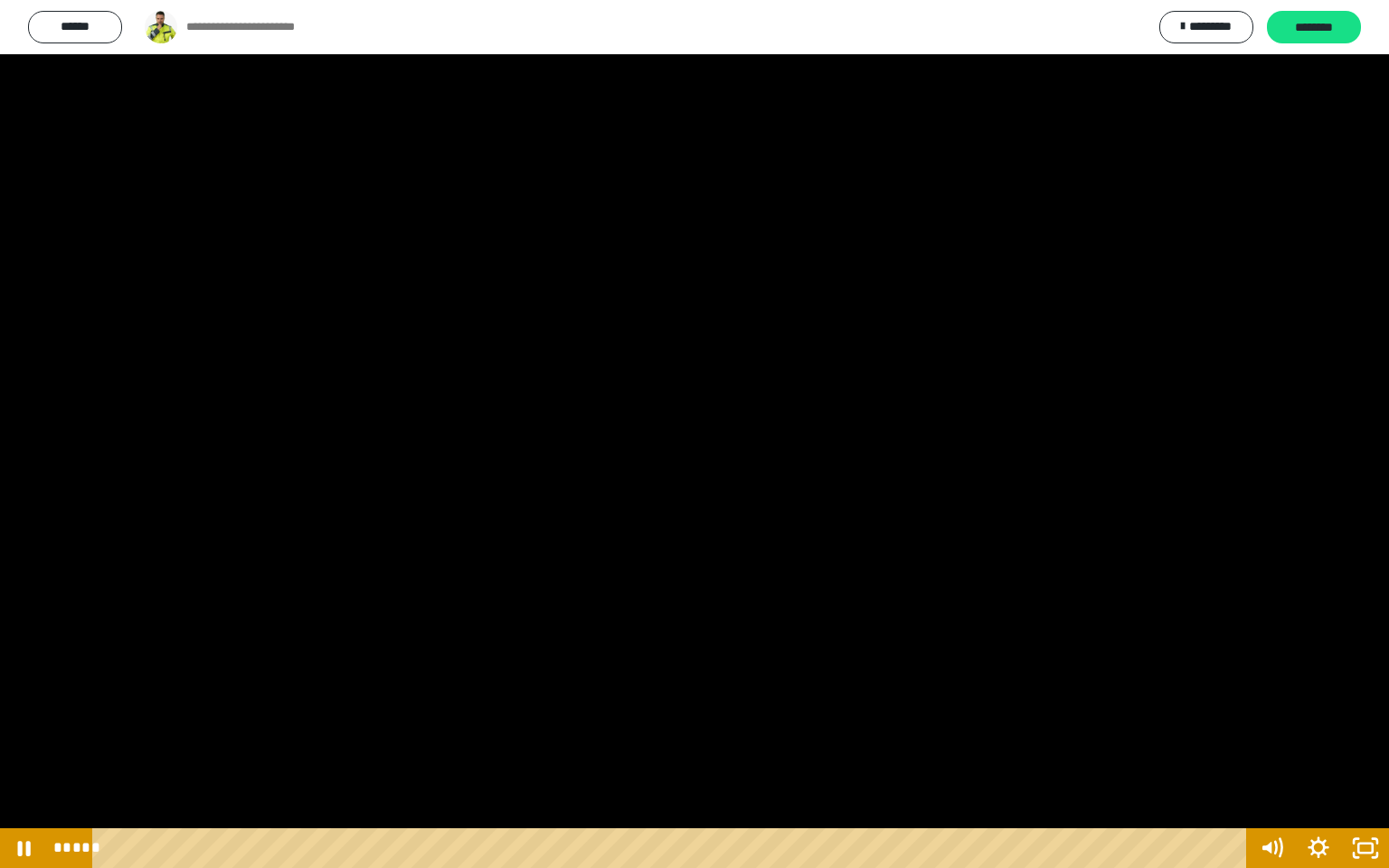 click at bounding box center (694, 434) 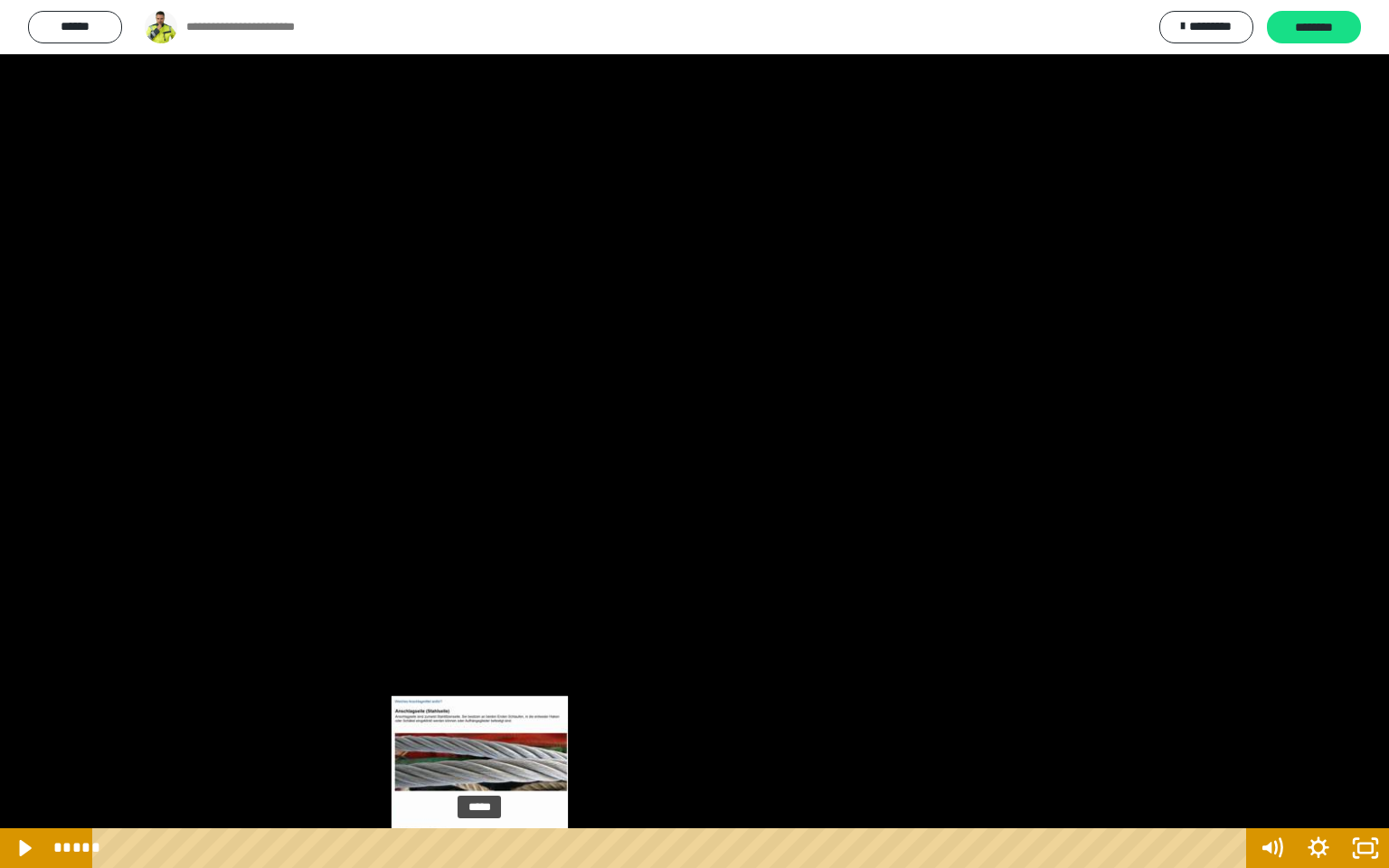 click on "**********" at bounding box center (694, 434) 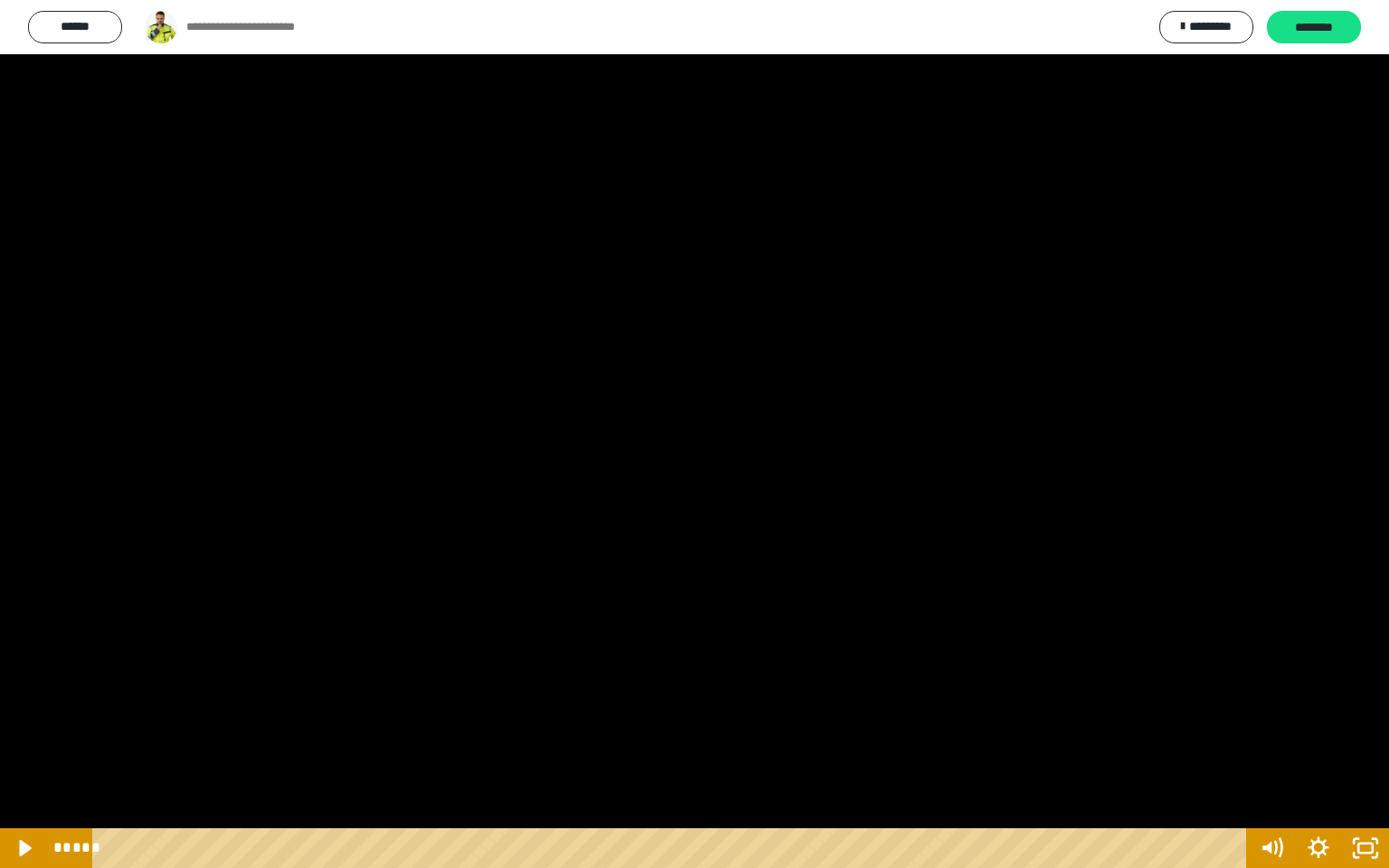 click at bounding box center (694, 434) 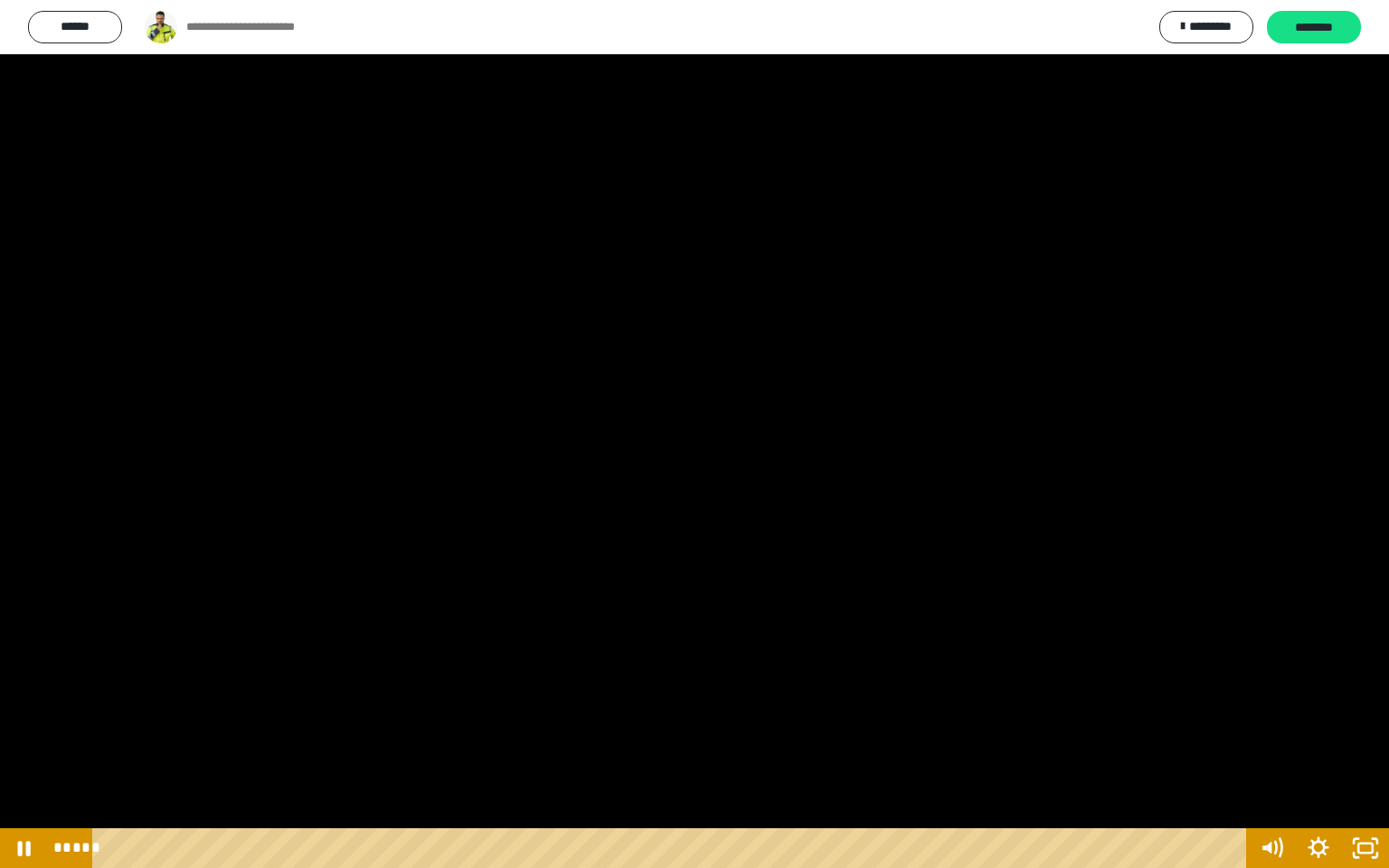click at bounding box center [694, 434] 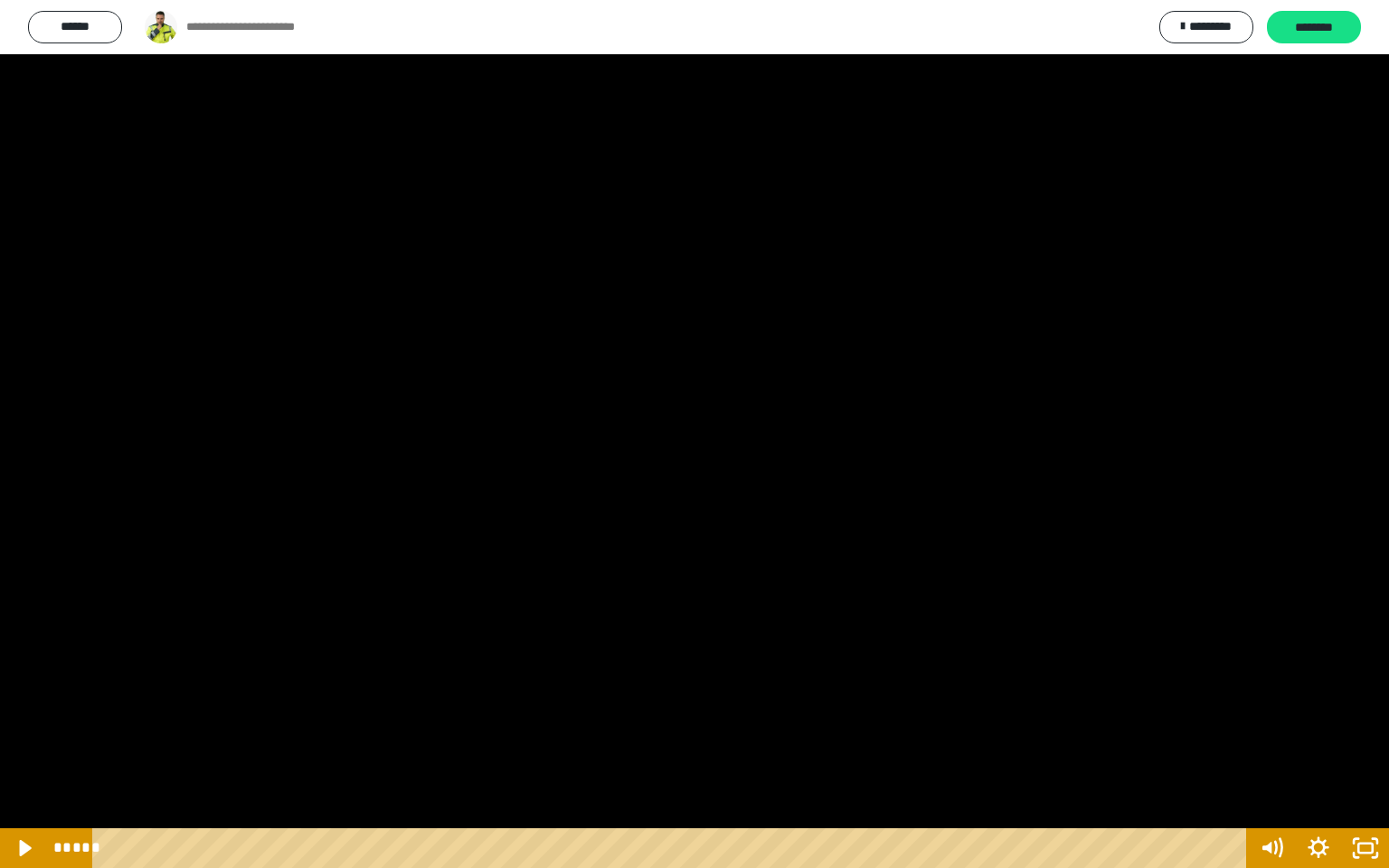 click at bounding box center (694, 434) 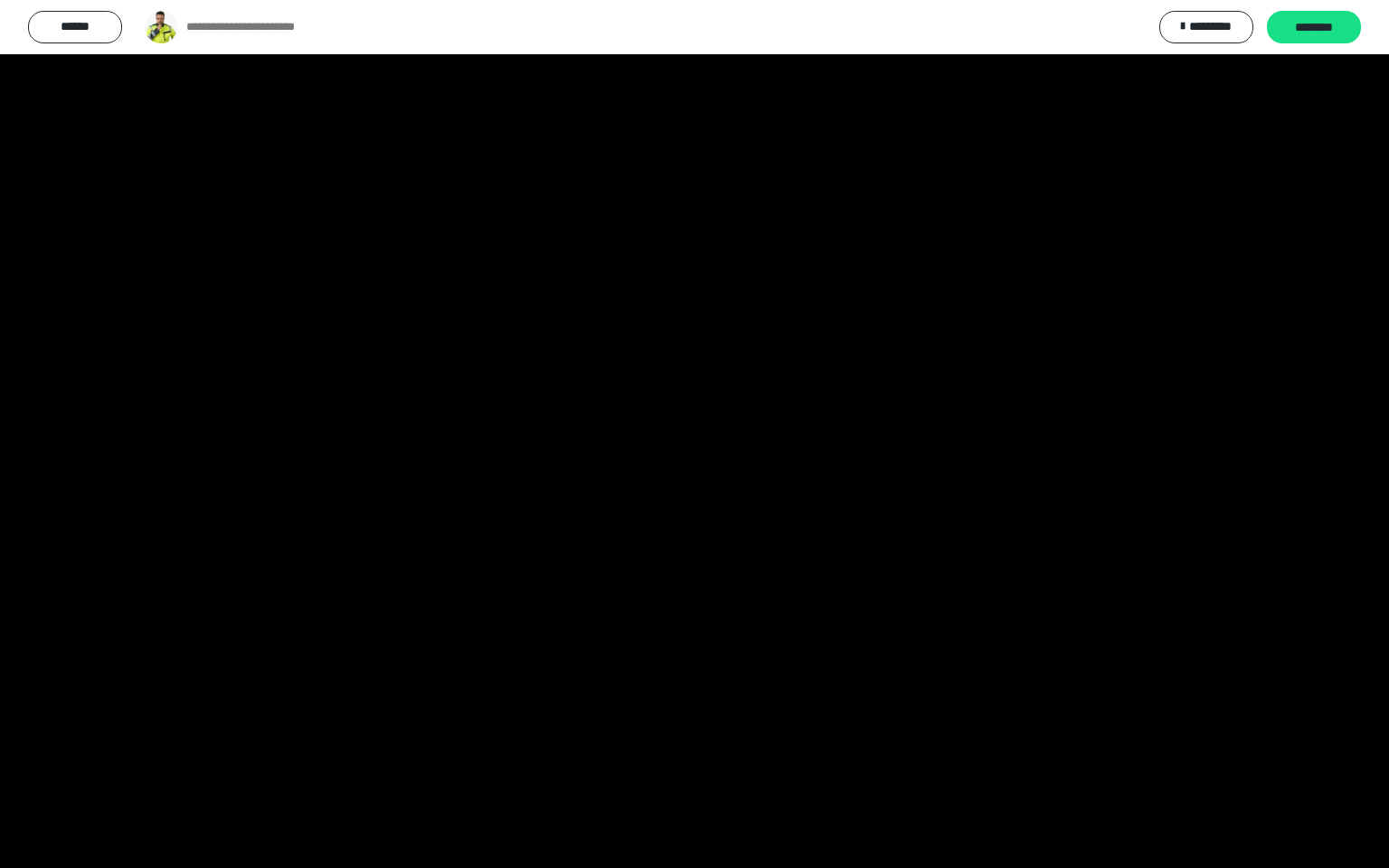 drag, startPoint x: 568, startPoint y: 521, endPoint x: 1388, endPoint y: 329, distance: 842.1781 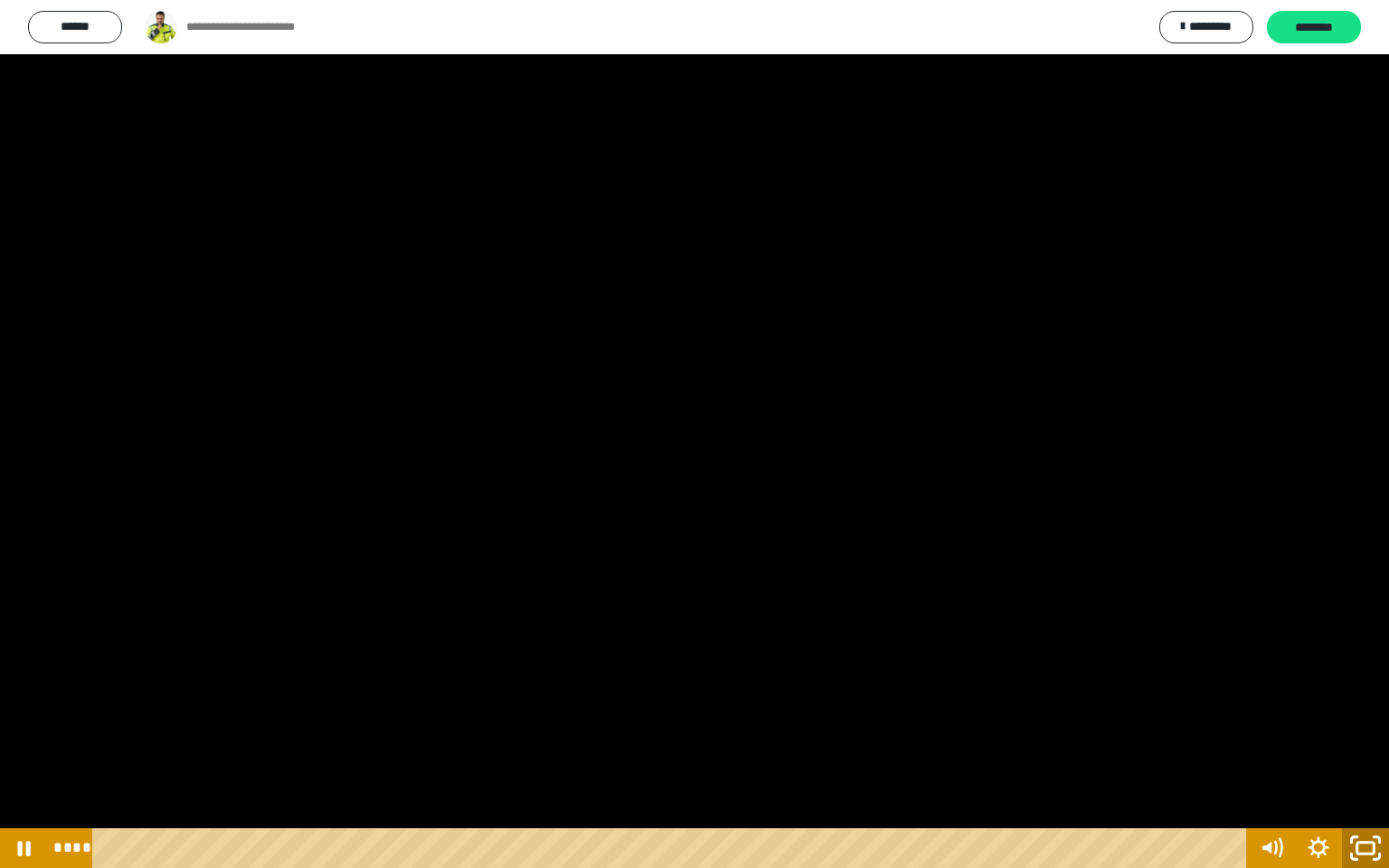click 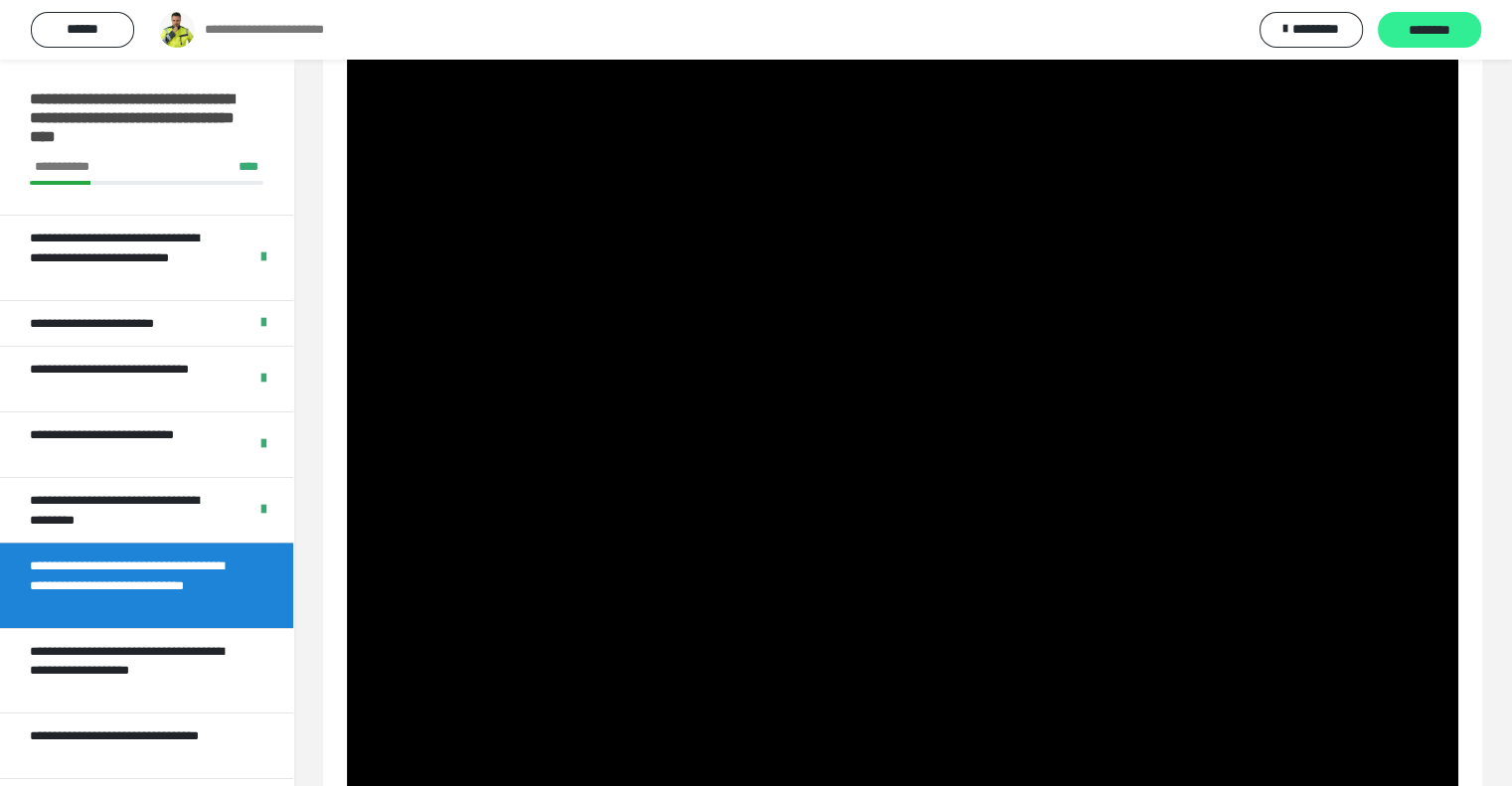 click on "********" at bounding box center (1429, 31) 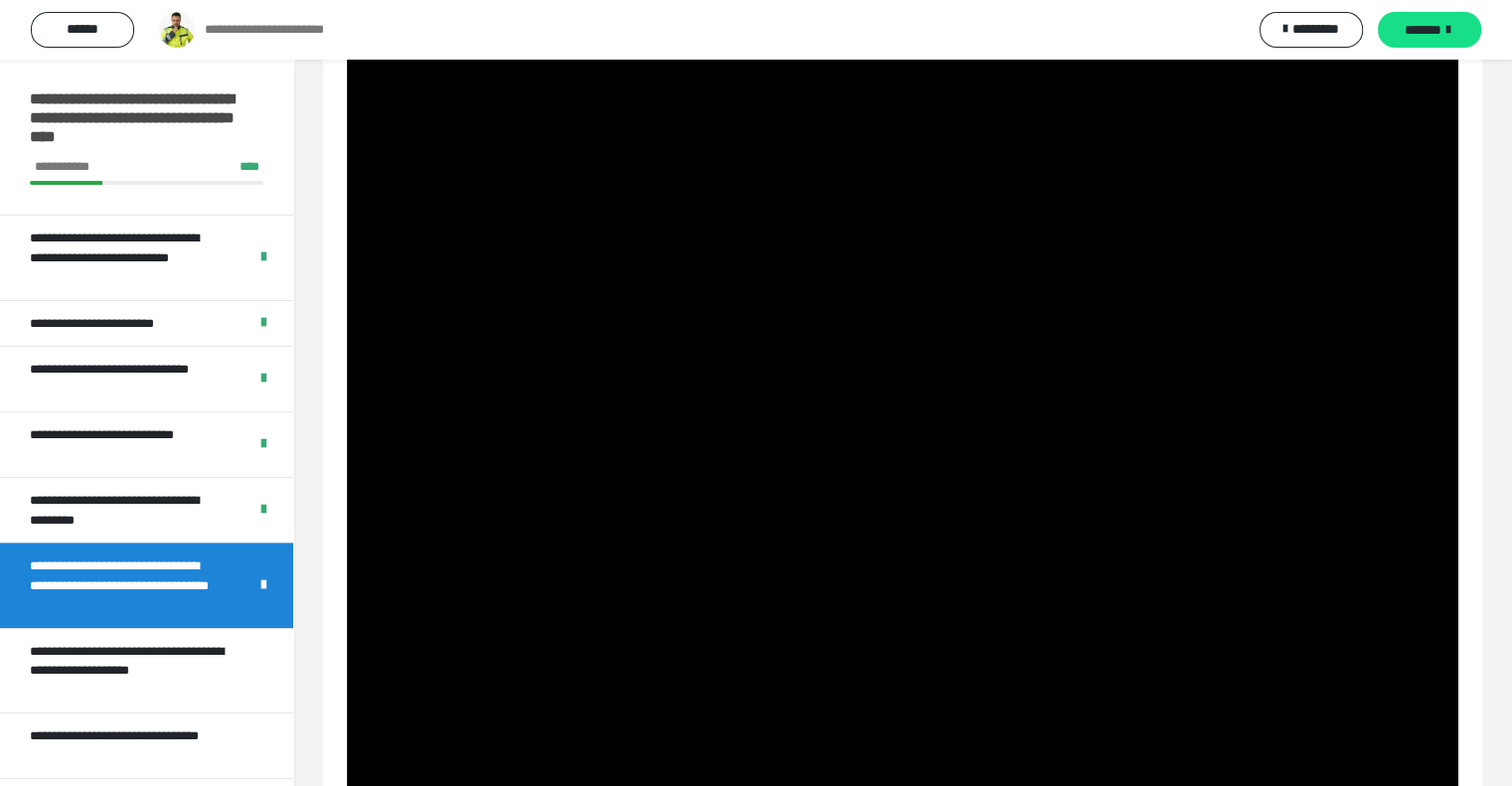 click on "*******" at bounding box center (1429, 30) 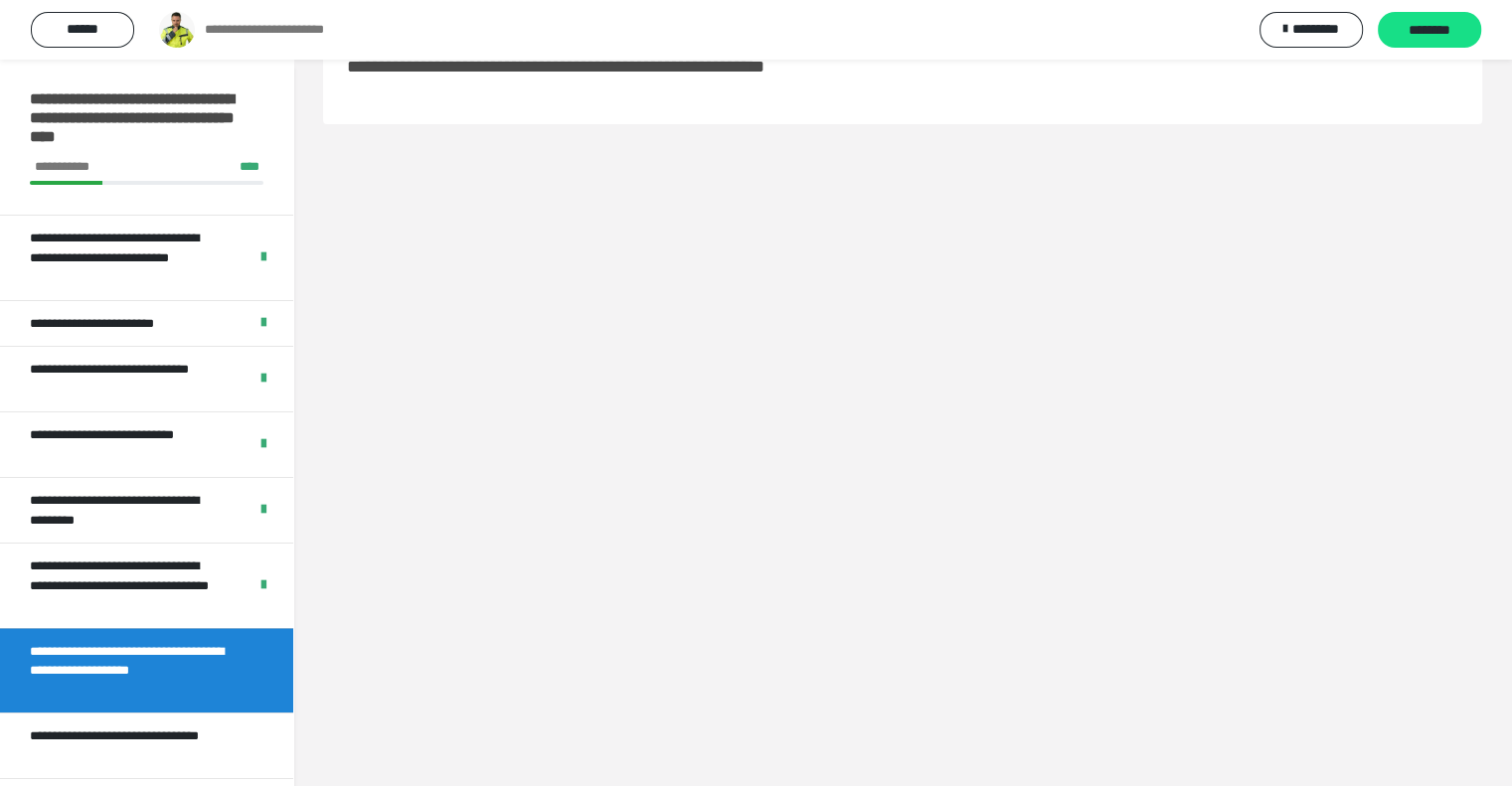 scroll, scrollTop: 60, scrollLeft: 0, axis: vertical 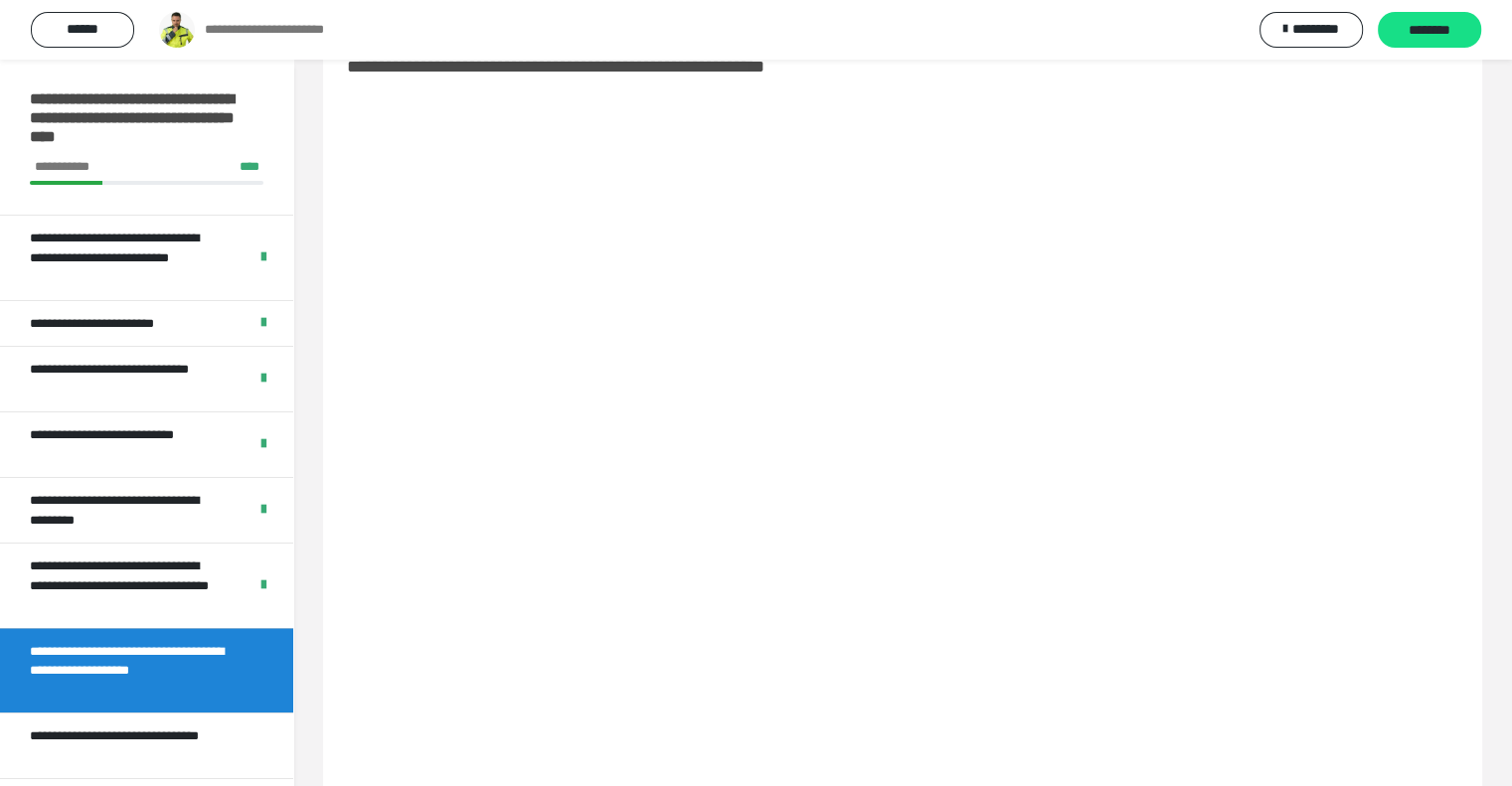 click on "**********" at bounding box center [903, 483] 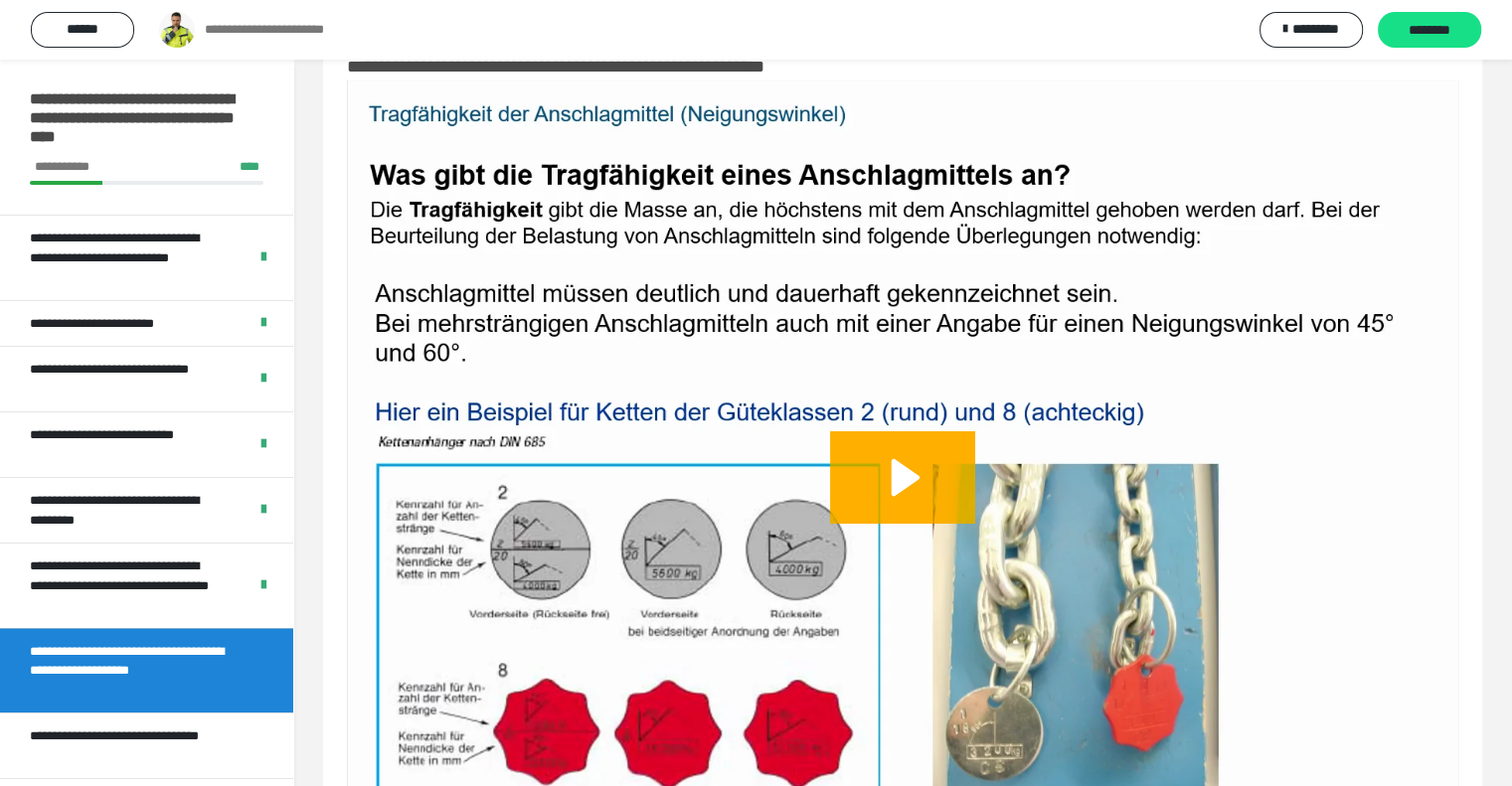 click at bounding box center [903, 497] 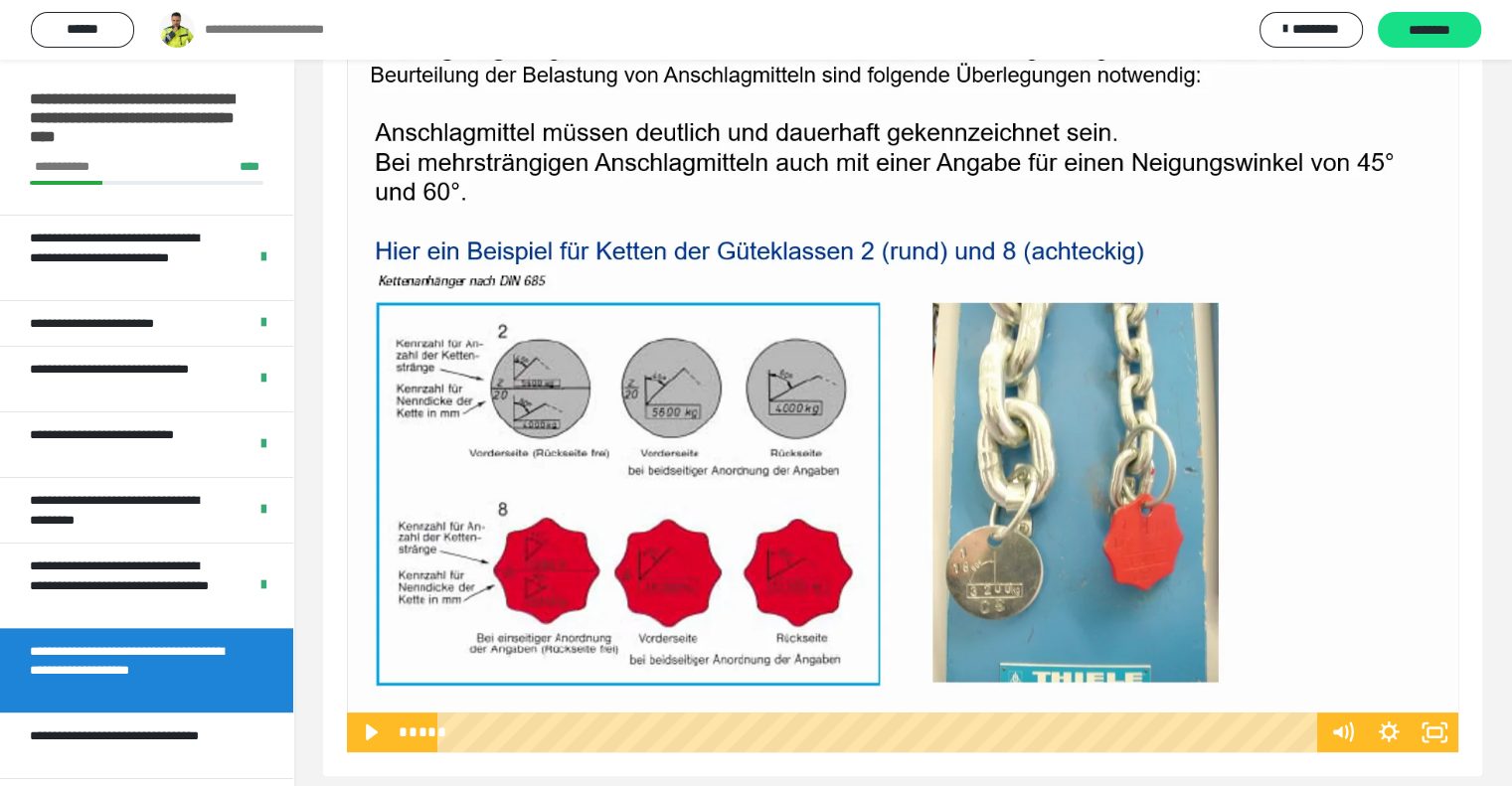 scroll, scrollTop: 240, scrollLeft: 0, axis: vertical 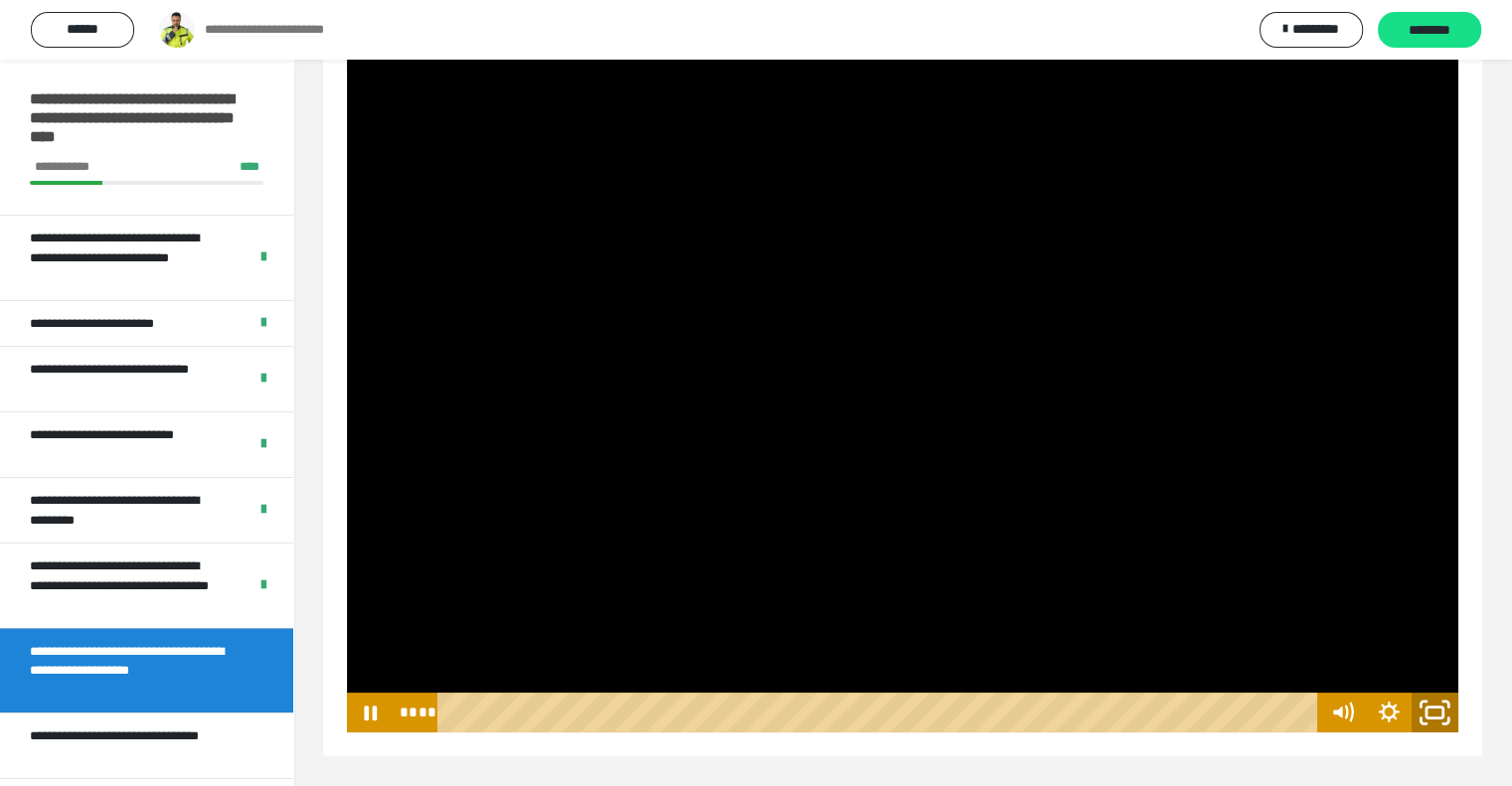 click 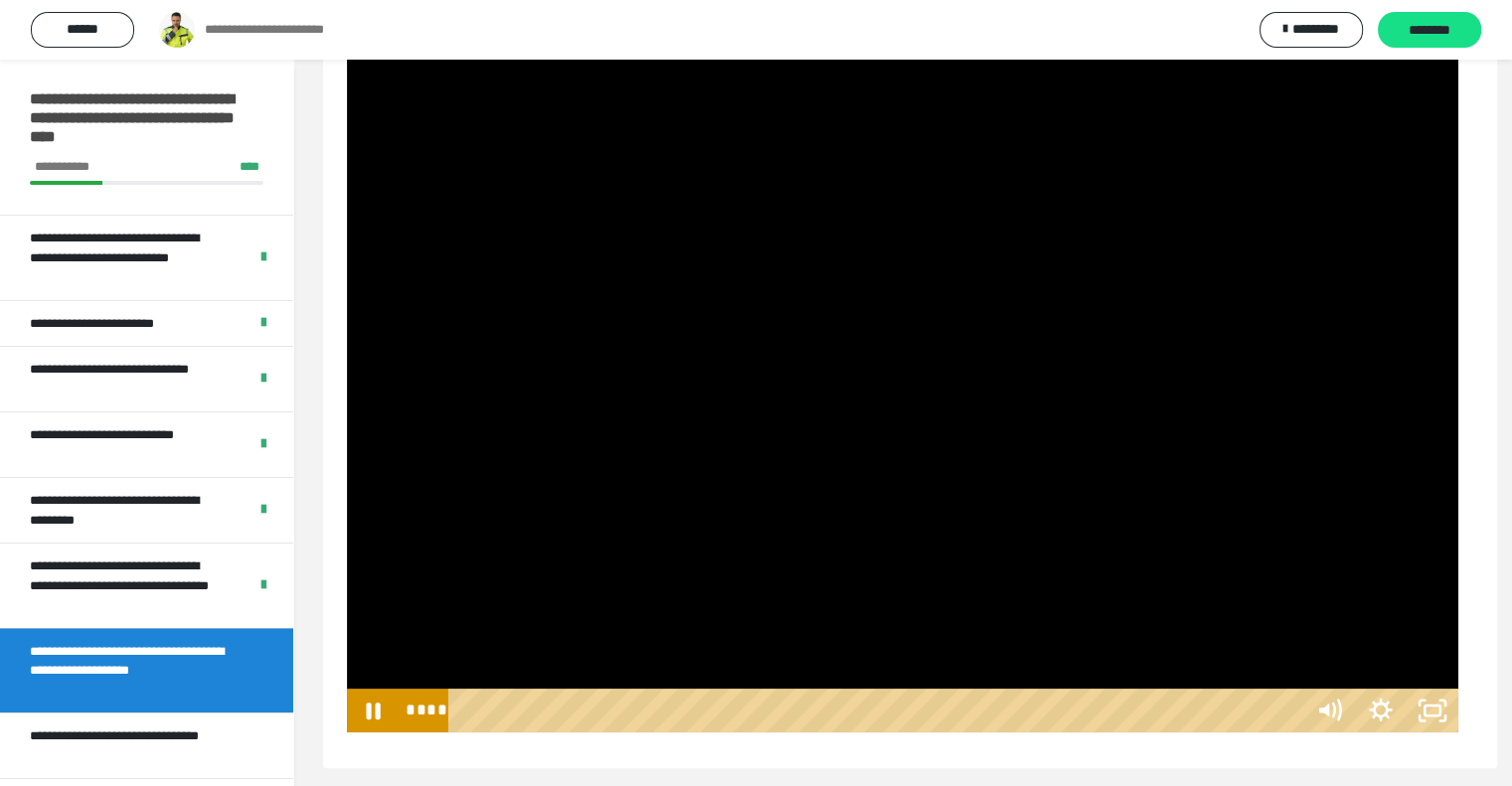 scroll, scrollTop: 83, scrollLeft: 0, axis: vertical 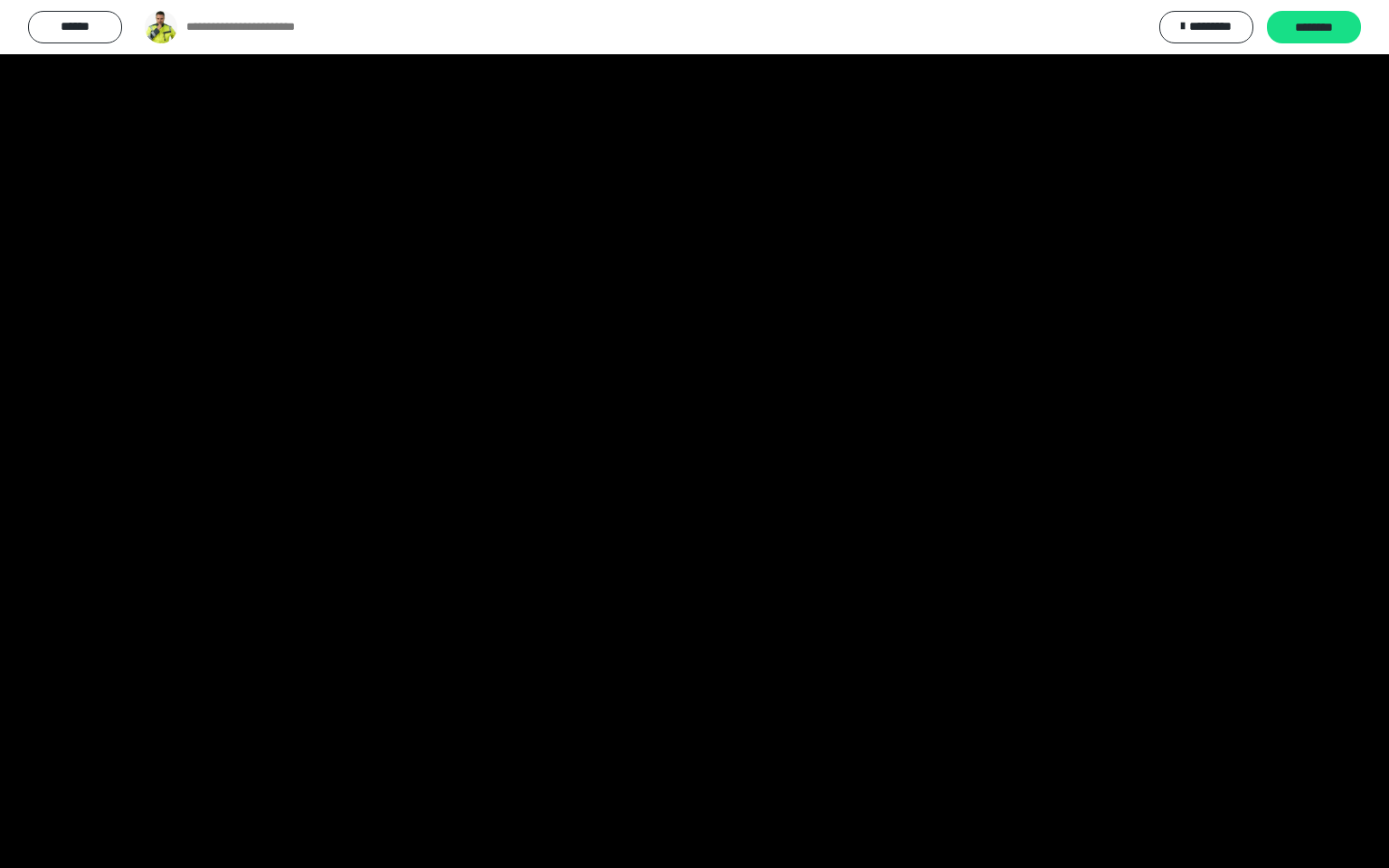 click at bounding box center (694, 434) 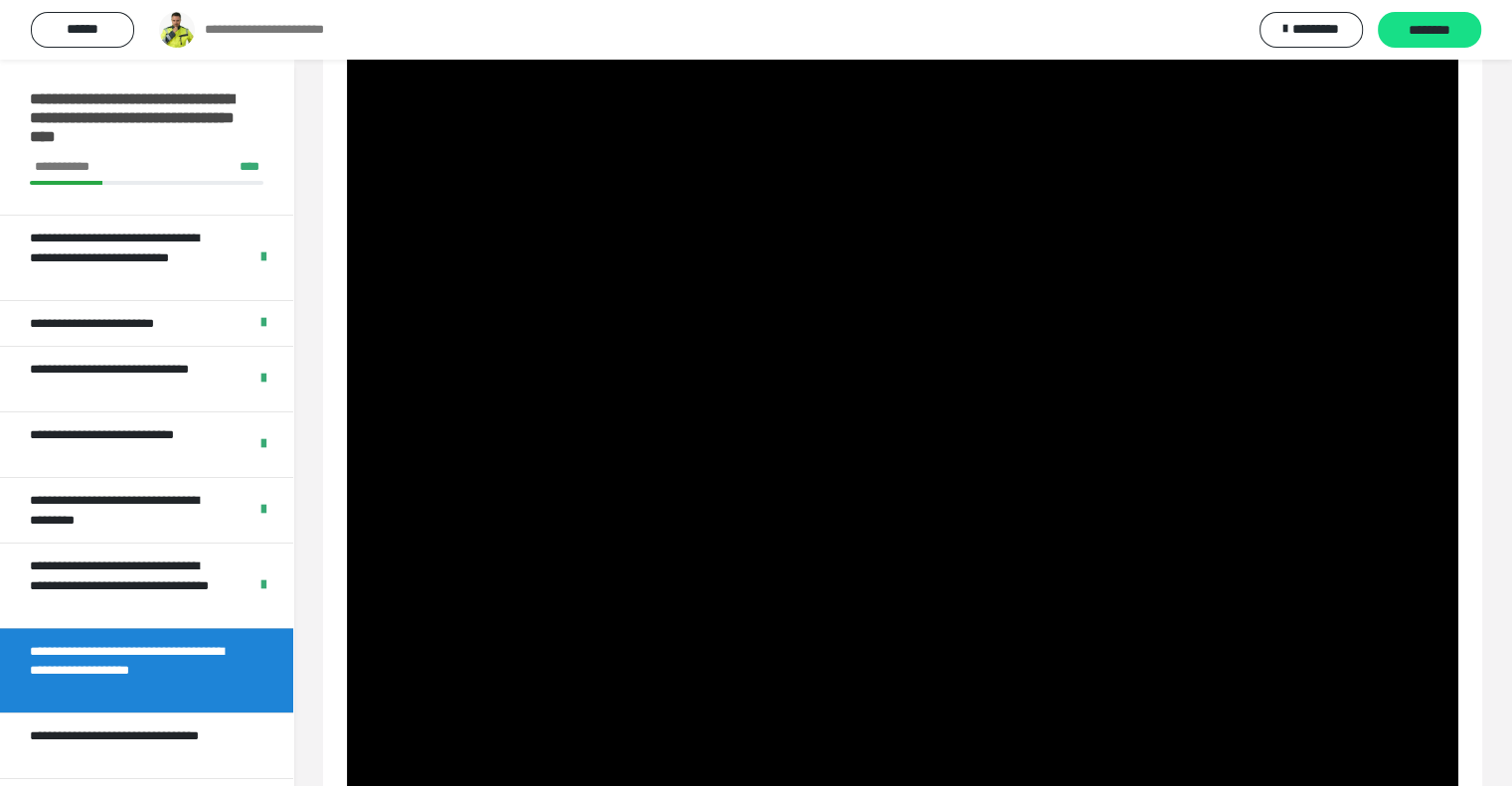click at bounding box center [903, 473] 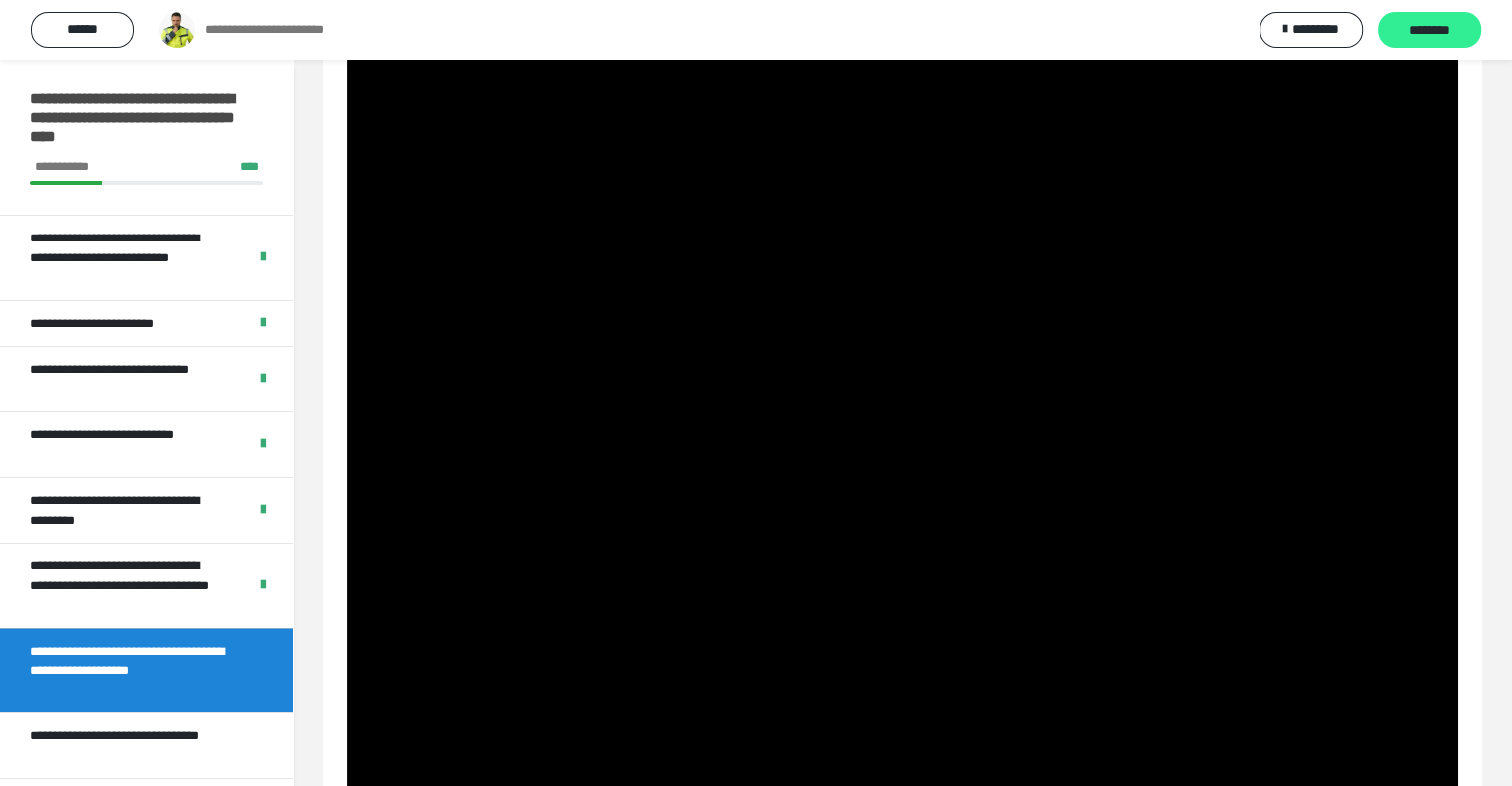 click on "********" at bounding box center [1429, 31] 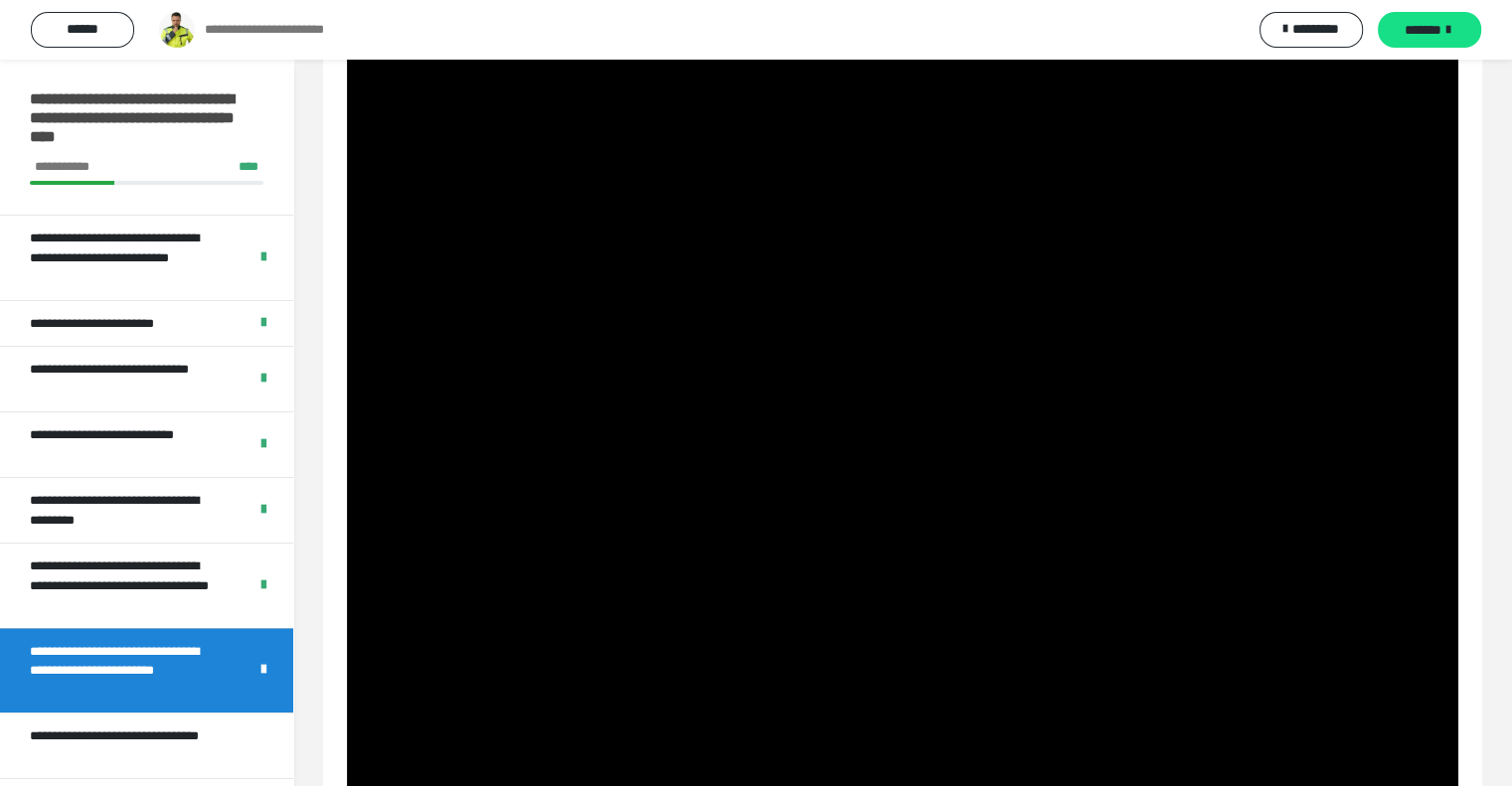 click on "*******" at bounding box center [1423, 30] 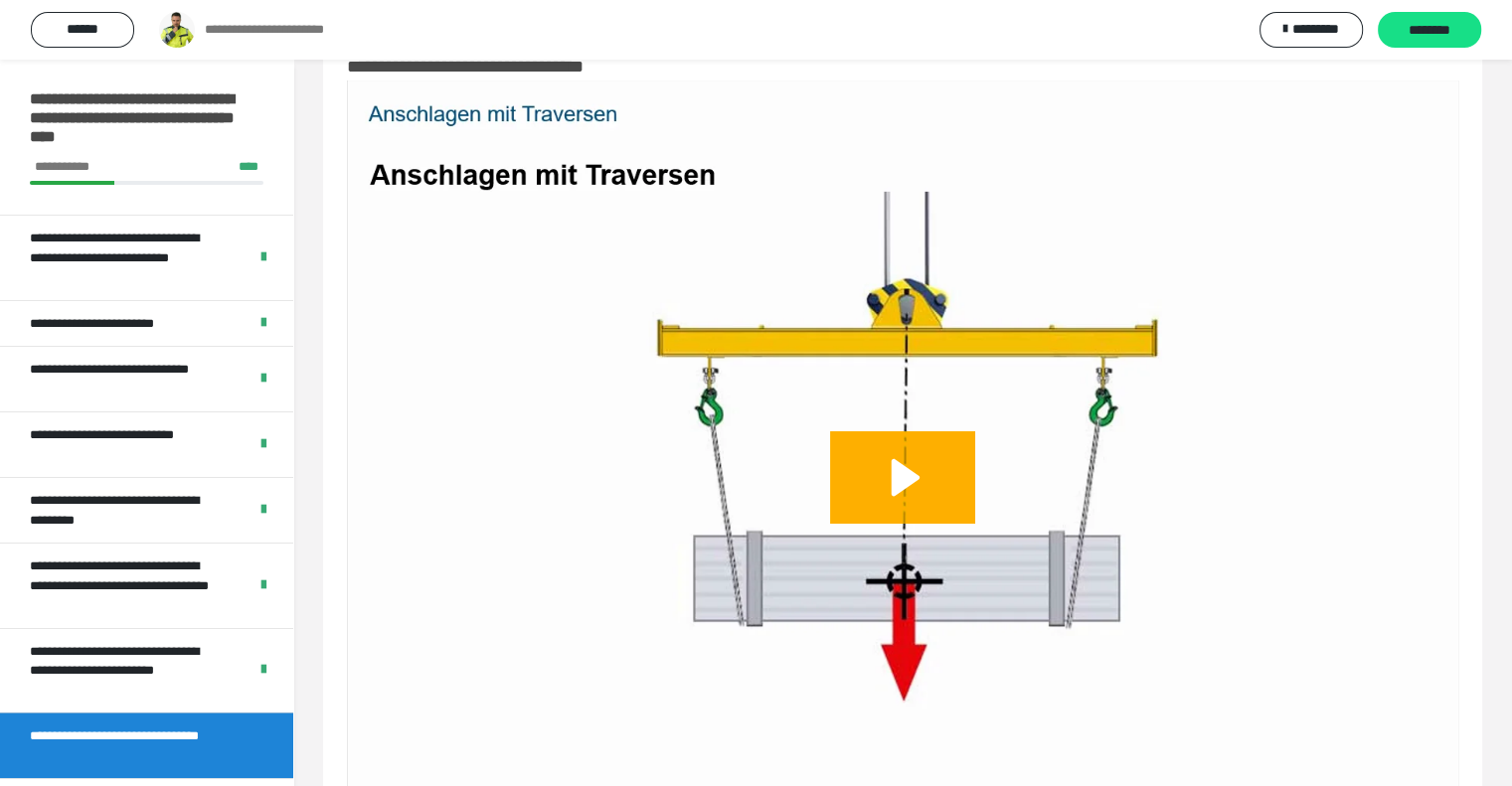 click on "********" at bounding box center [1429, 31] 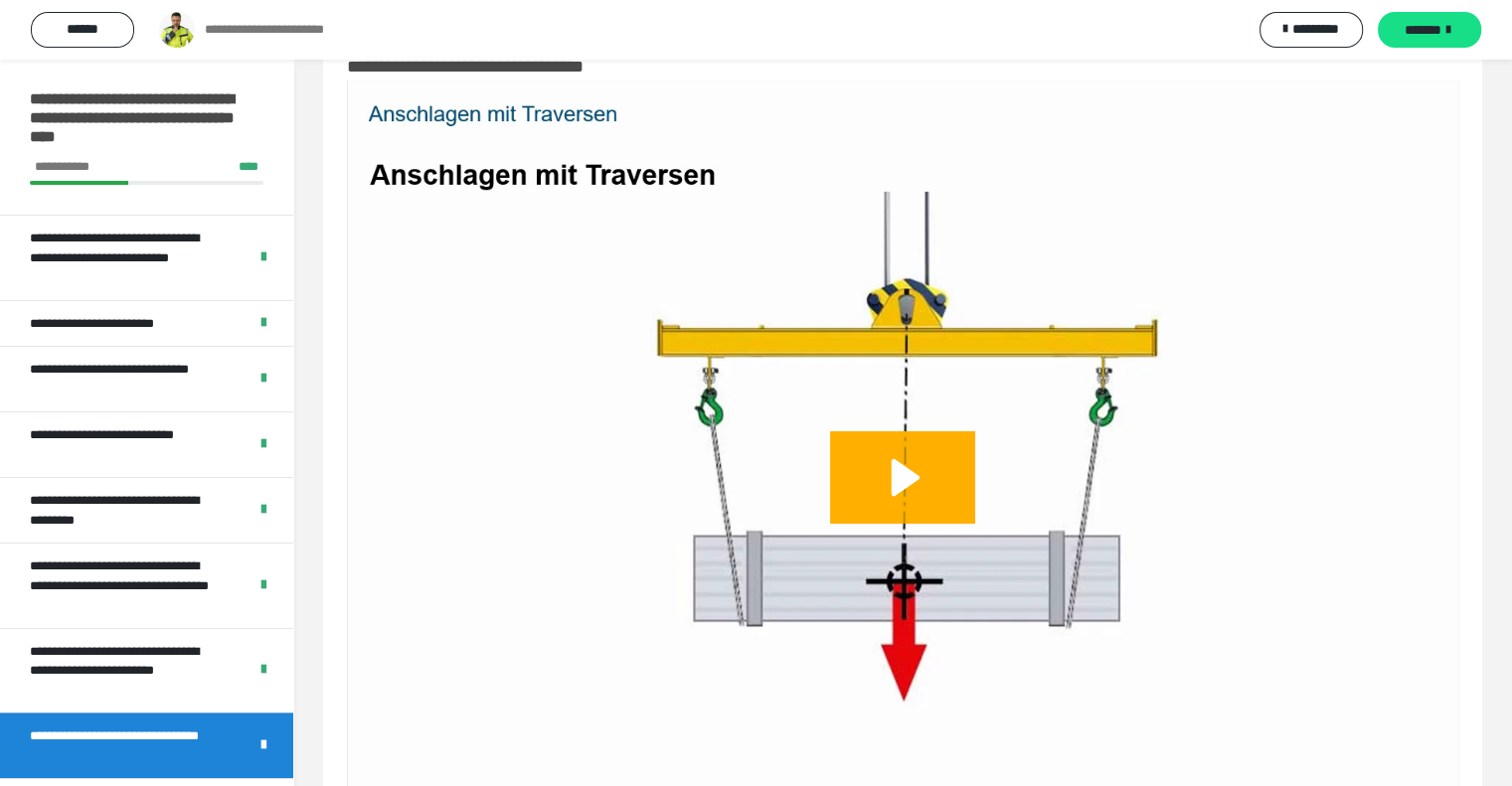 click on "*******" at bounding box center [1429, 30] 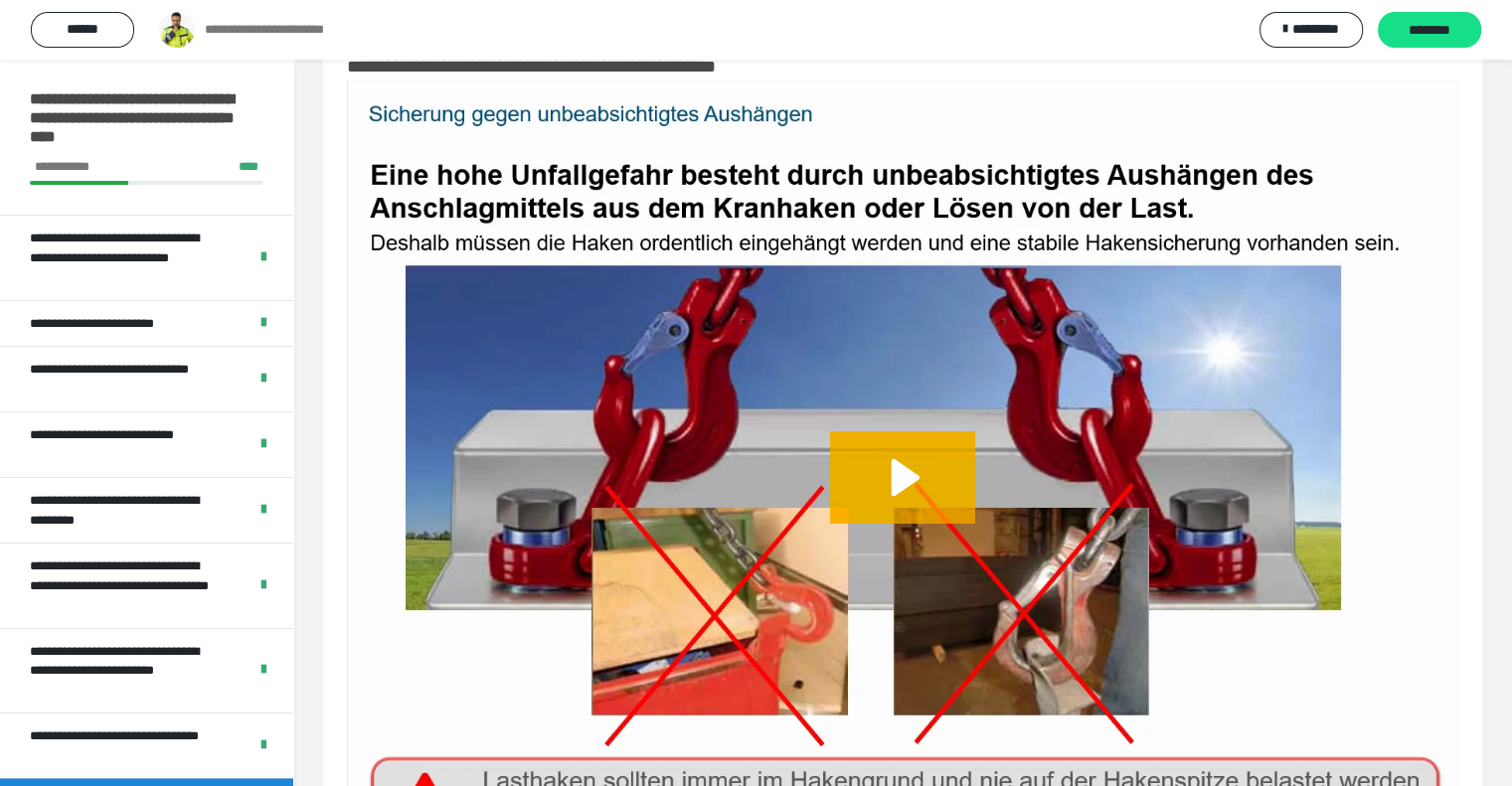 click on "********" at bounding box center [1429, 30] 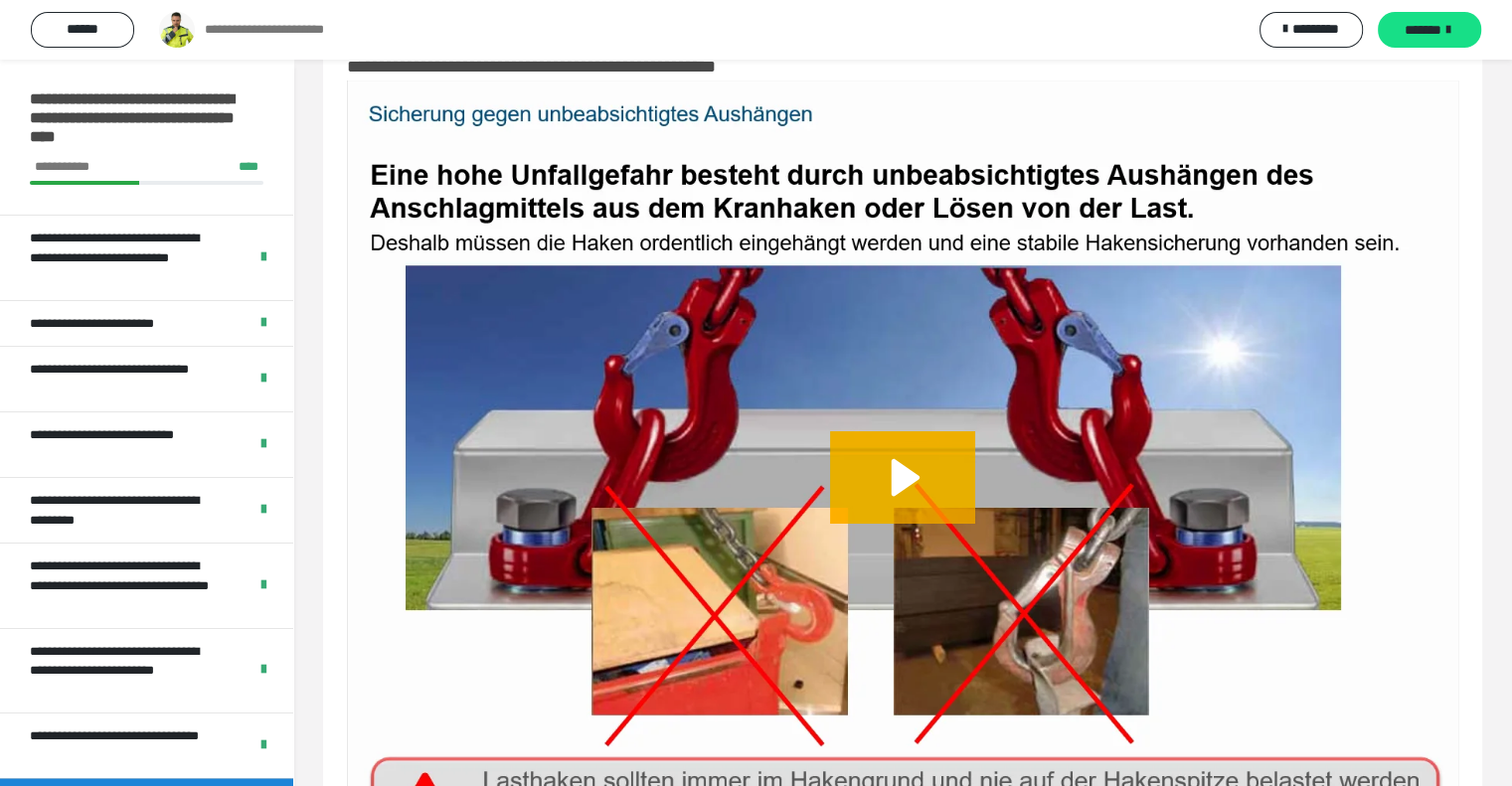 click on "*******" at bounding box center [1429, 30] 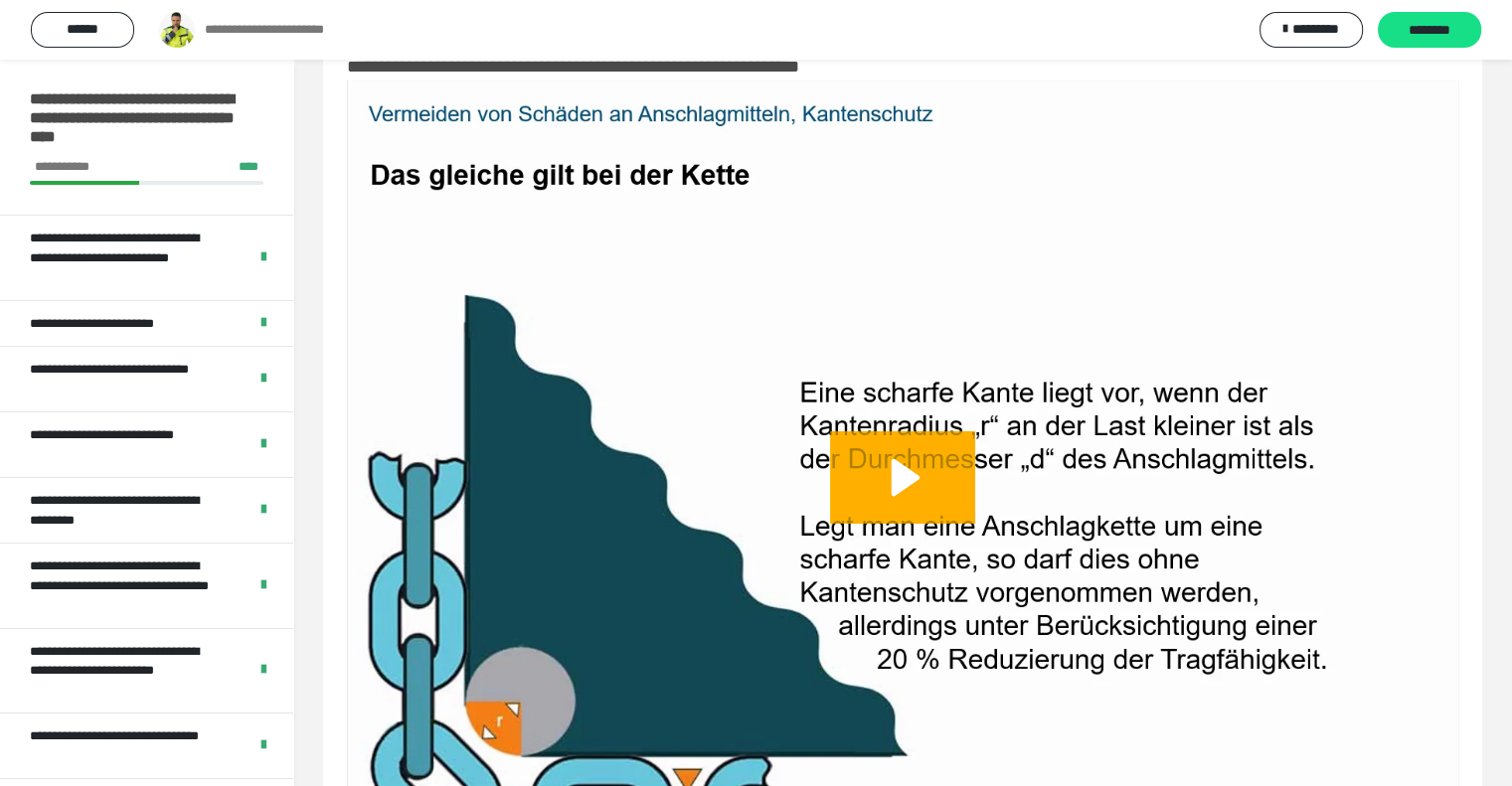 click on "********" at bounding box center (1429, 30) 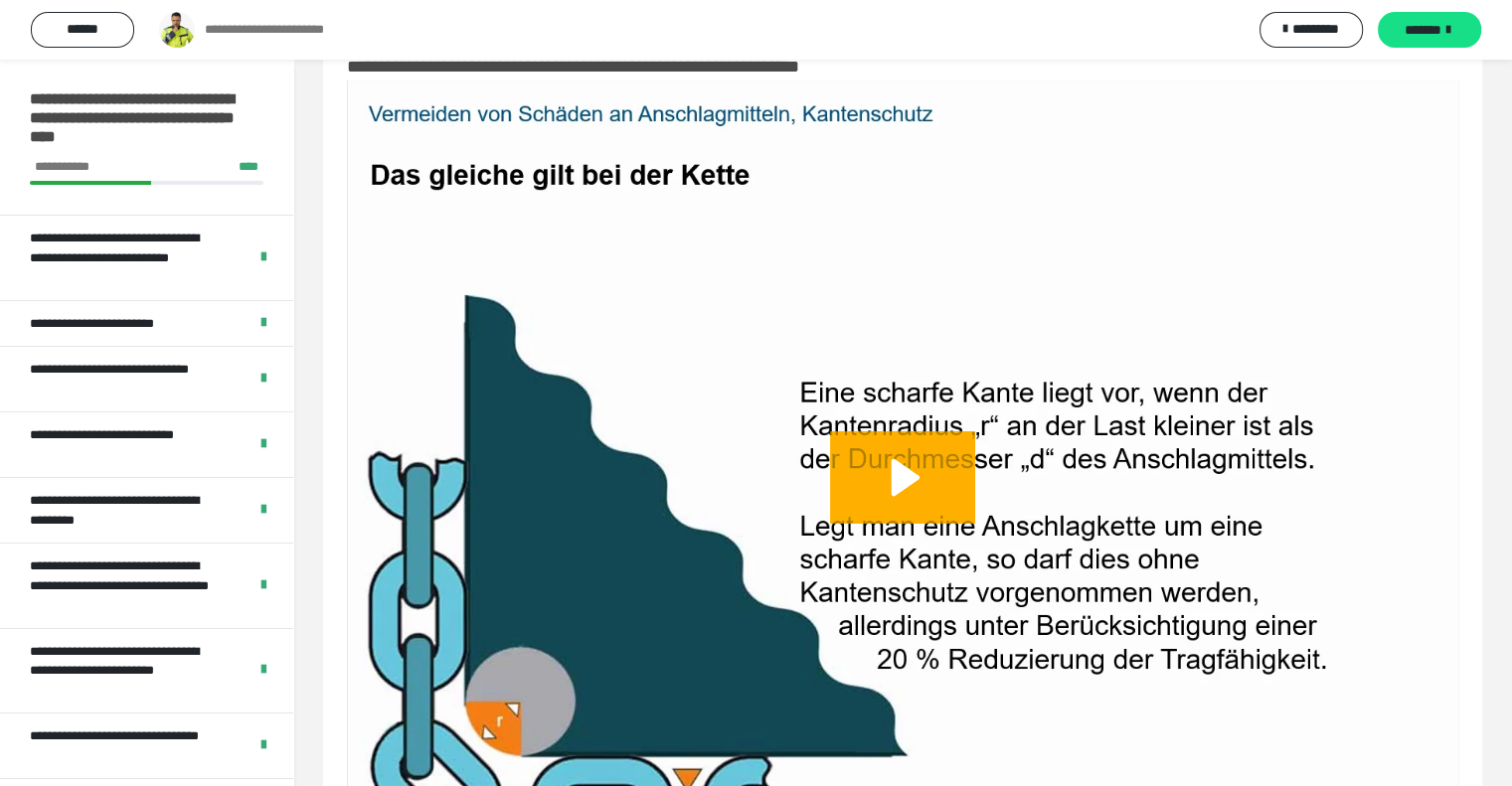 click on "*******" at bounding box center (1429, 30) 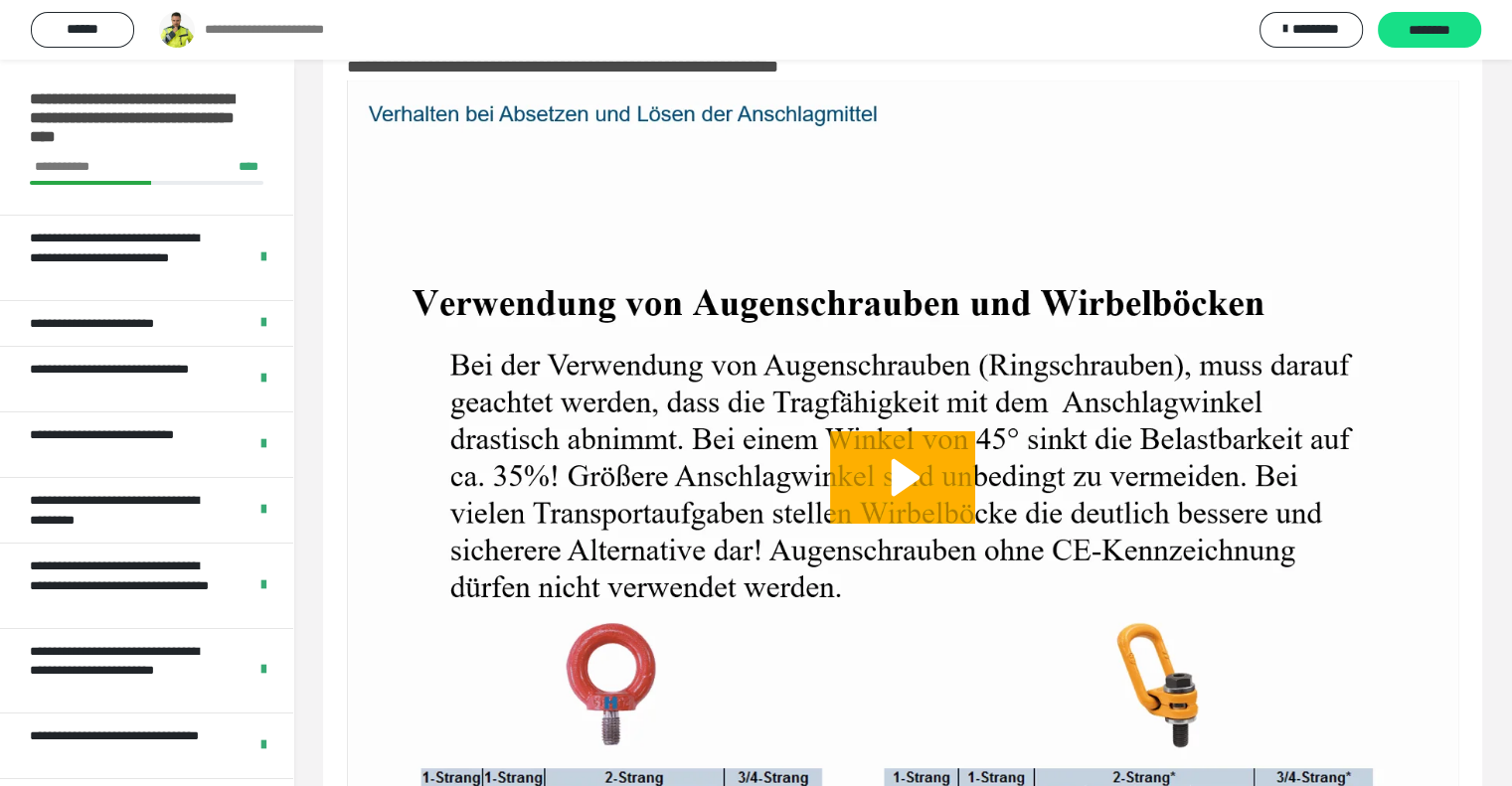 click on "********" at bounding box center (1429, 30) 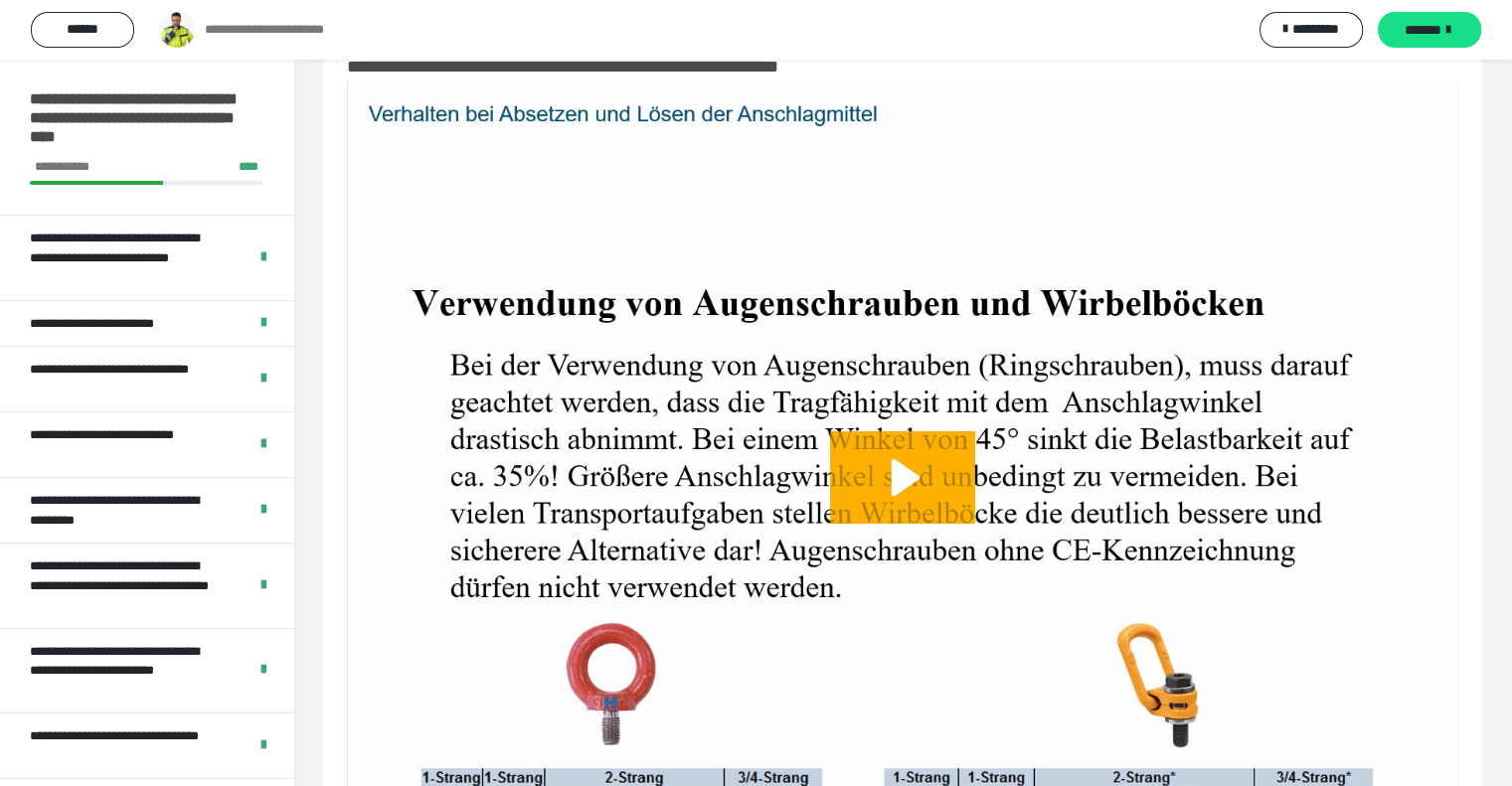 click on "*******" at bounding box center [1429, 30] 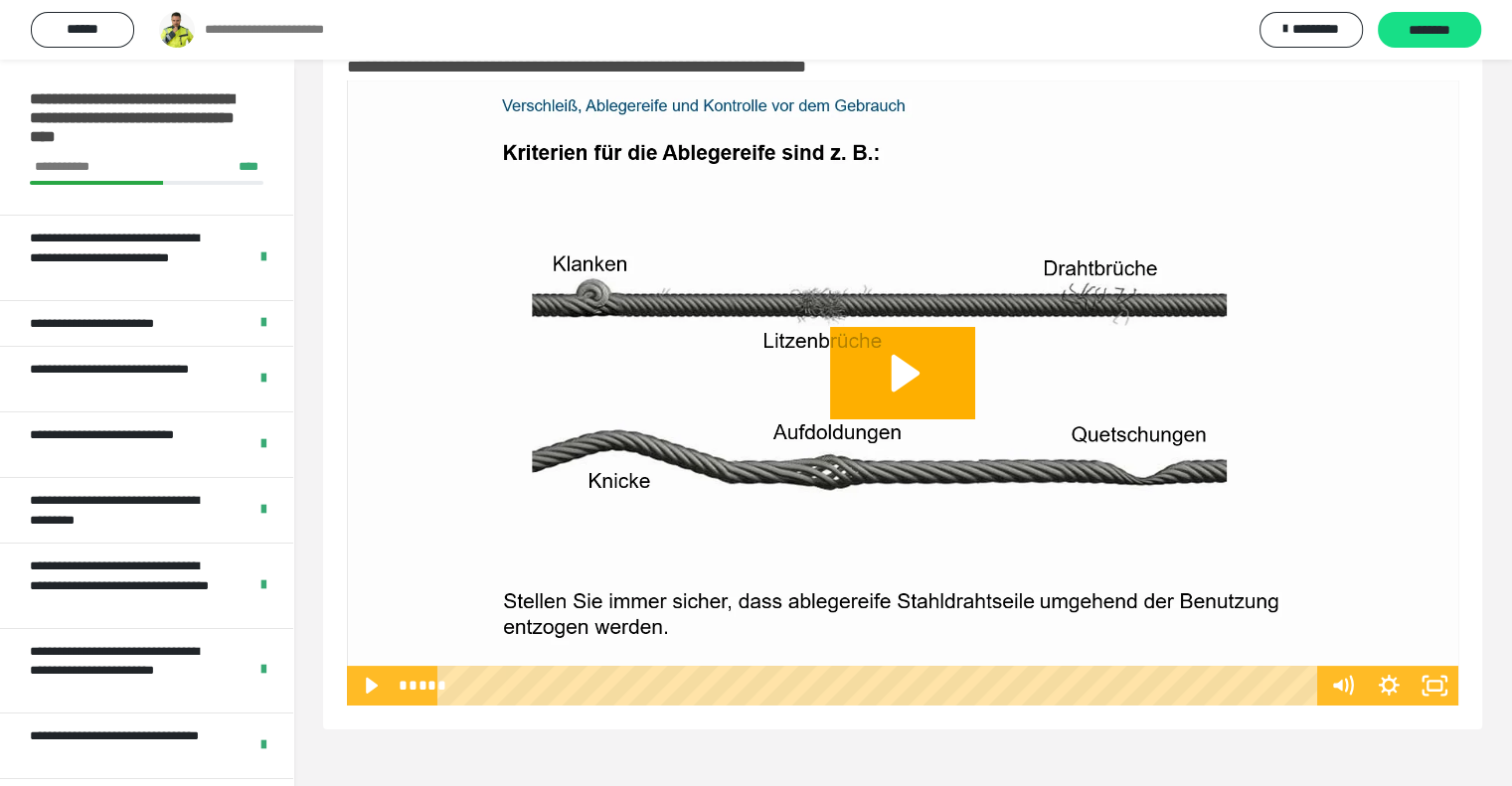 click on "********" at bounding box center (1429, 30) 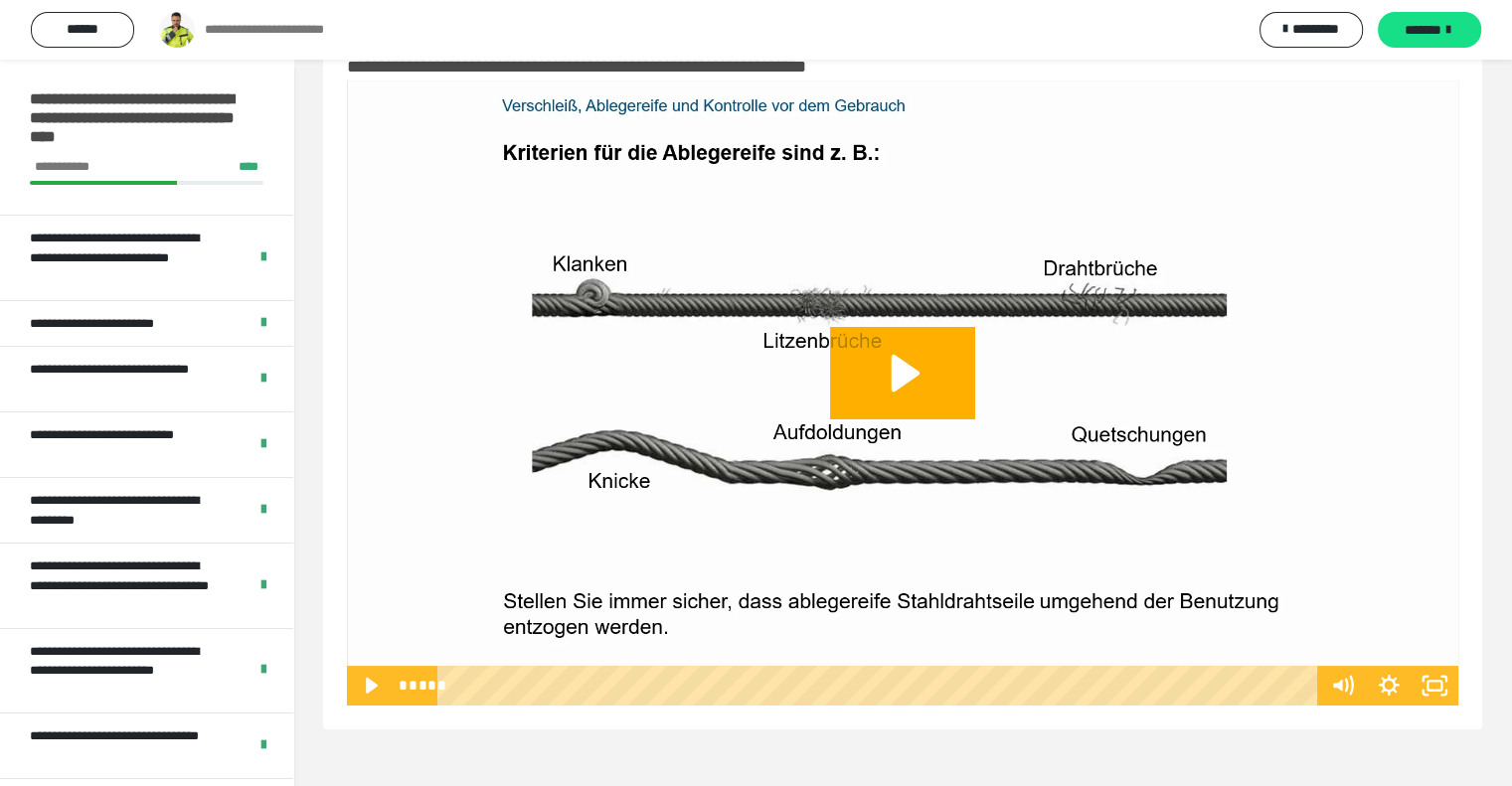 click on "*******" at bounding box center (1429, 30) 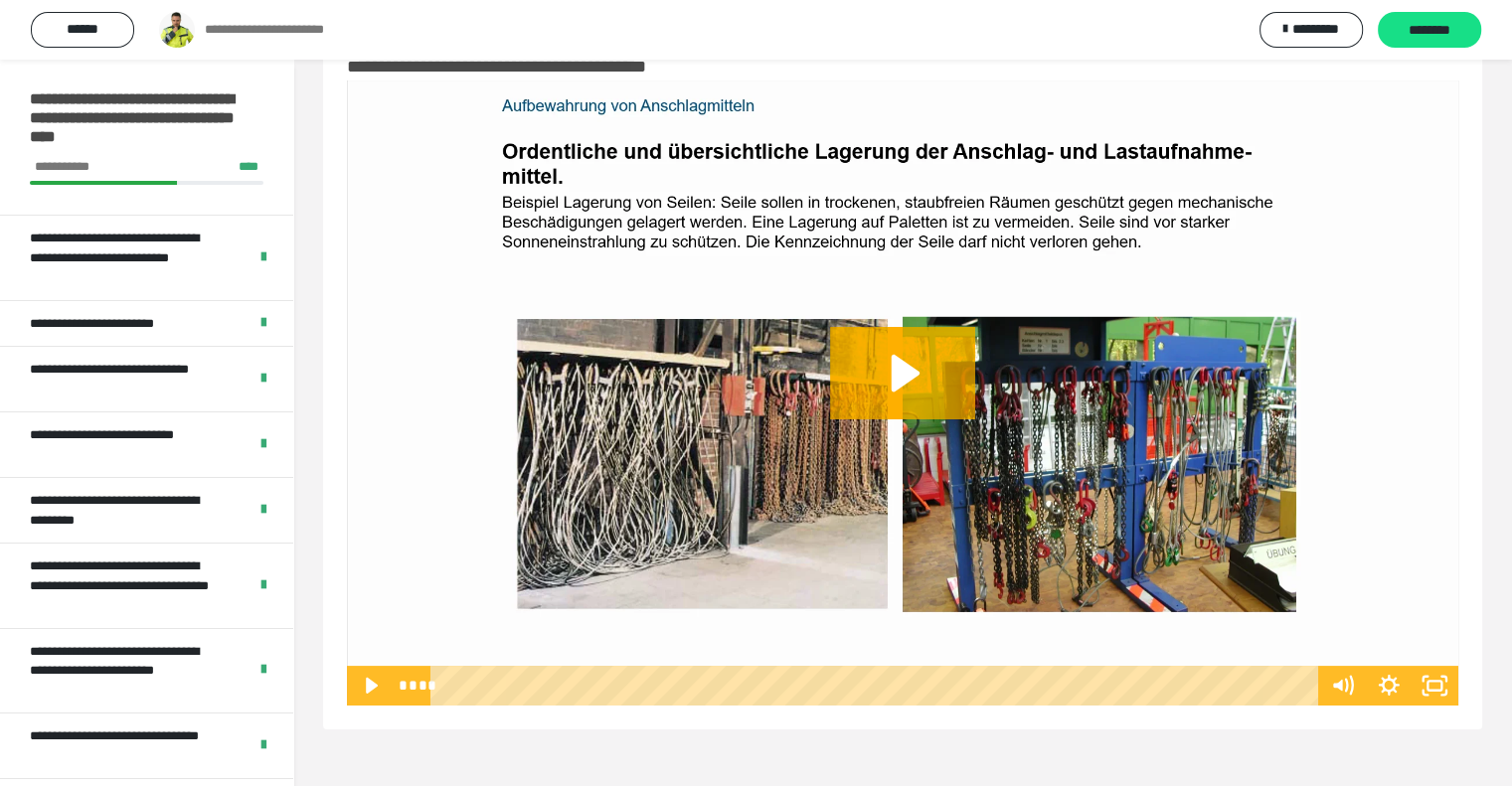 click on "********" at bounding box center [1429, 30] 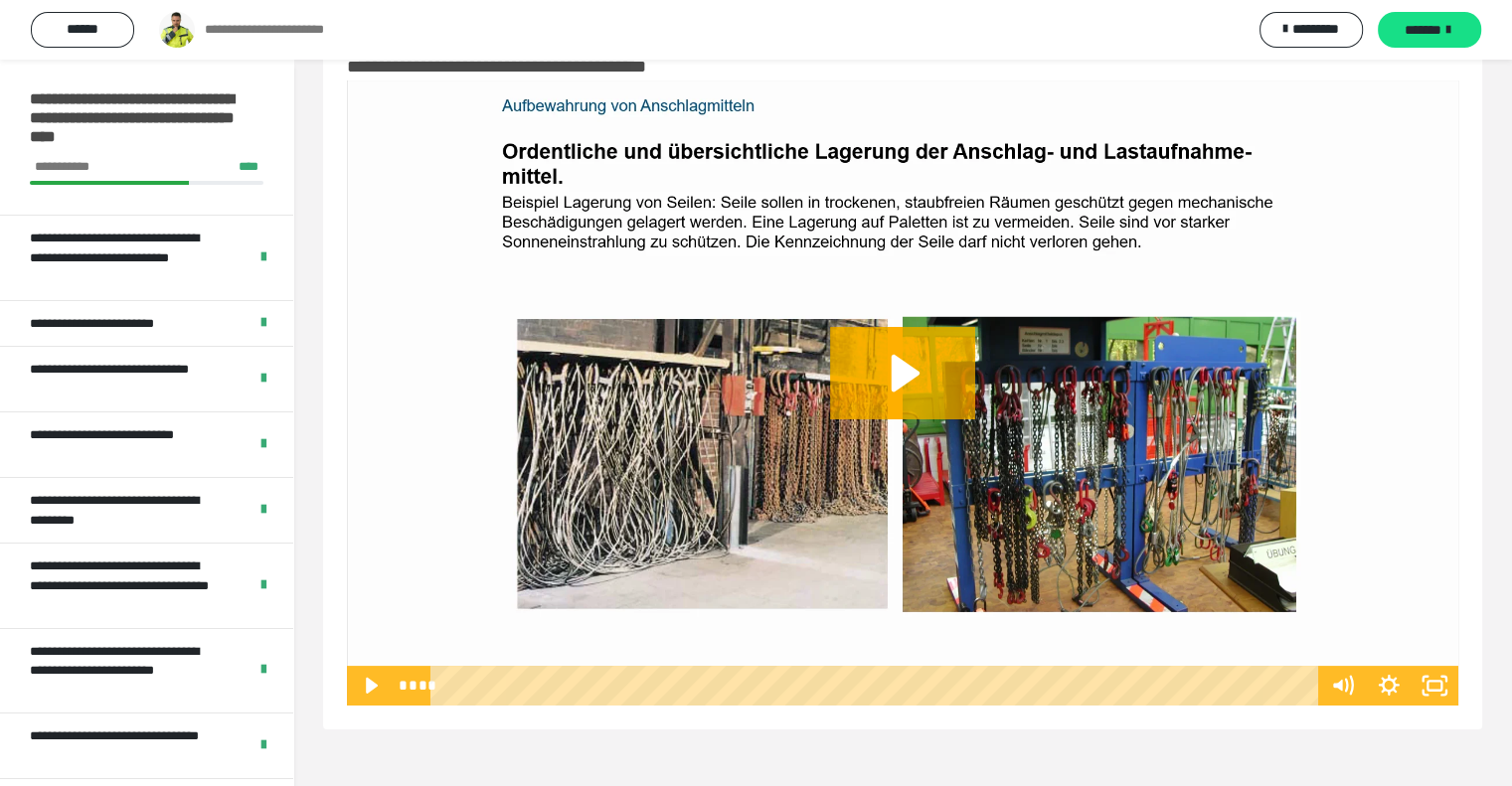 click on "*******" at bounding box center (1429, 30) 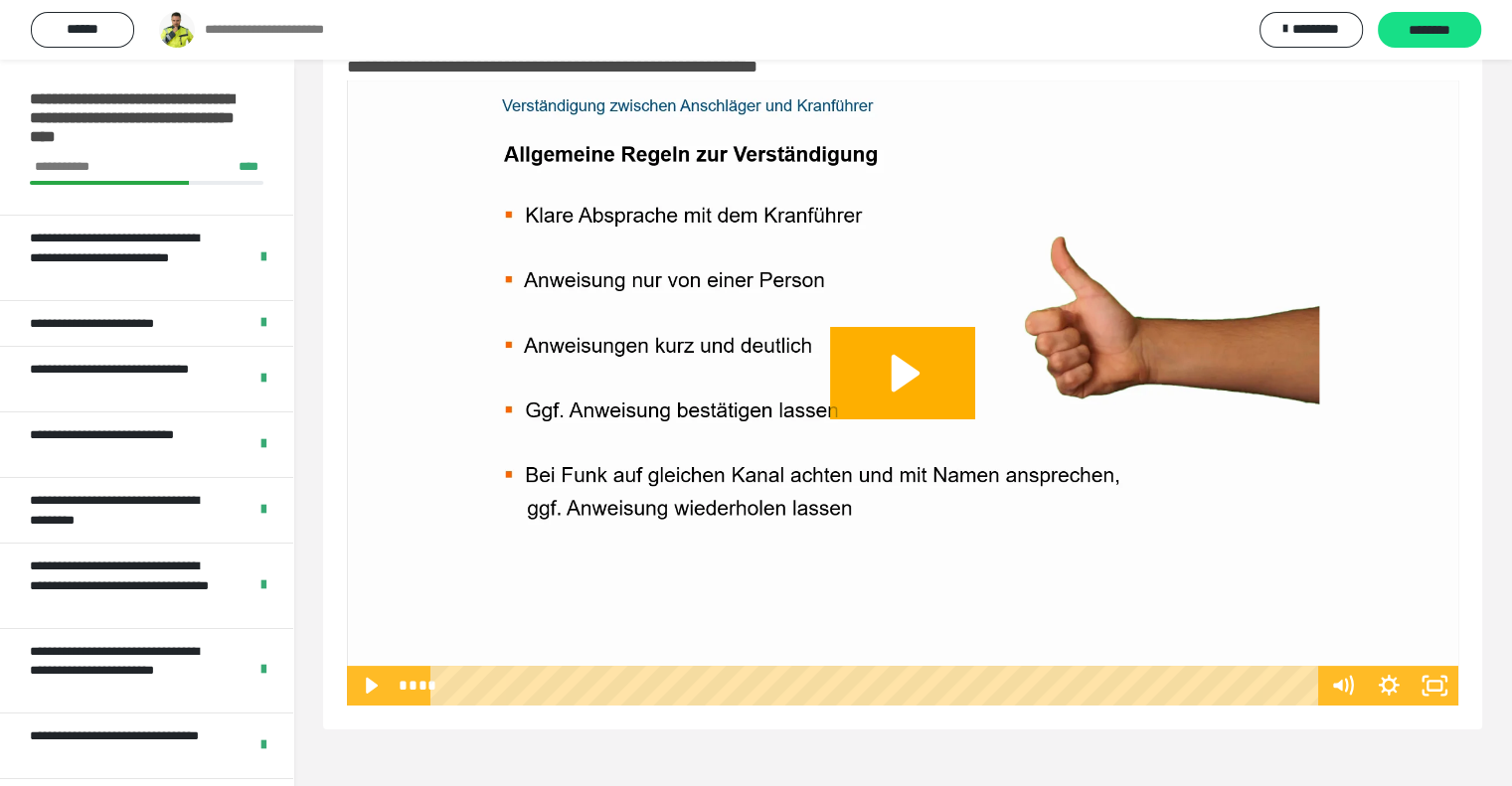 click on "********" at bounding box center [1429, 30] 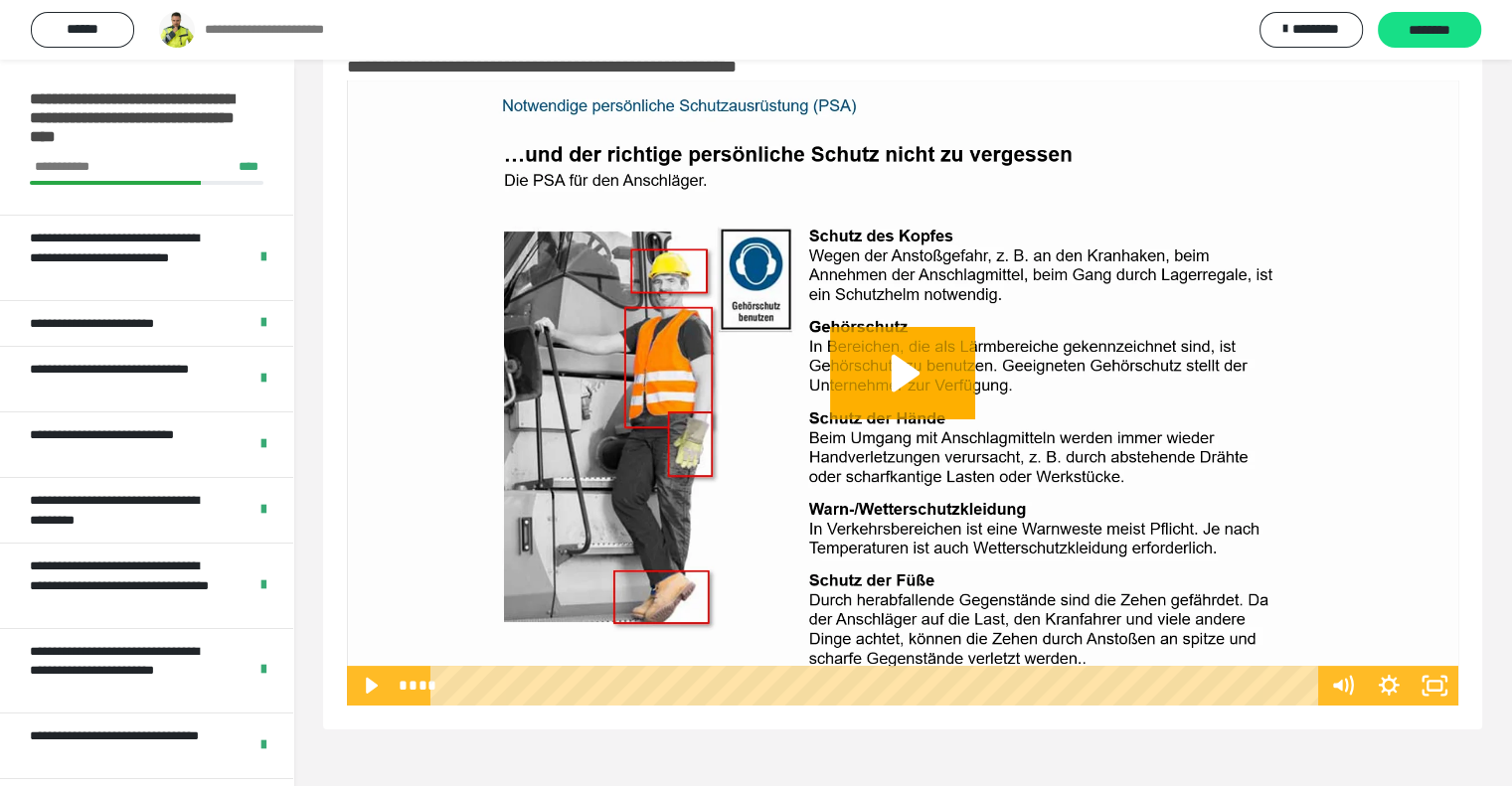 click on "********" at bounding box center (1429, 30) 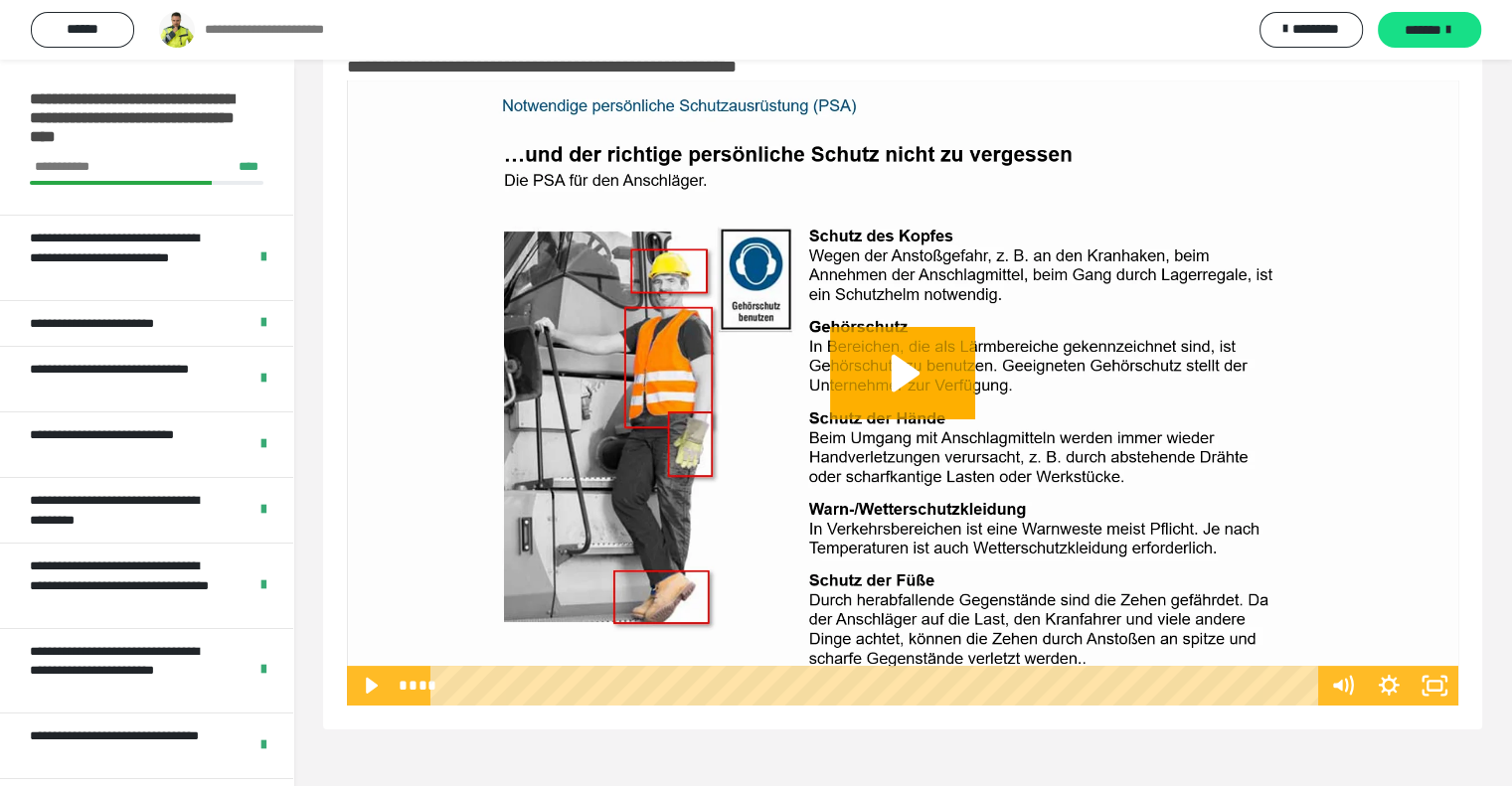 click on "*******" at bounding box center (1429, 30) 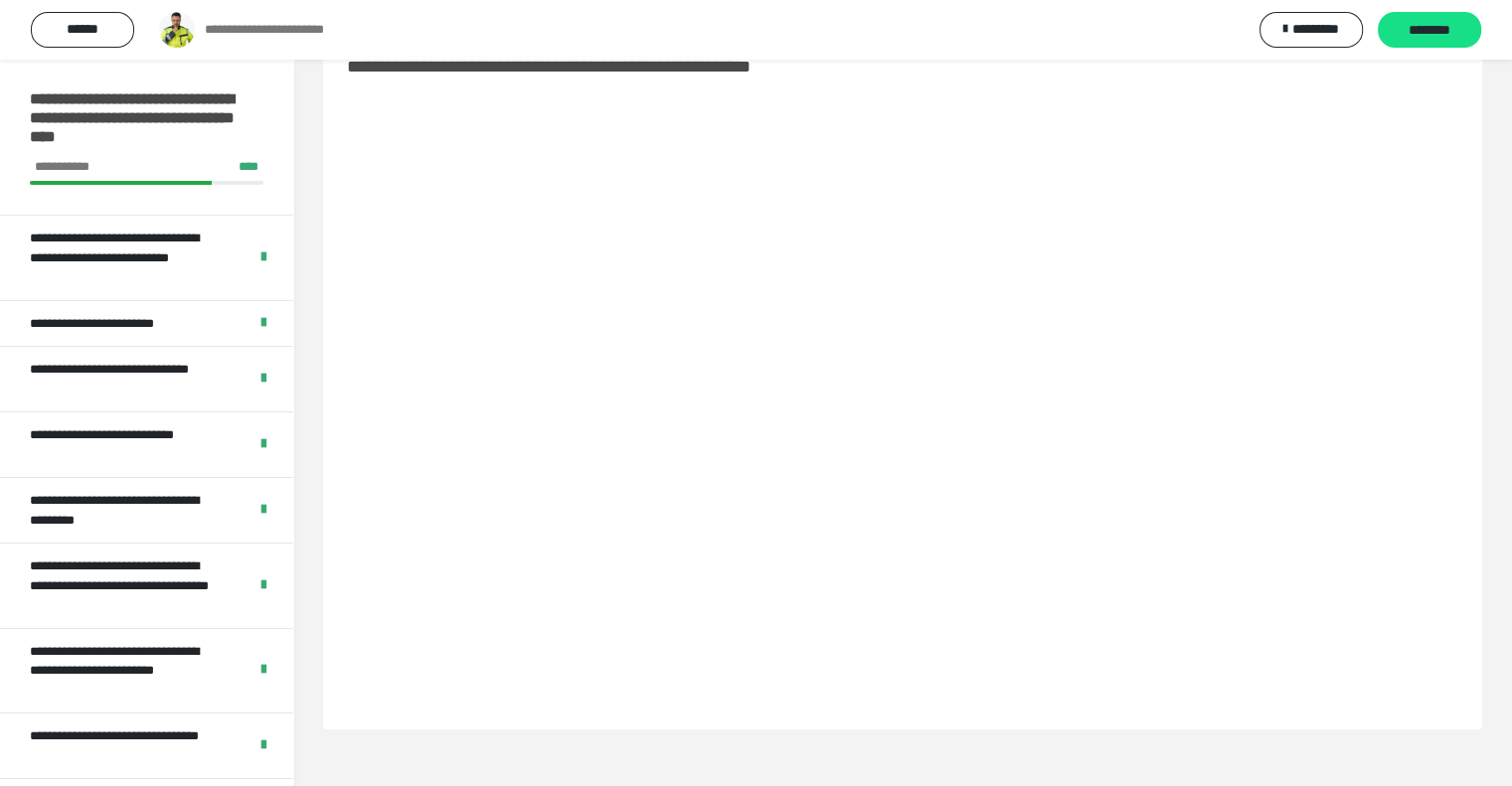click on "********" at bounding box center [1429, 30] 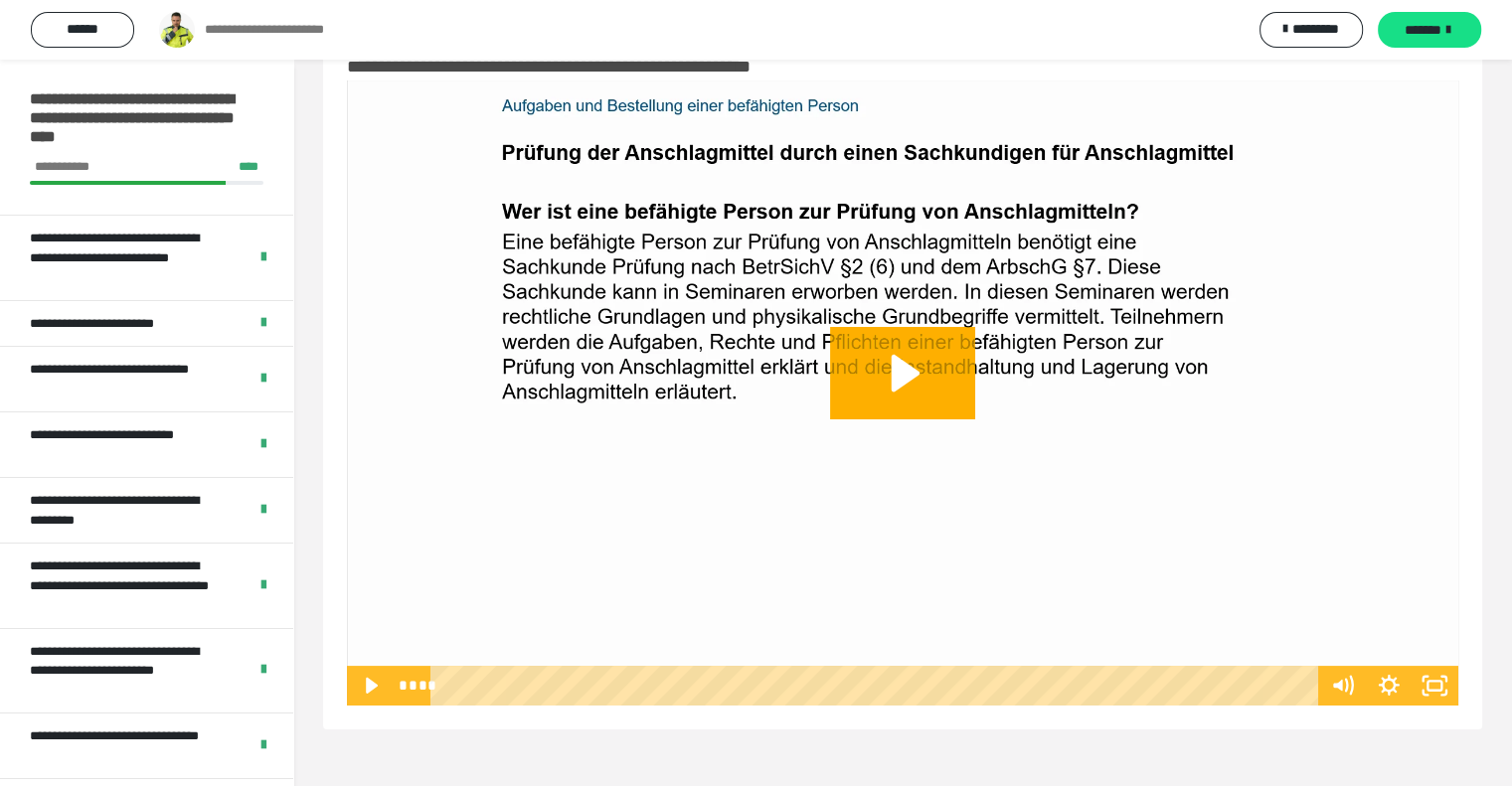 click on "*******" at bounding box center (1429, 30) 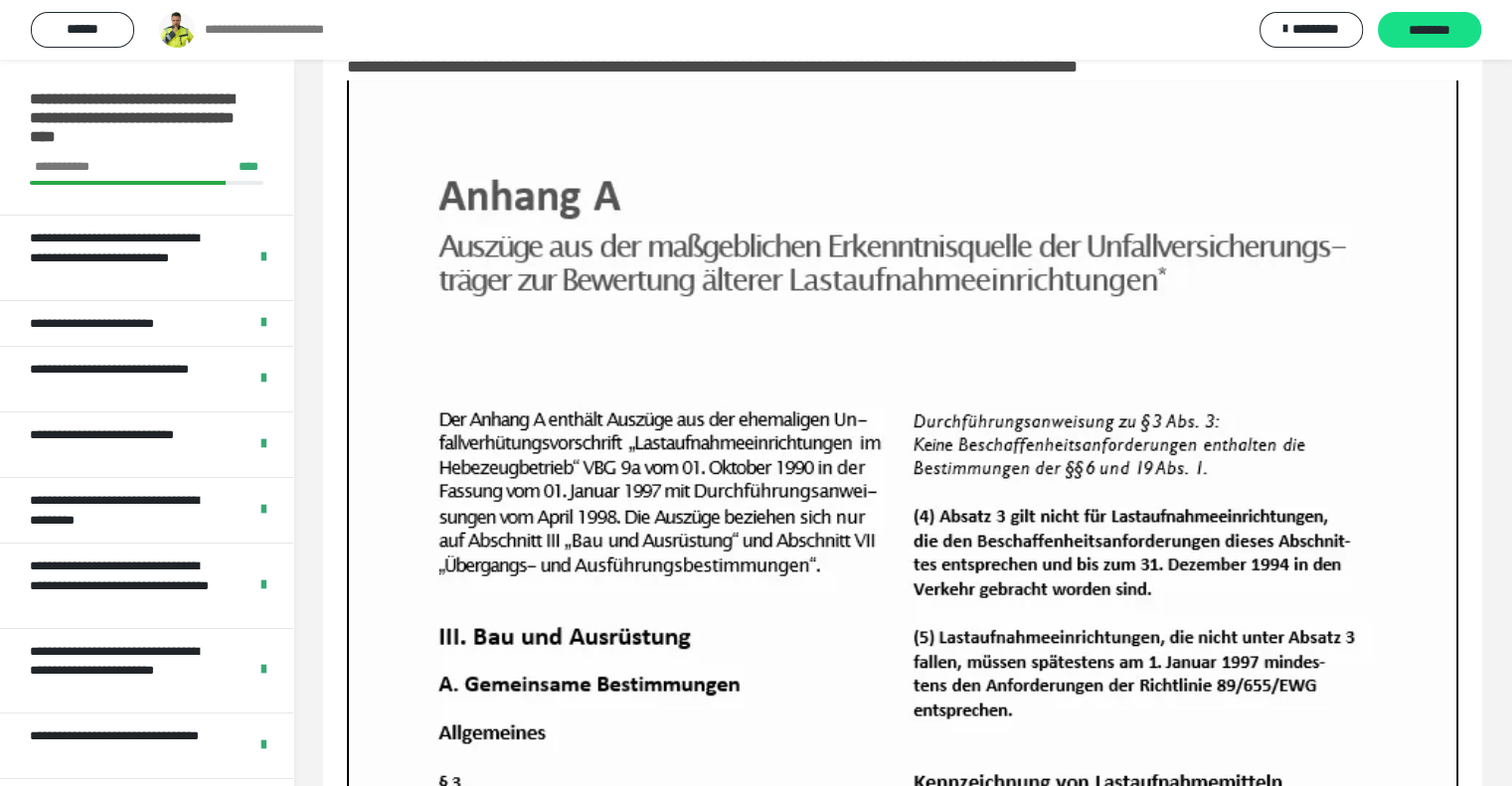 click on "********" at bounding box center [1429, 30] 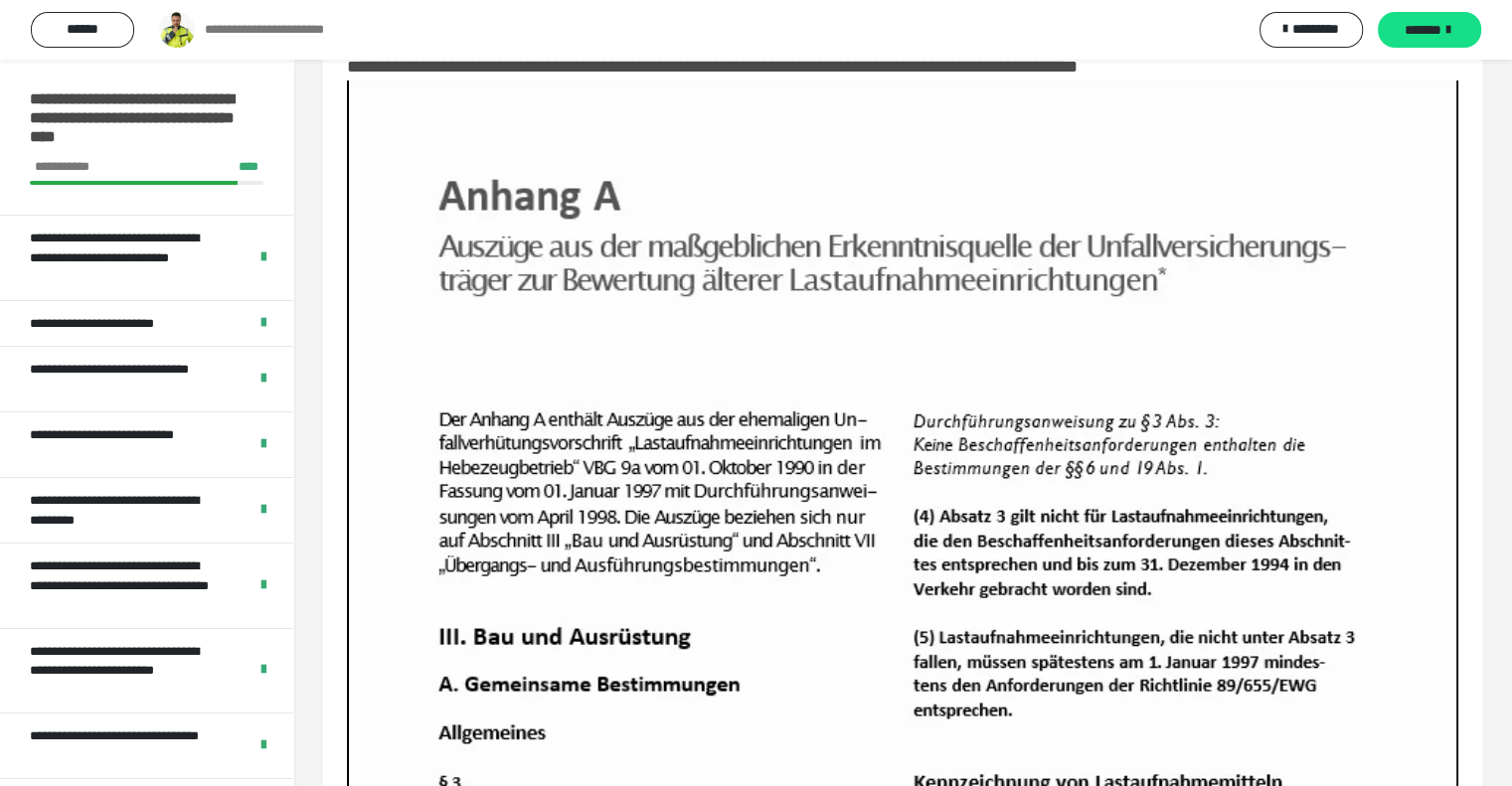 click on "*******" at bounding box center [1429, 30] 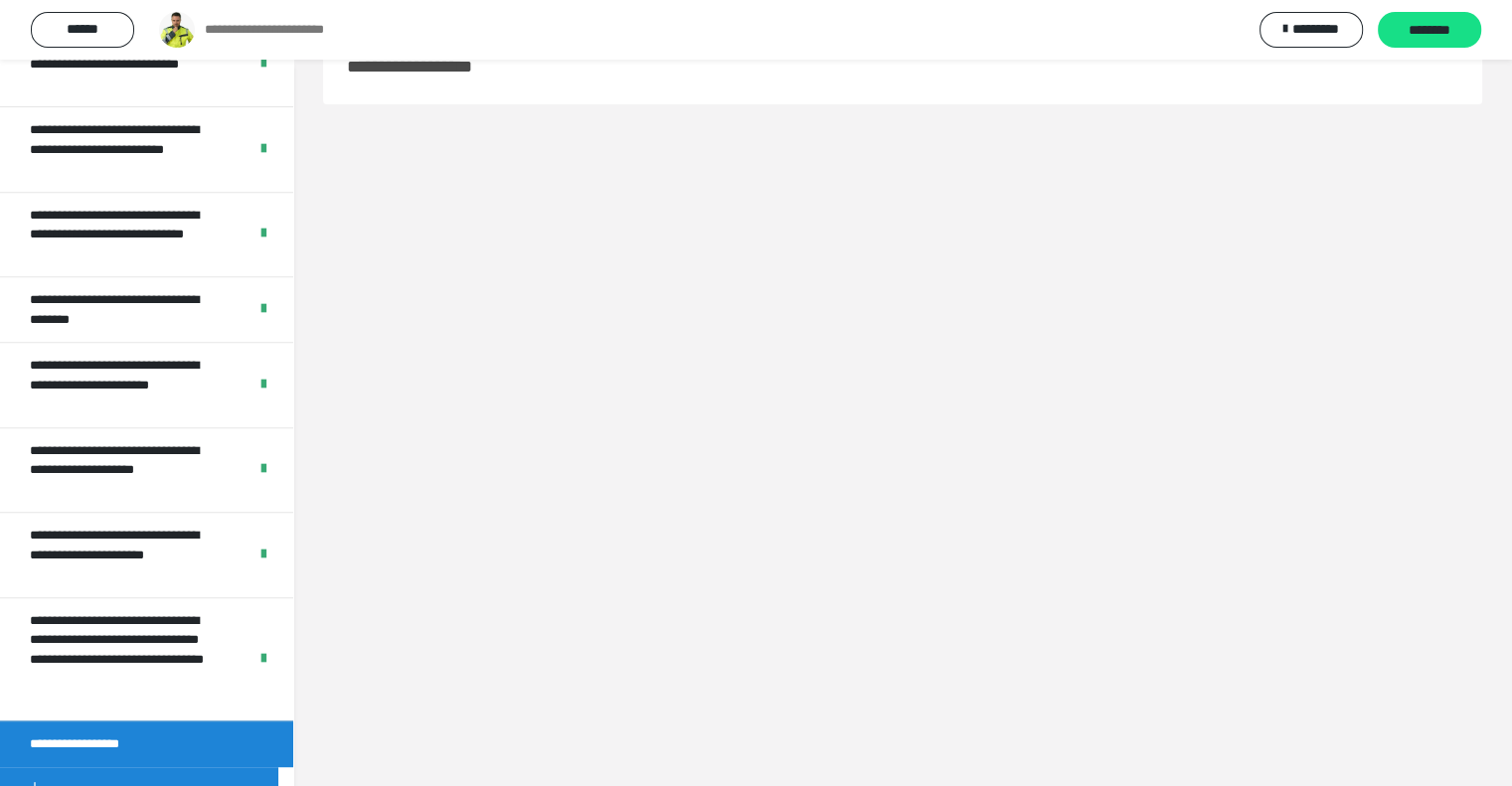 scroll, scrollTop: 935, scrollLeft: 0, axis: vertical 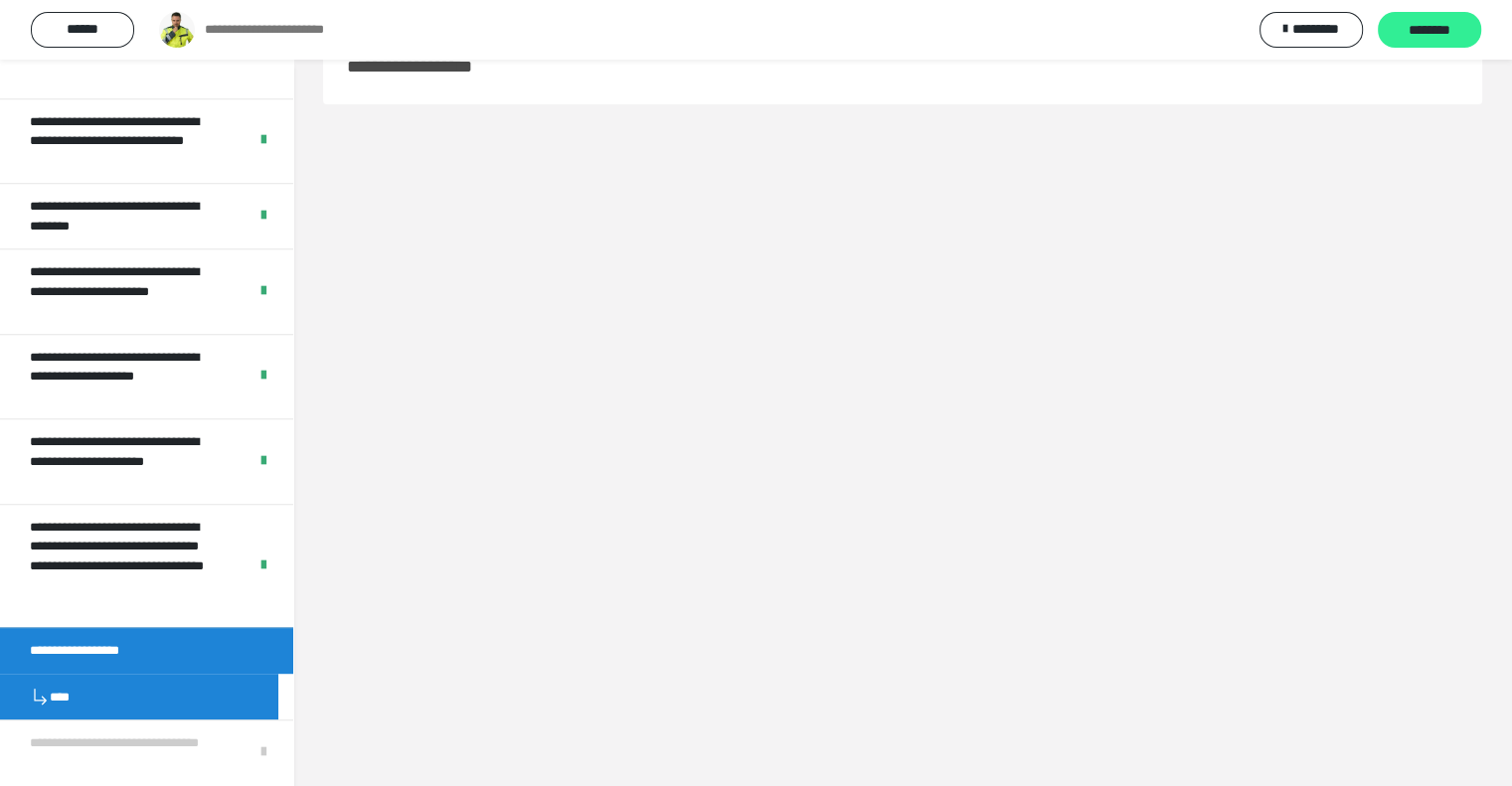 click on "********" at bounding box center (1429, 31) 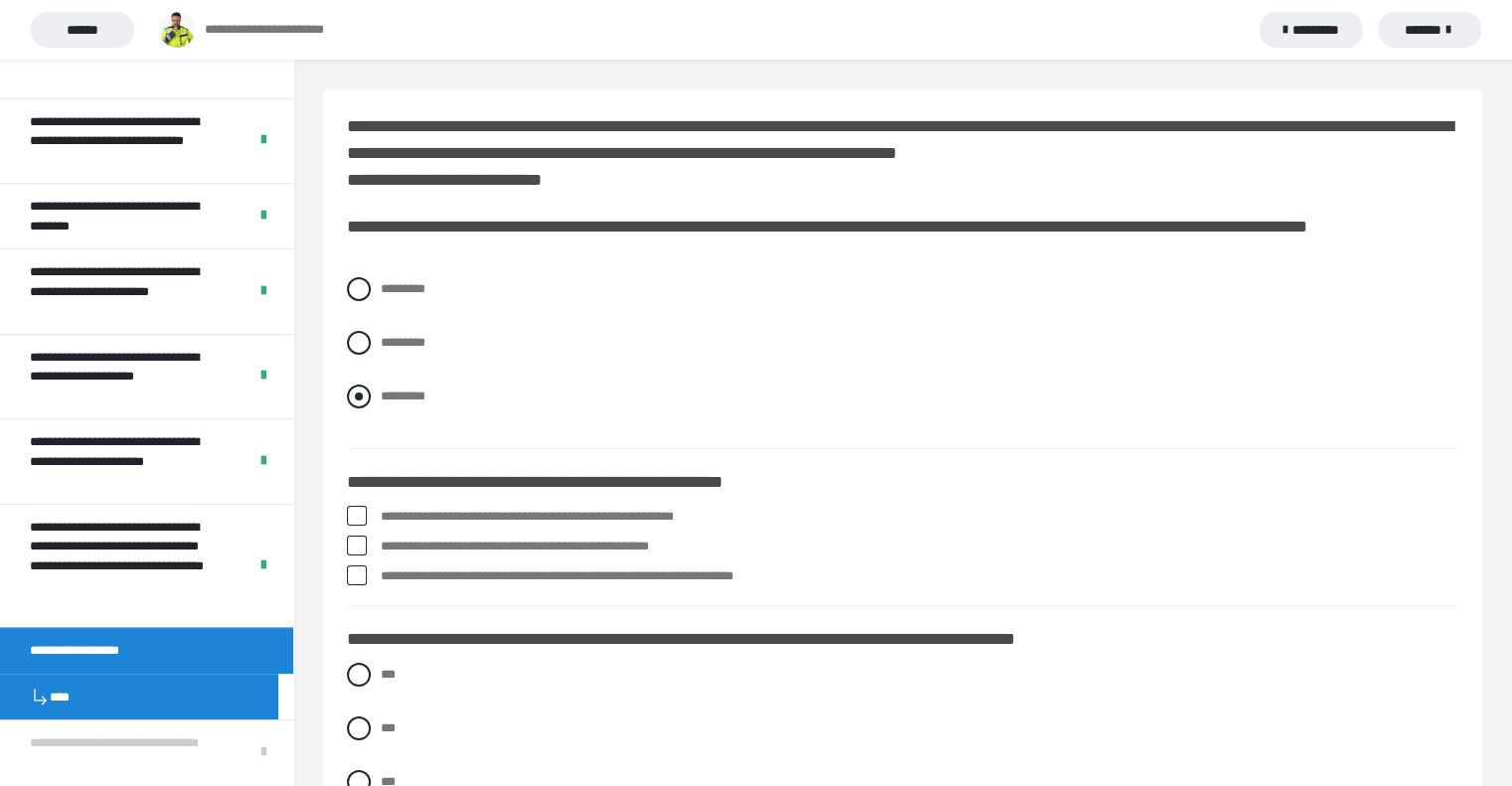 click on "*********" at bounding box center [903, 396] 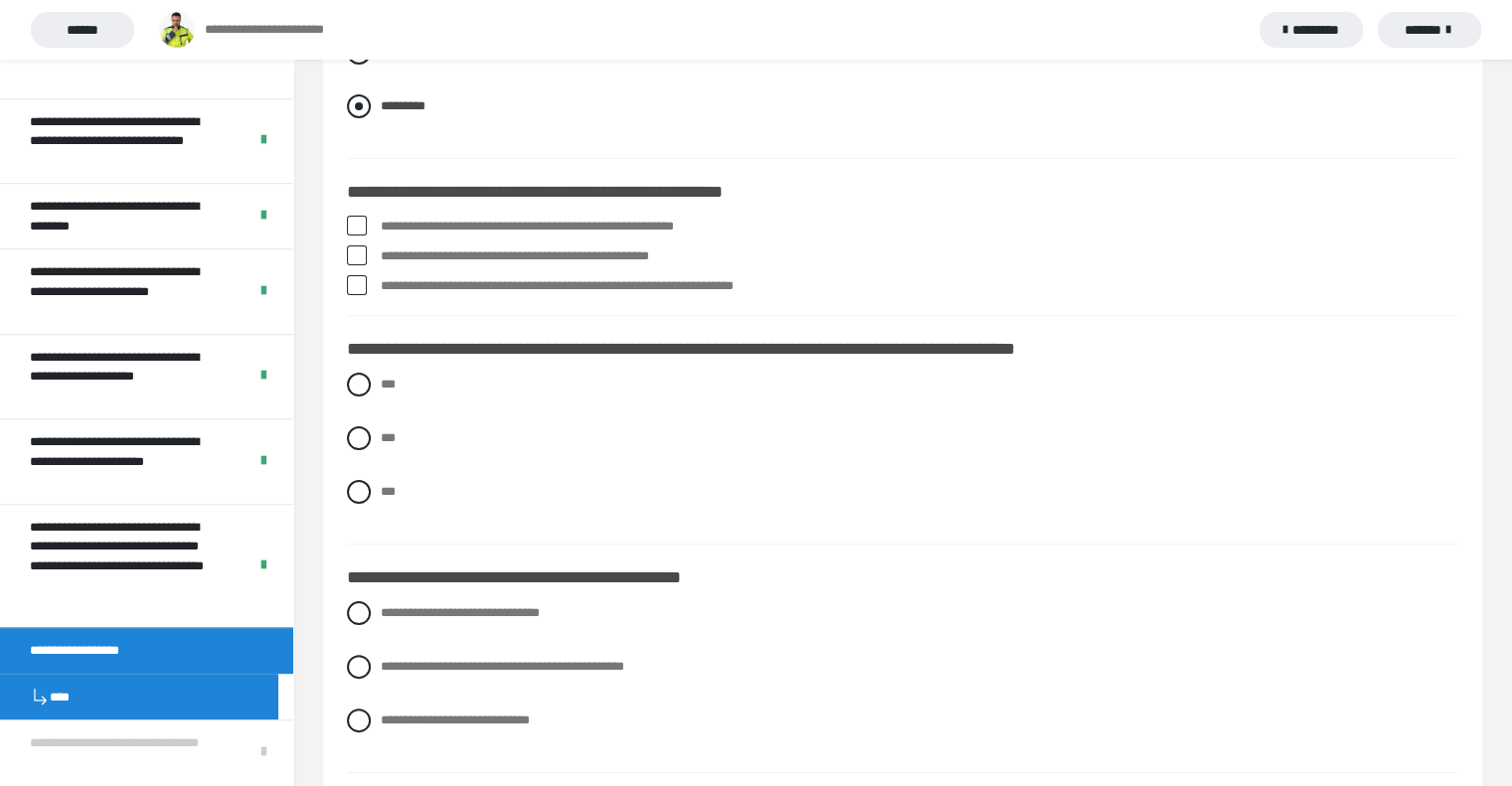 scroll, scrollTop: 290, scrollLeft: 0, axis: vertical 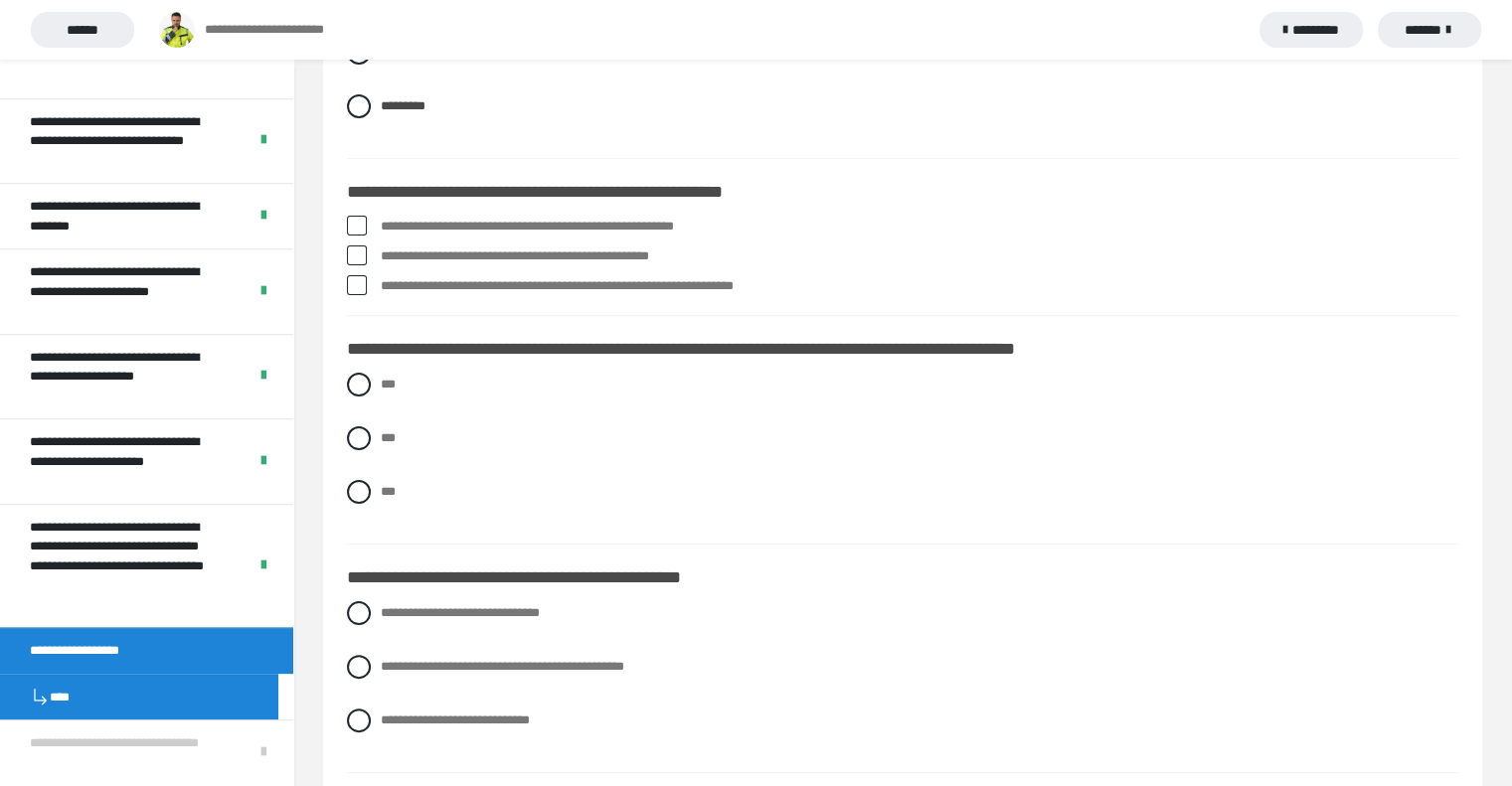 click at bounding box center (357, 226) 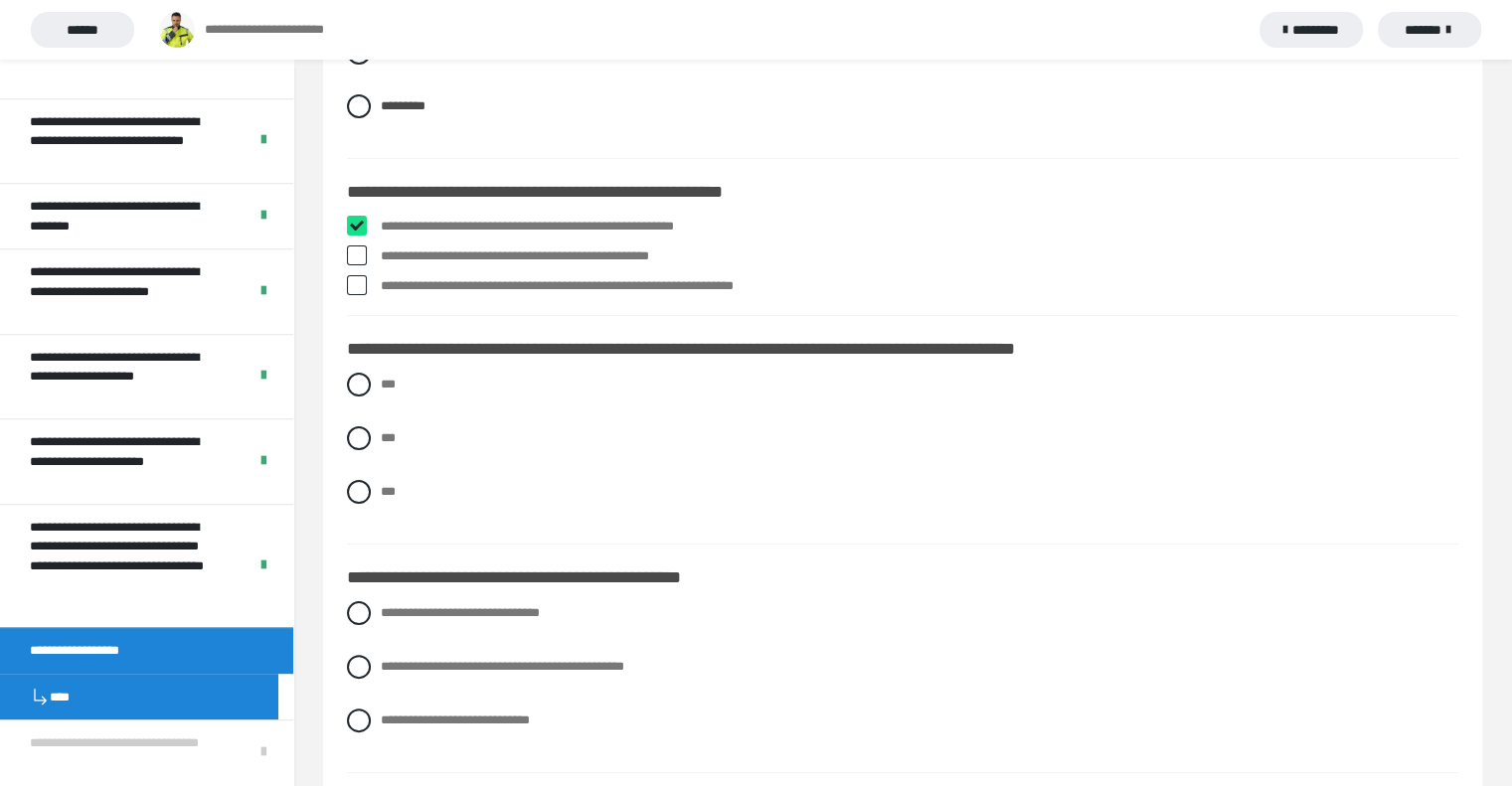 checkbox on "****" 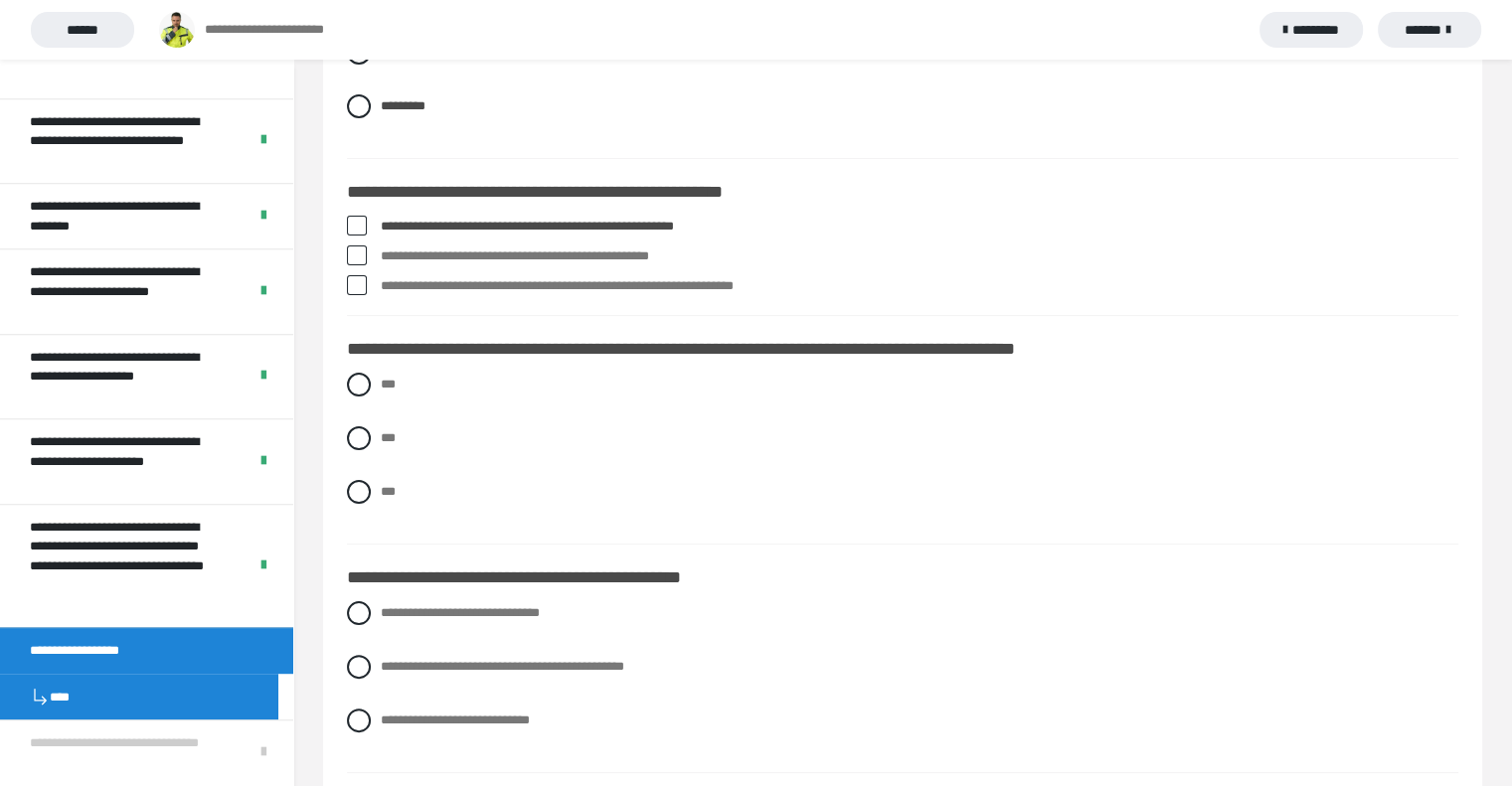 click on "**********" at bounding box center [903, 260] 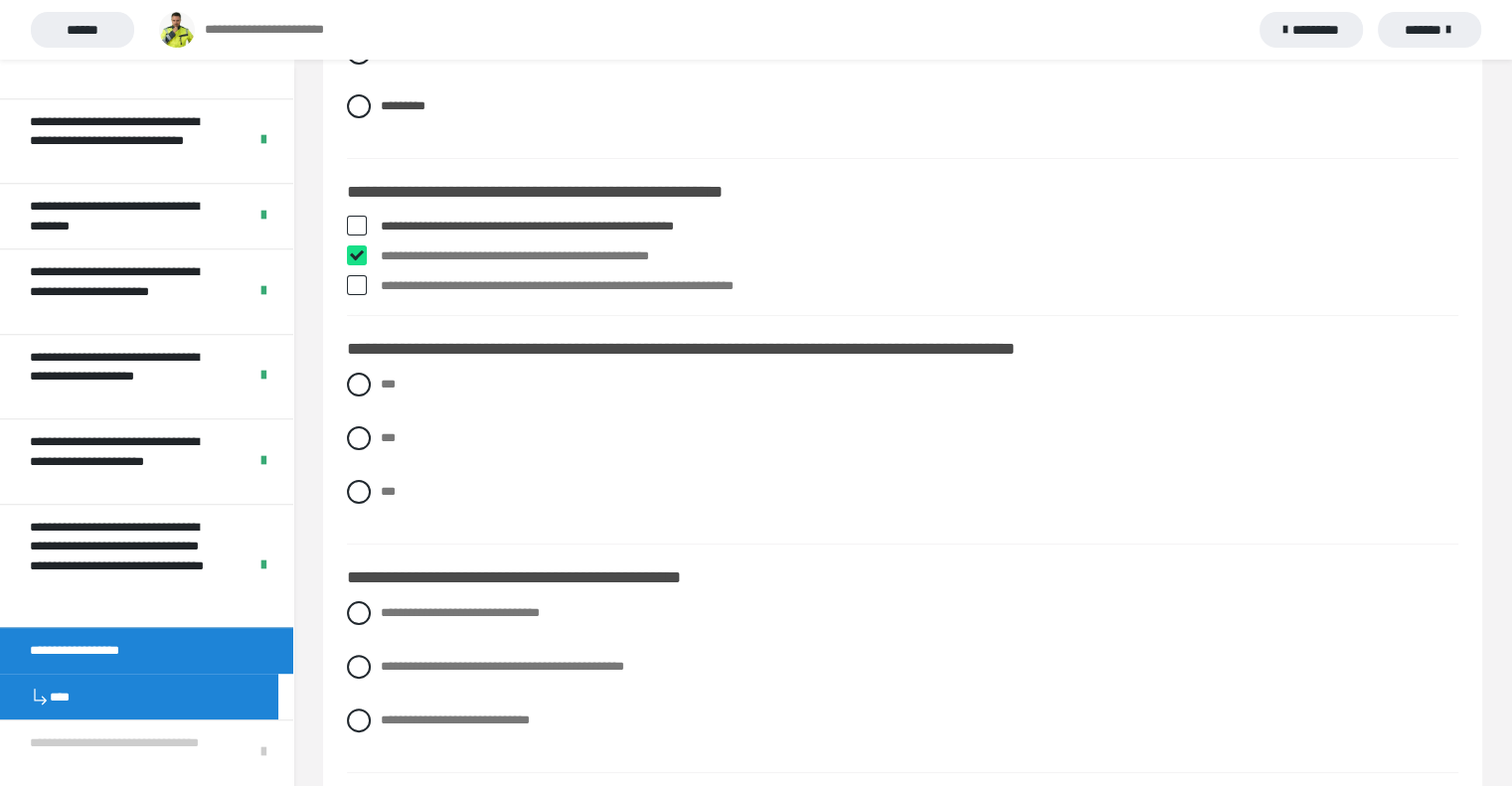 checkbox on "****" 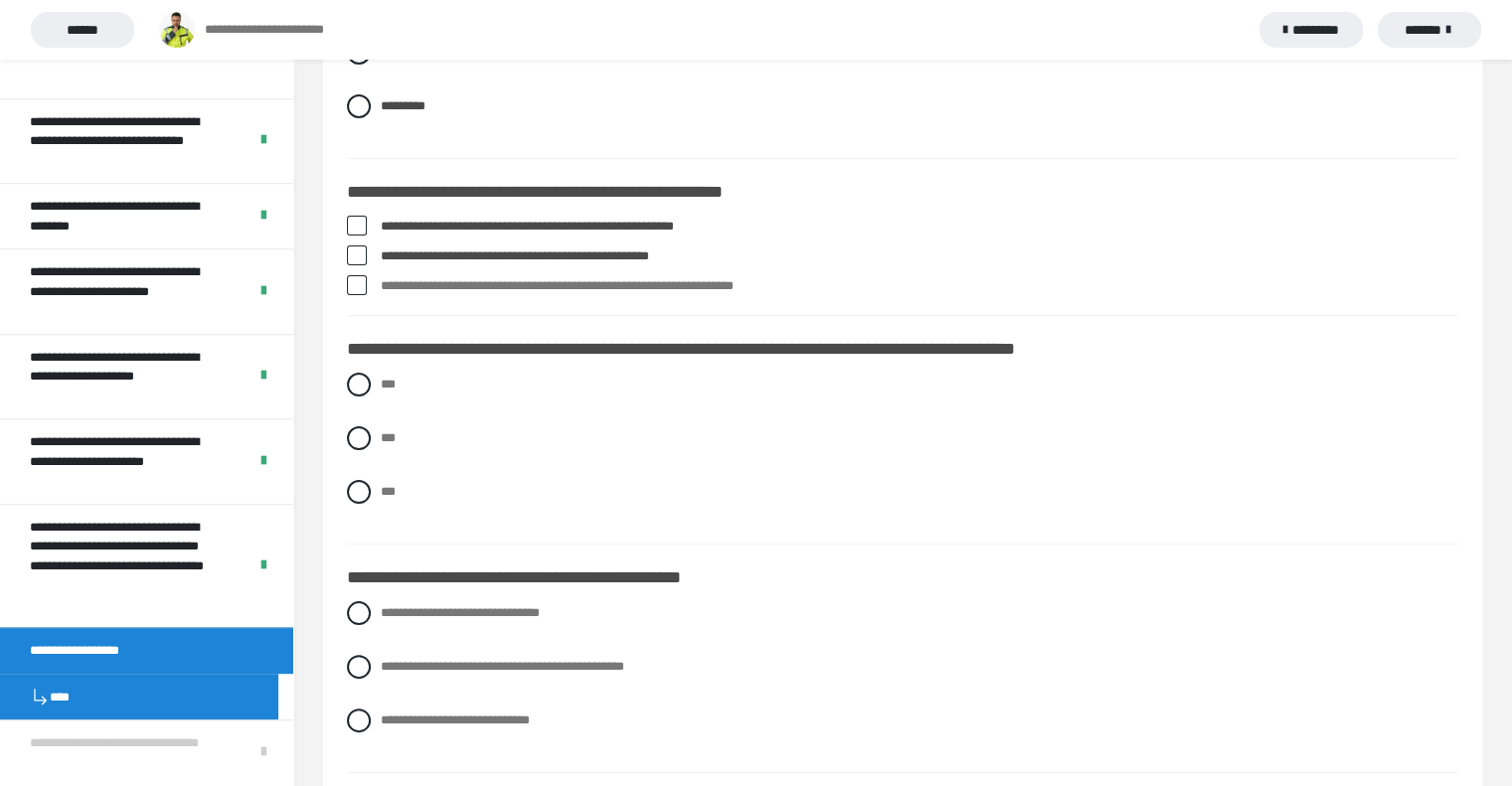 click at bounding box center (357, 285) 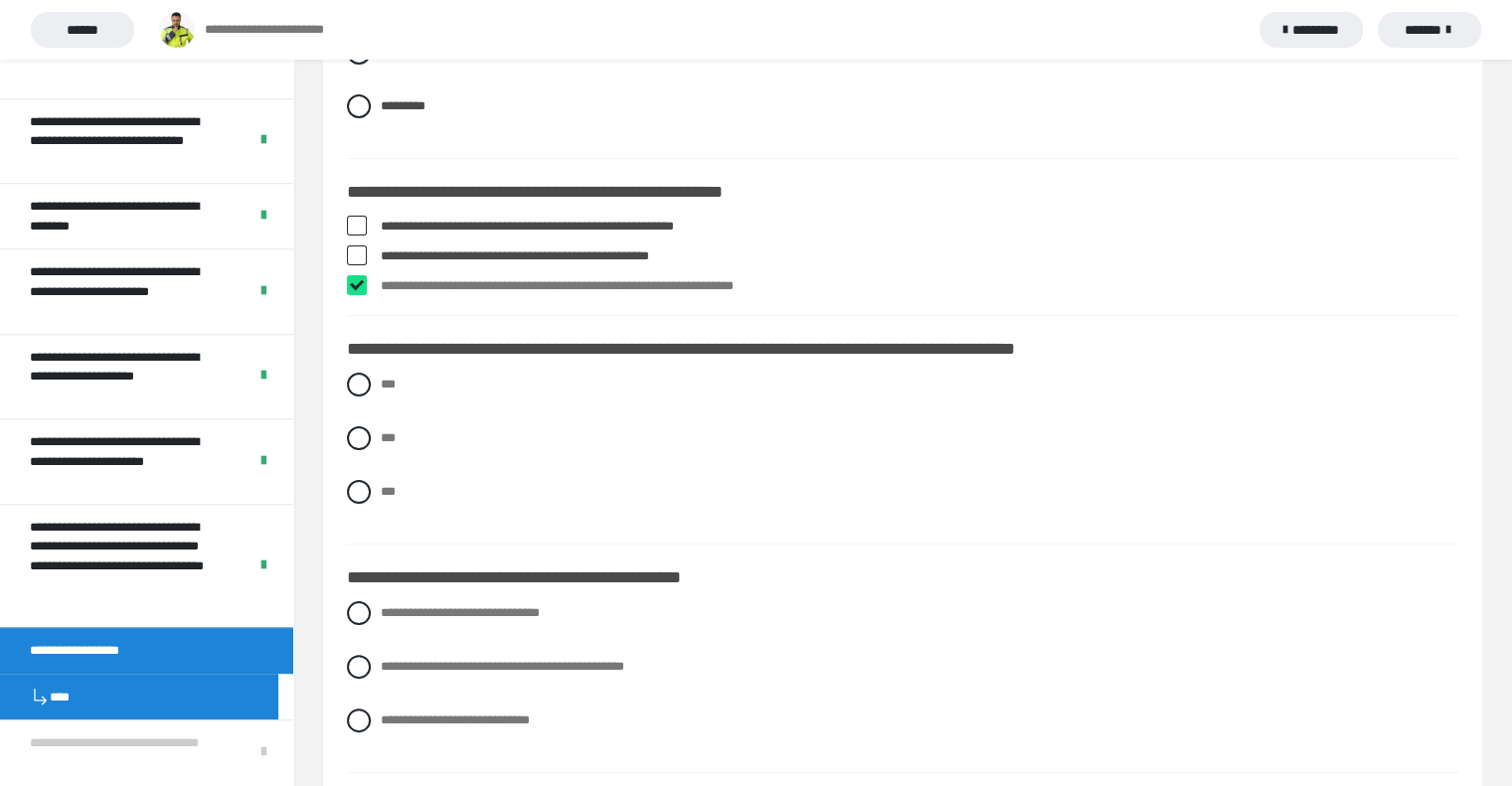 checkbox on "****" 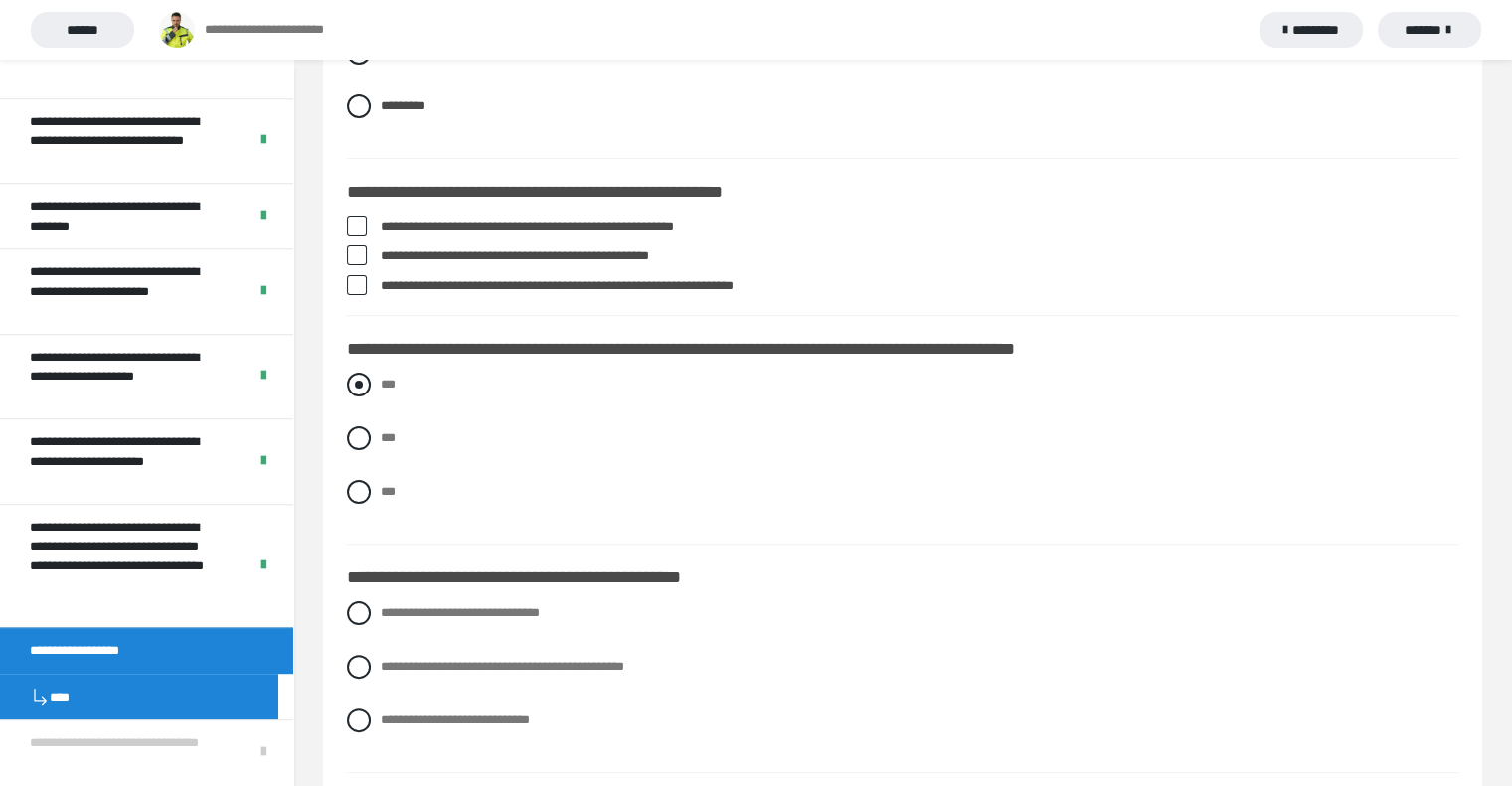 click at bounding box center [359, 385] 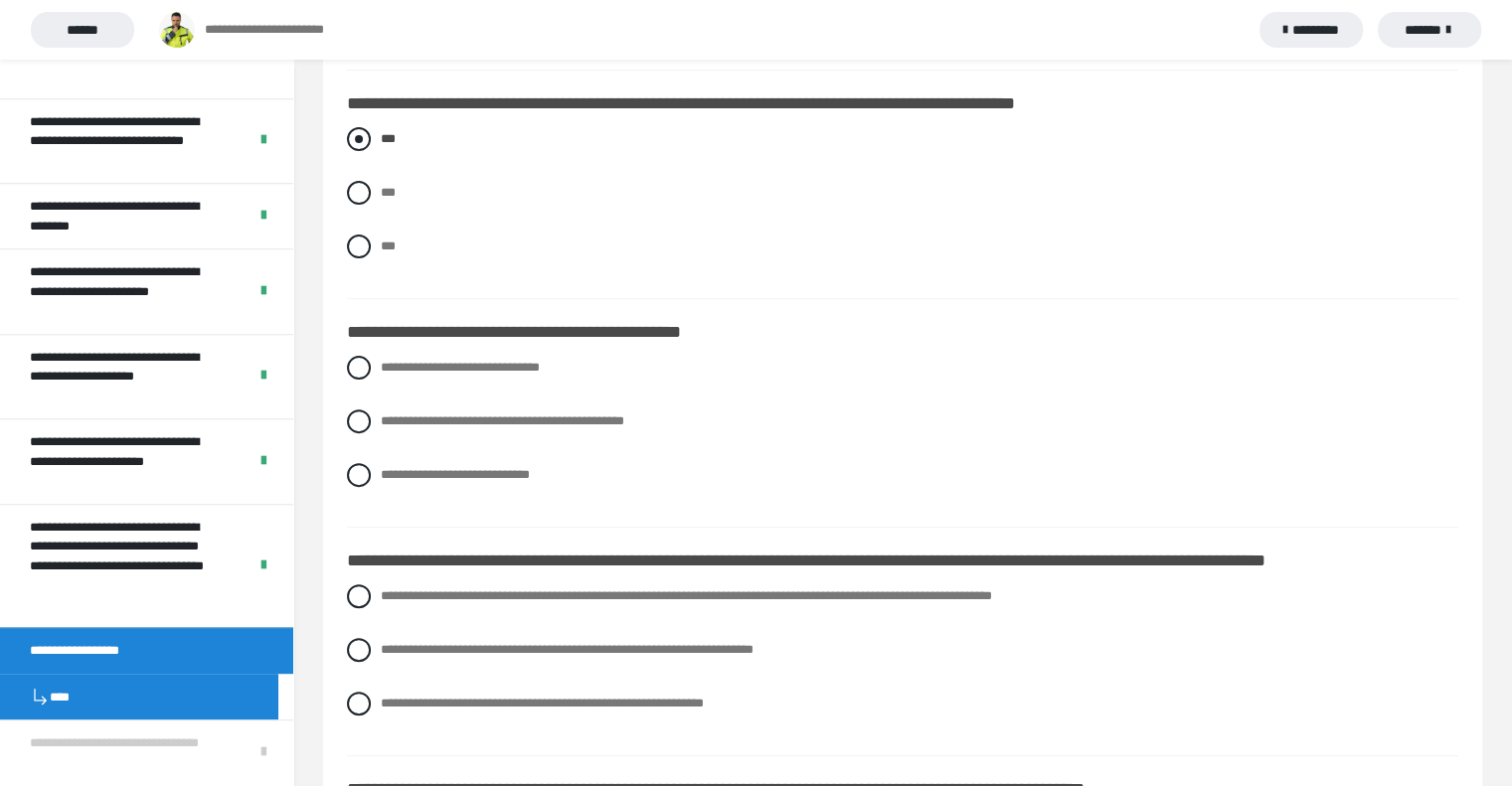 scroll, scrollTop: 545, scrollLeft: 0, axis: vertical 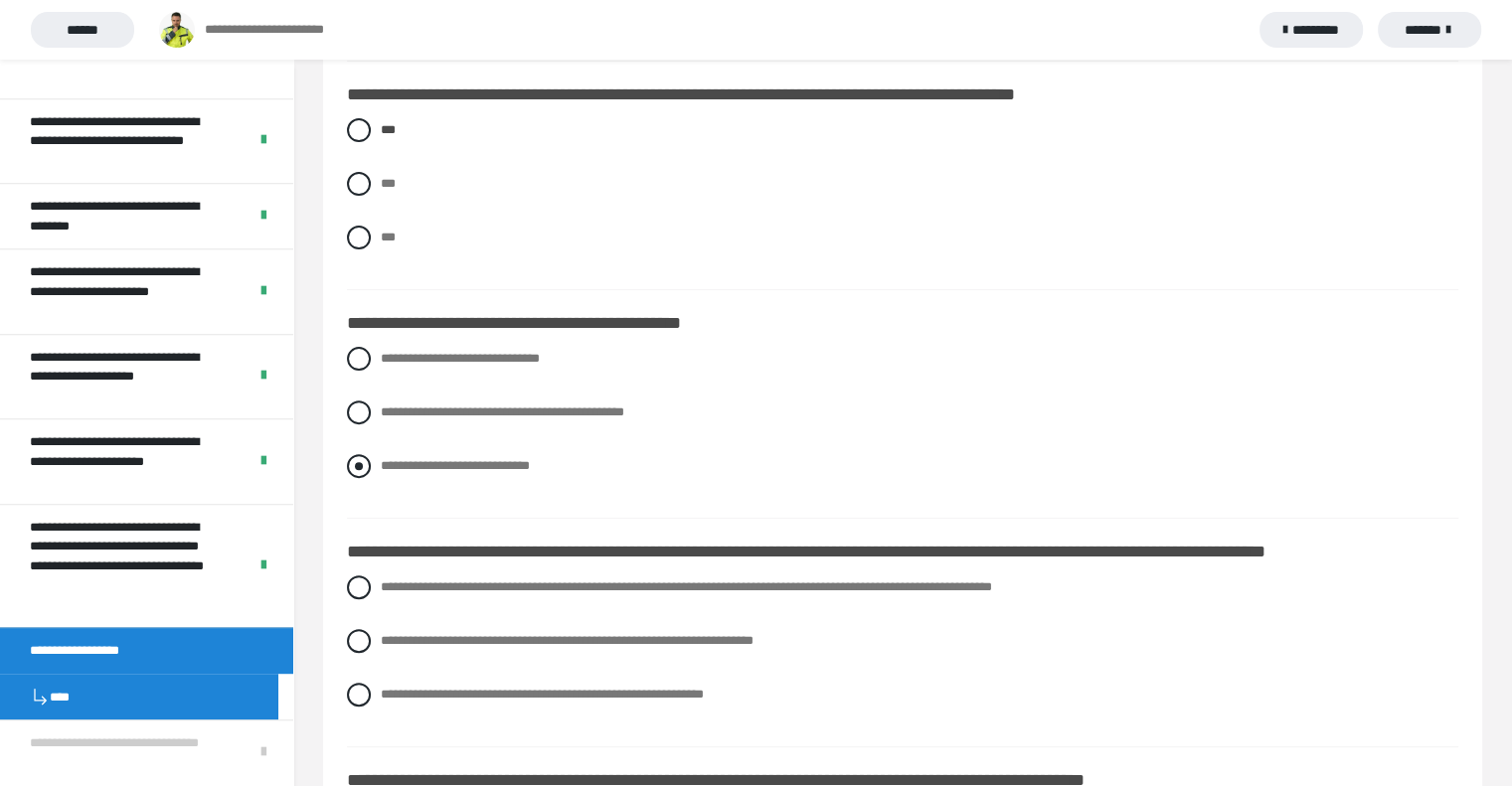 click on "**********" at bounding box center [903, 466] 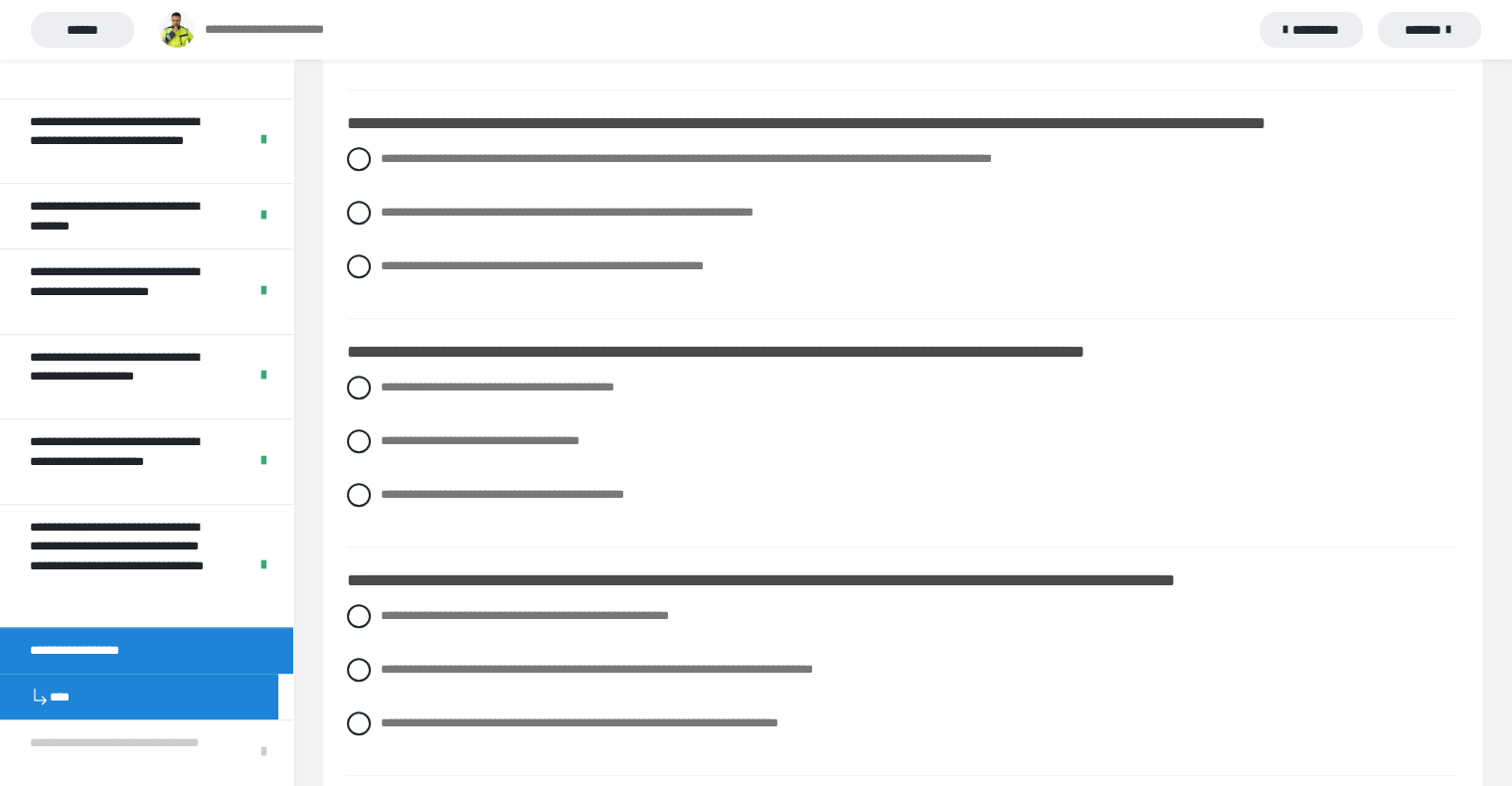 scroll, scrollTop: 974, scrollLeft: 0, axis: vertical 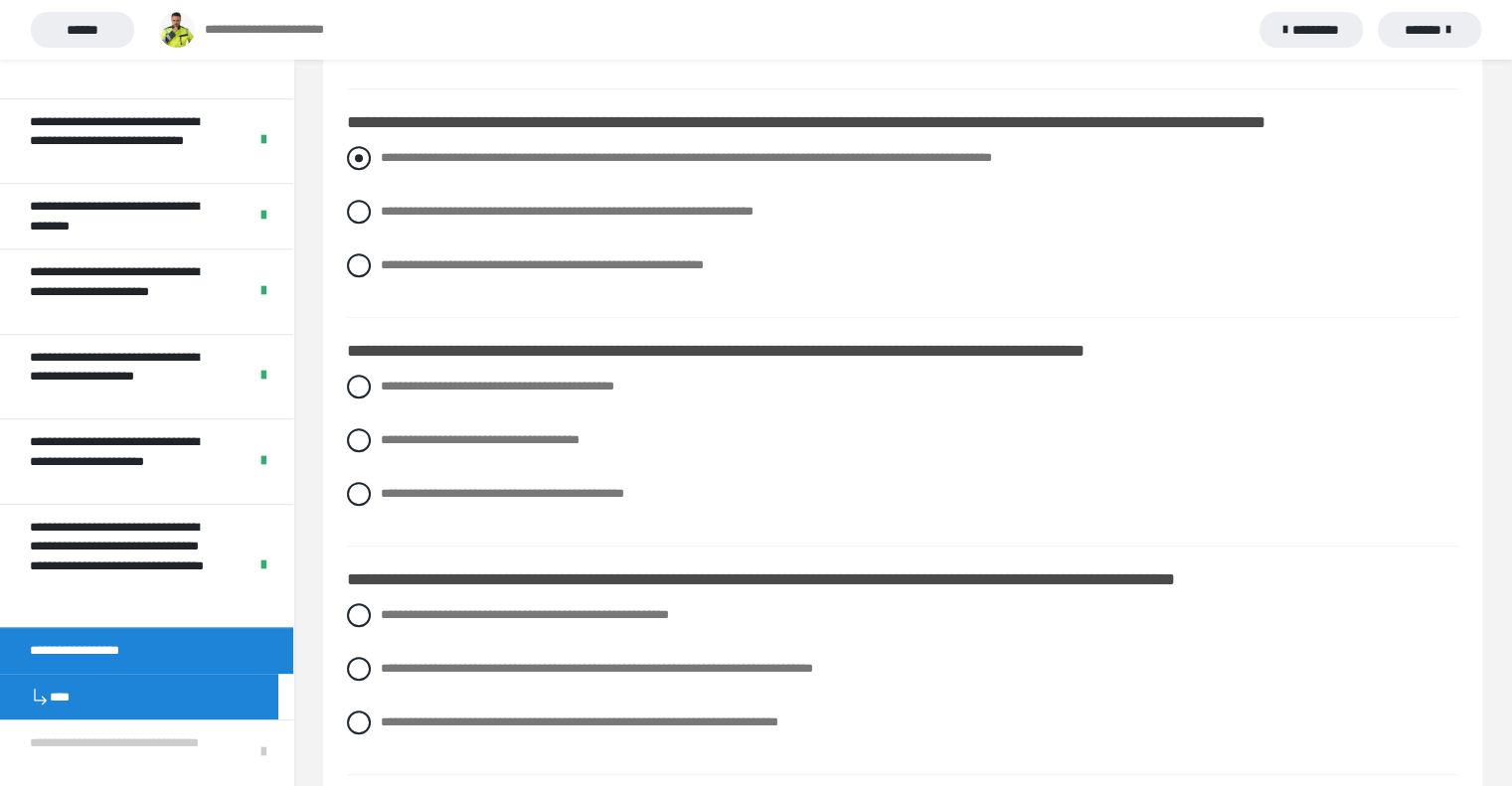 click on "**********" at bounding box center (903, 158) 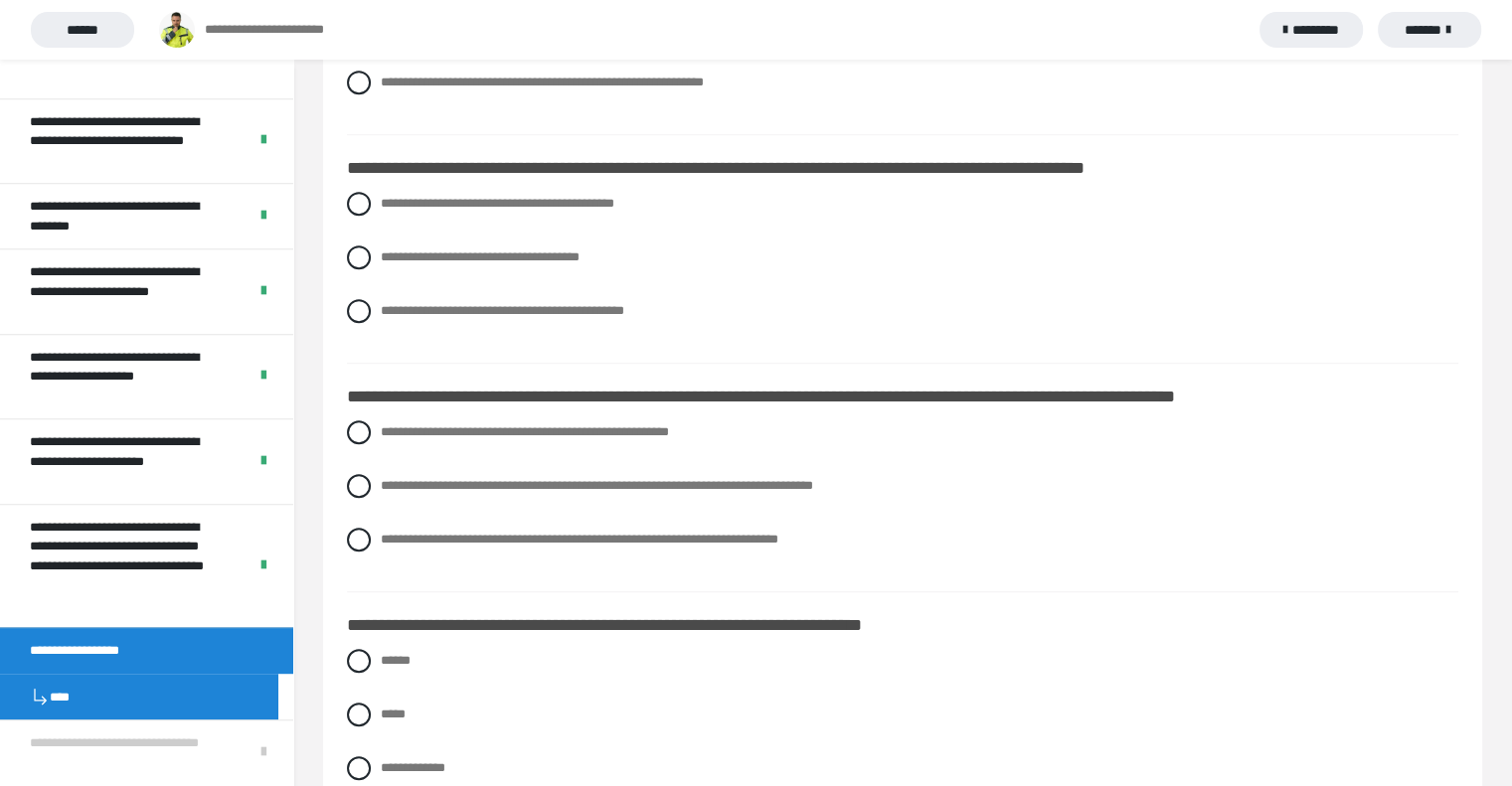 scroll, scrollTop: 1173, scrollLeft: 0, axis: vertical 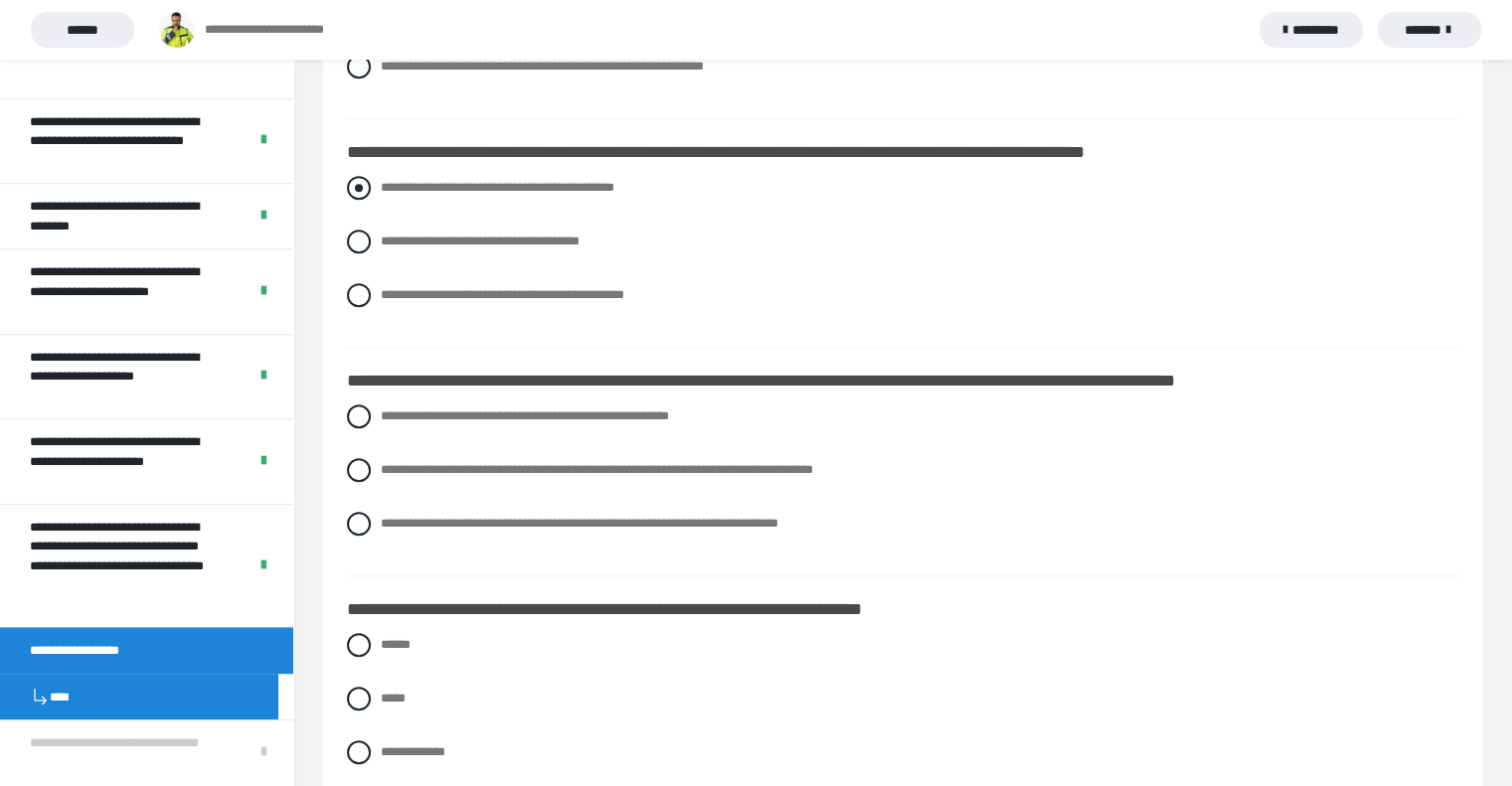 click at bounding box center (359, 188) 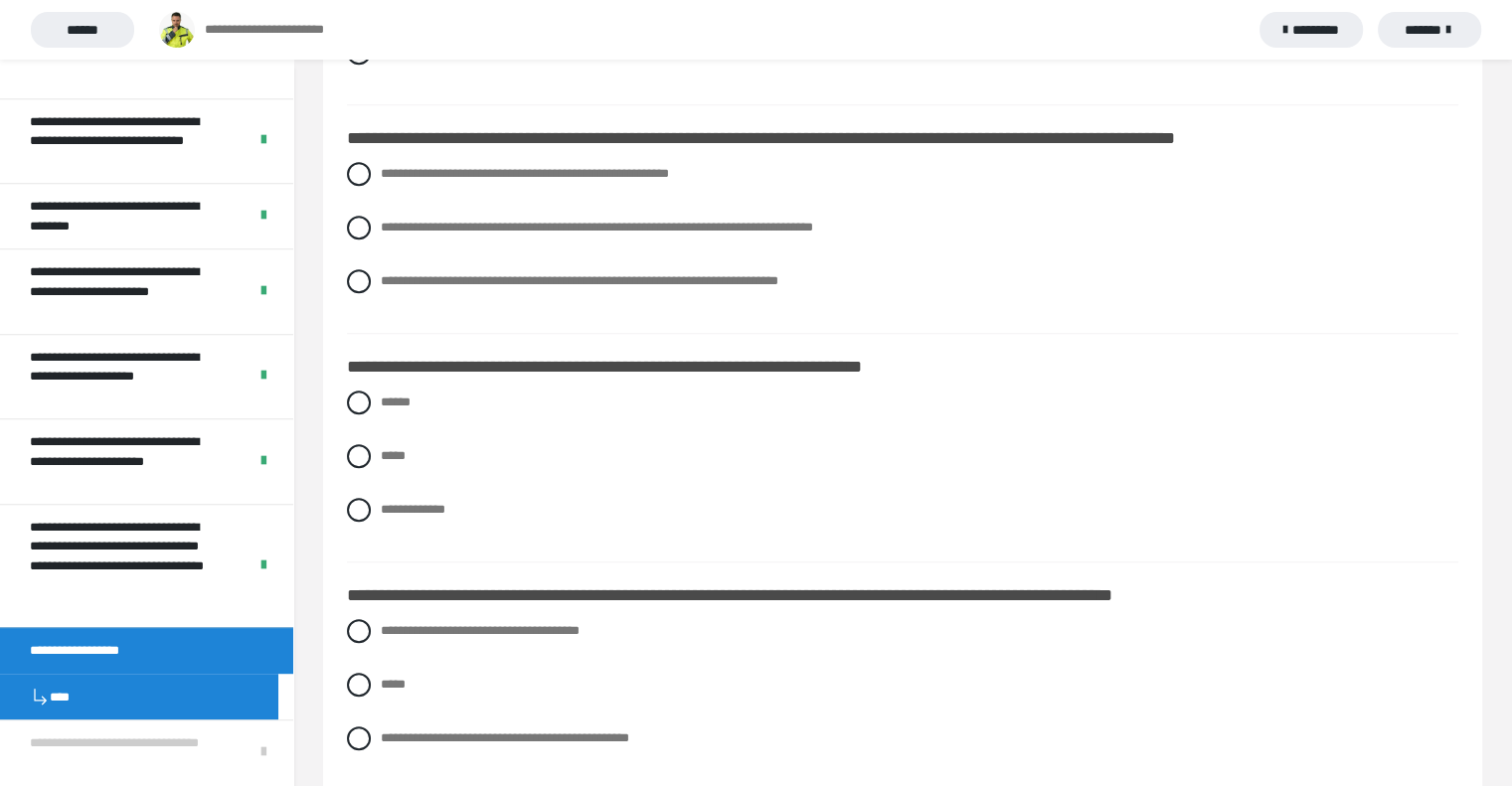 scroll, scrollTop: 1411, scrollLeft: 0, axis: vertical 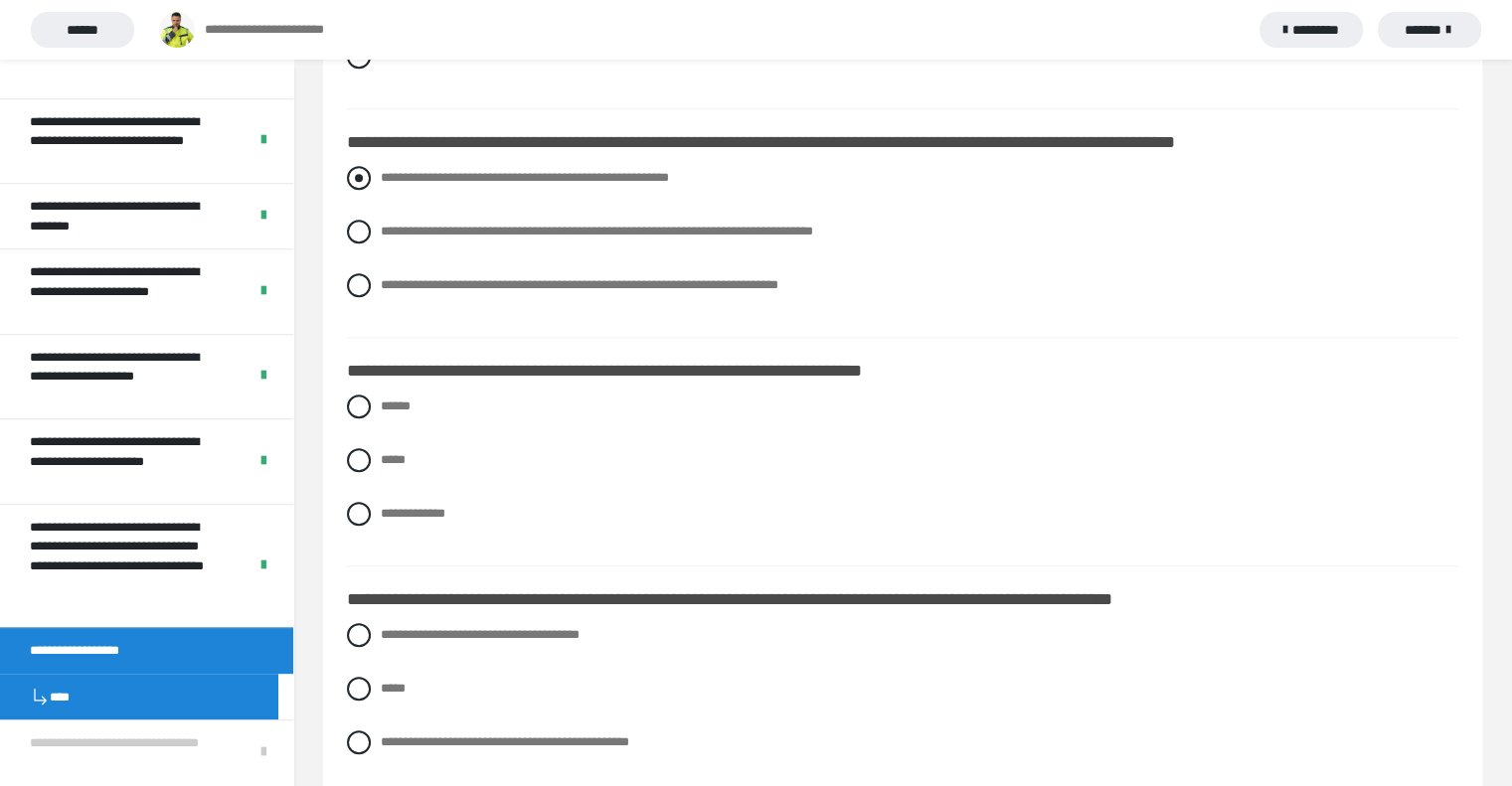 click at bounding box center [359, 178] 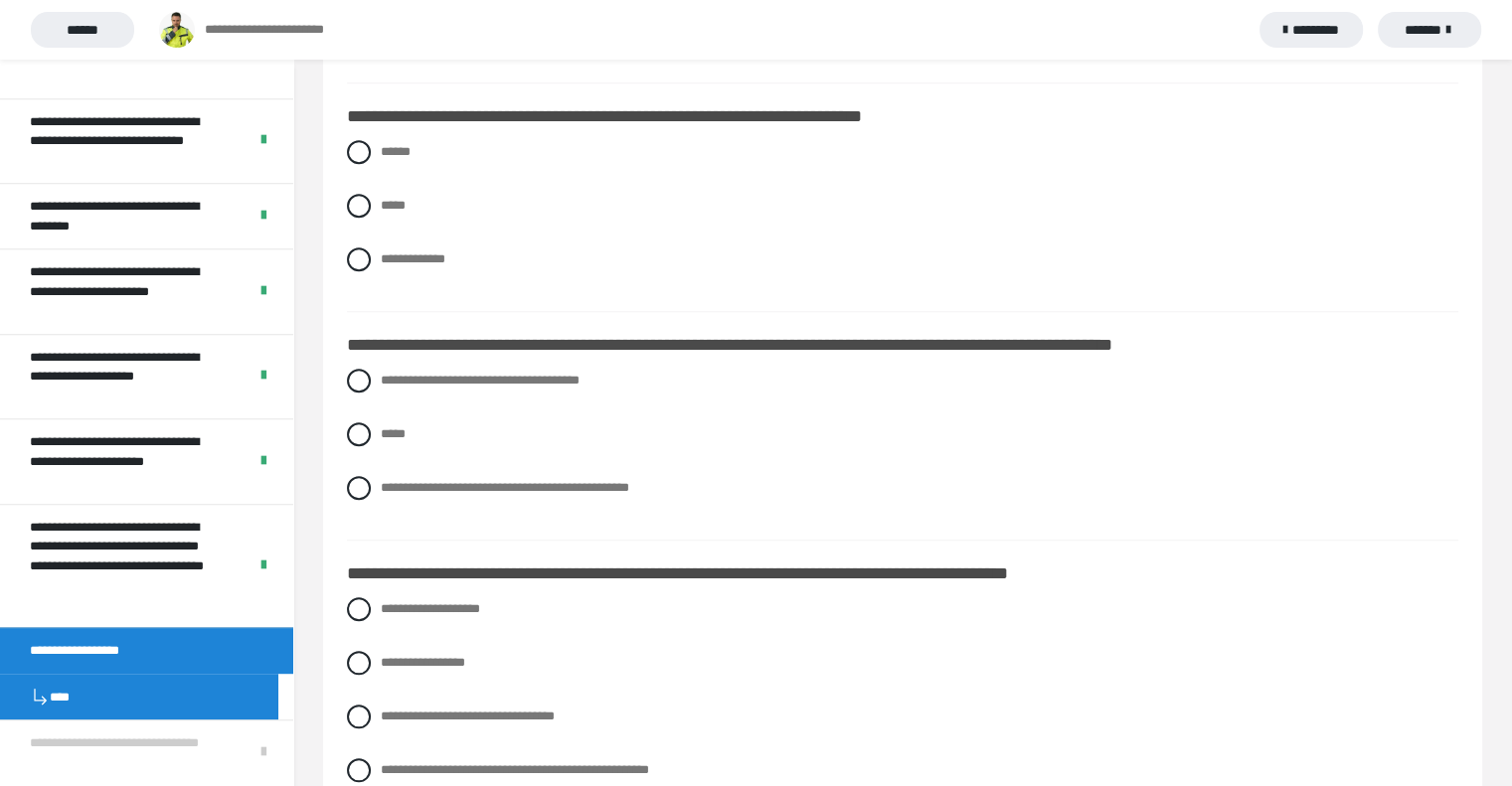 scroll, scrollTop: 1668, scrollLeft: 0, axis: vertical 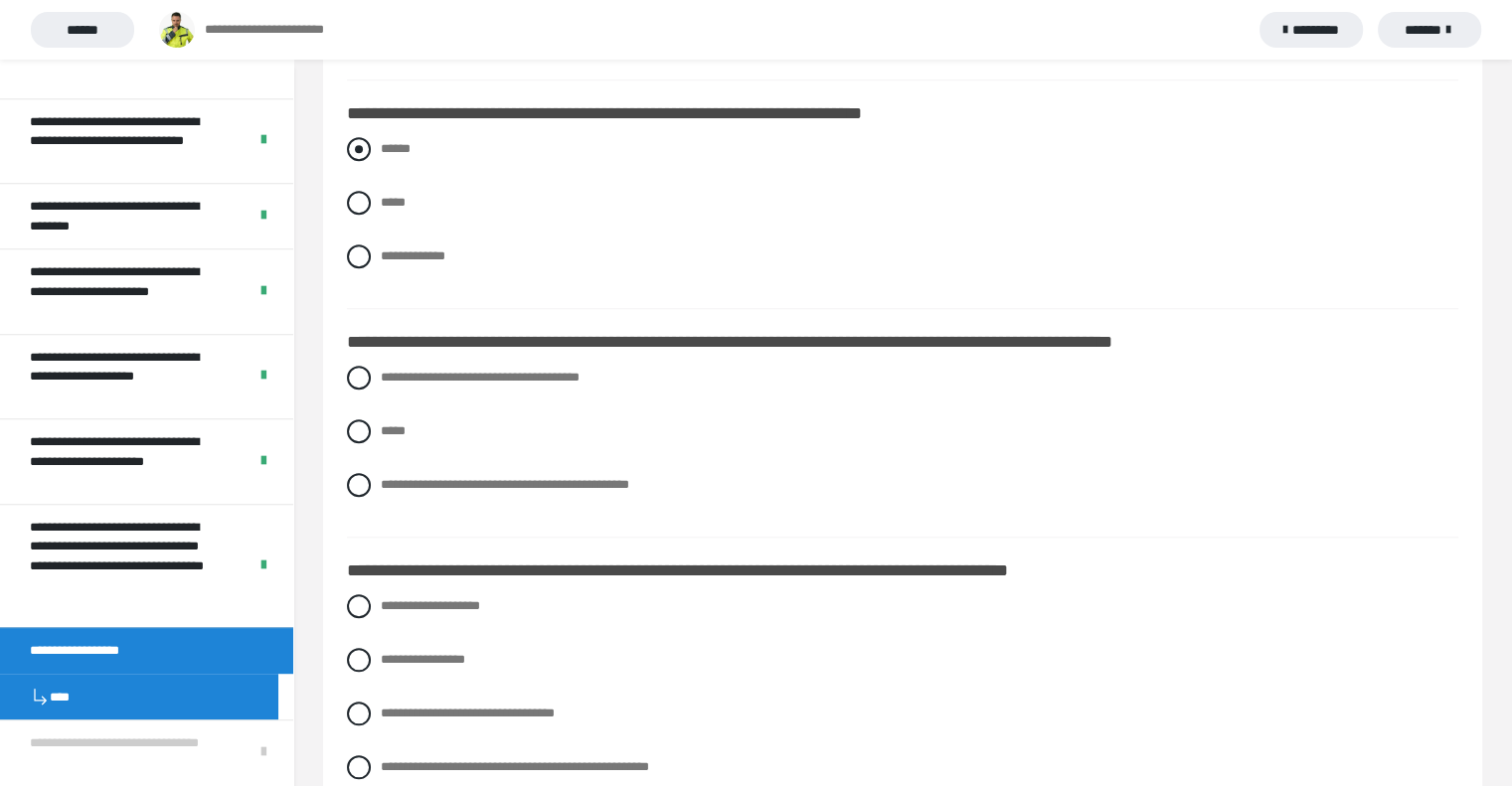 click at bounding box center (359, 149) 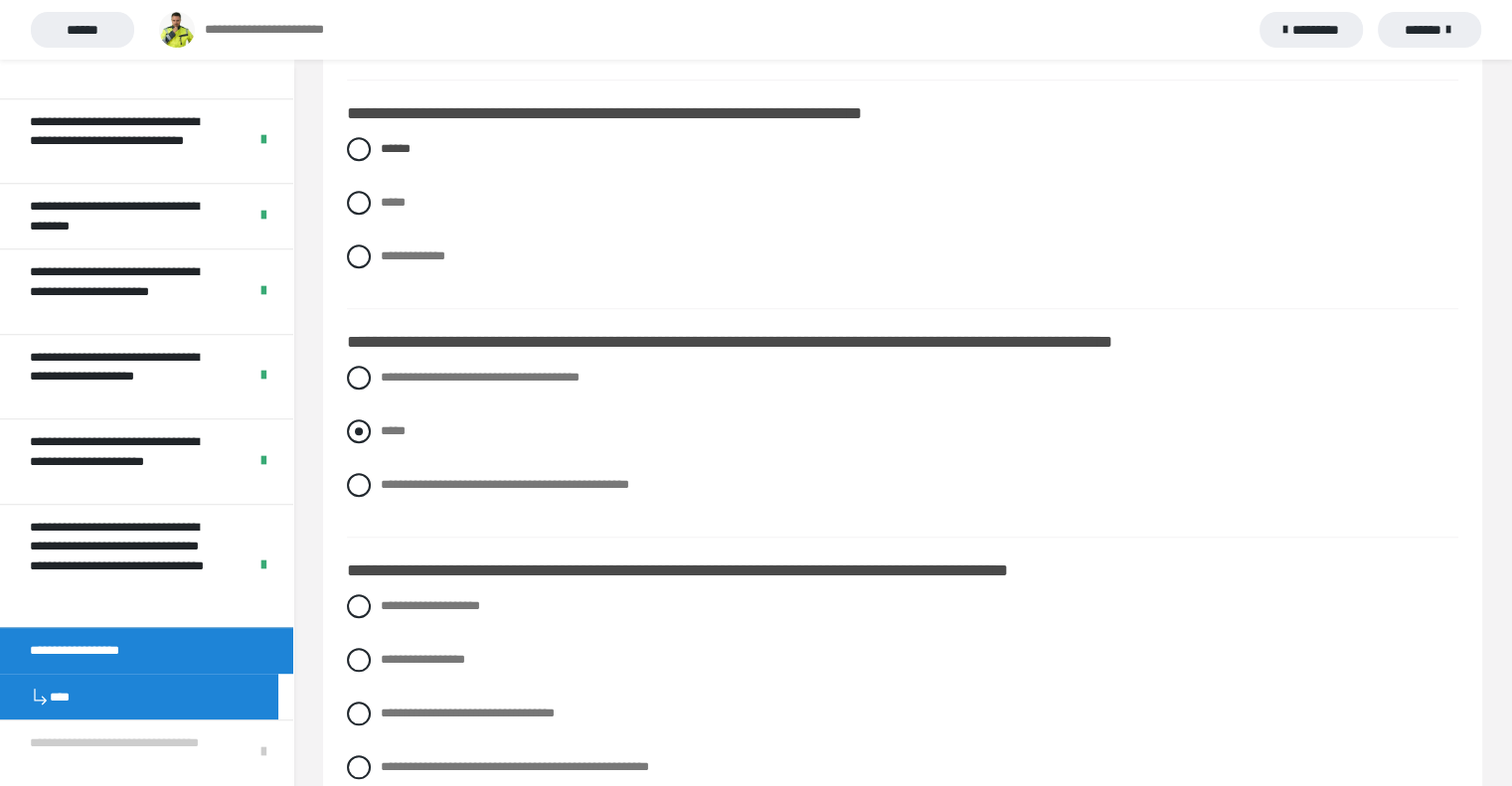 click at bounding box center (359, 431) 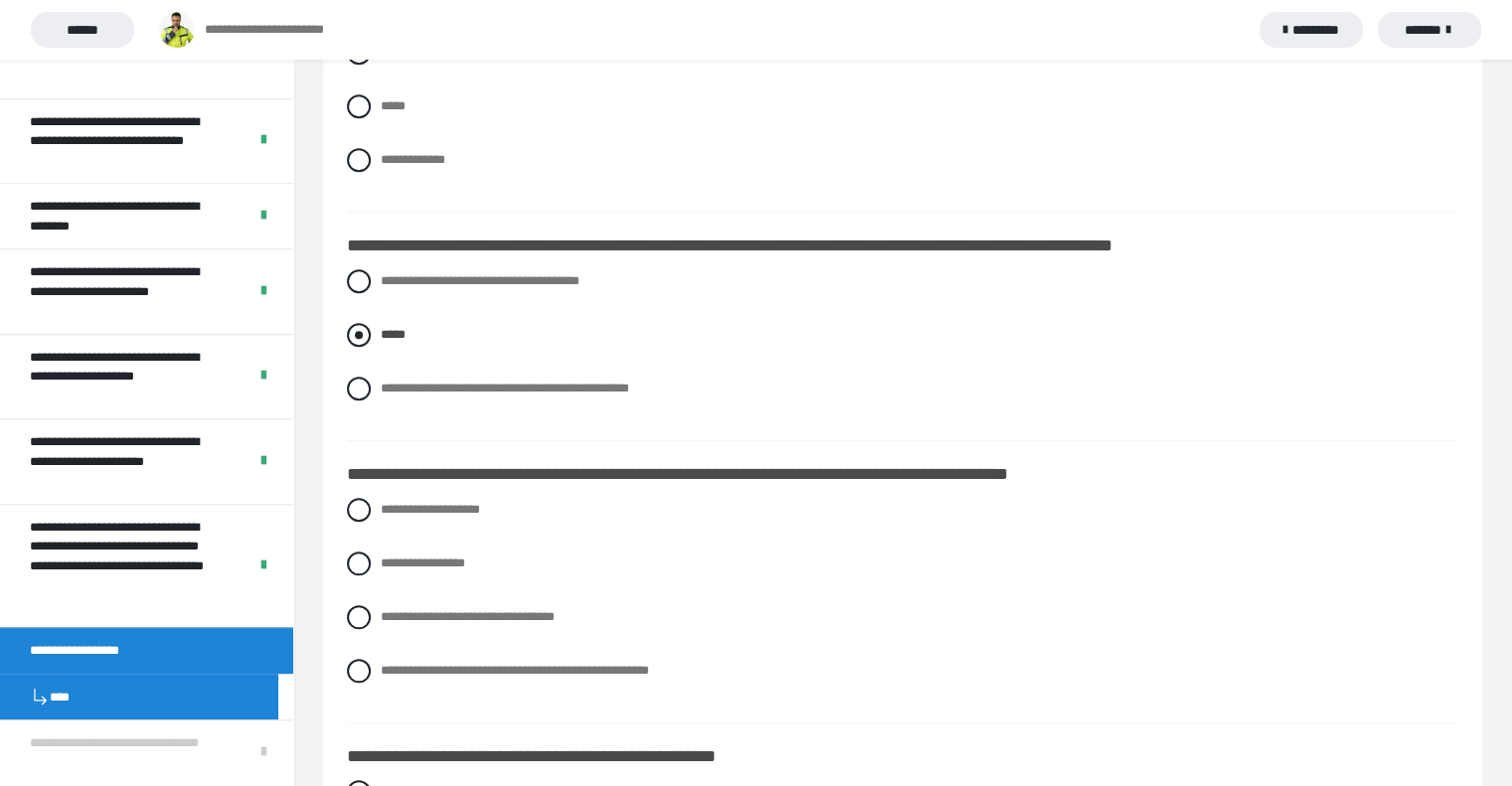 scroll, scrollTop: 1801, scrollLeft: 0, axis: vertical 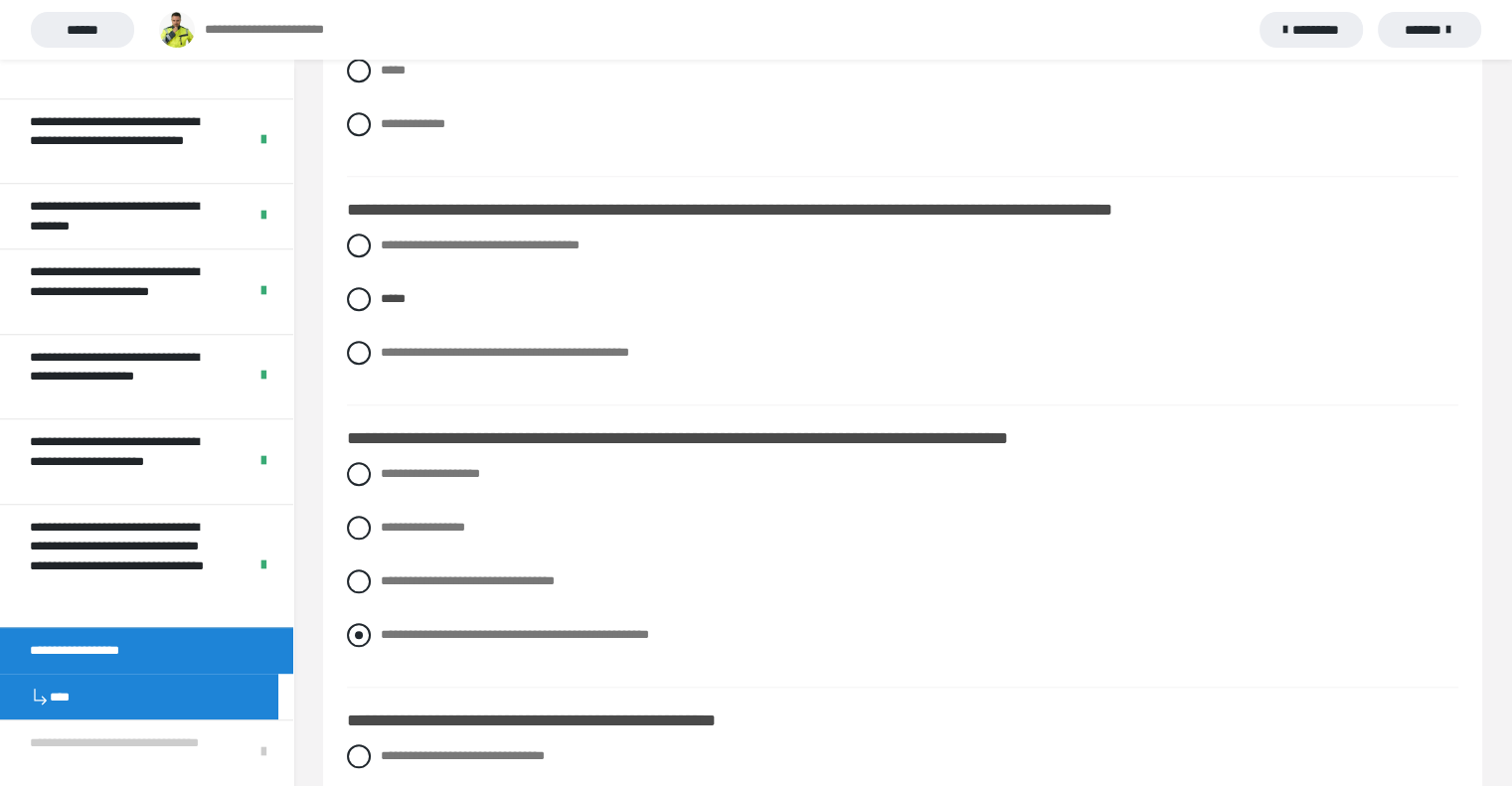 click at bounding box center [359, 635] 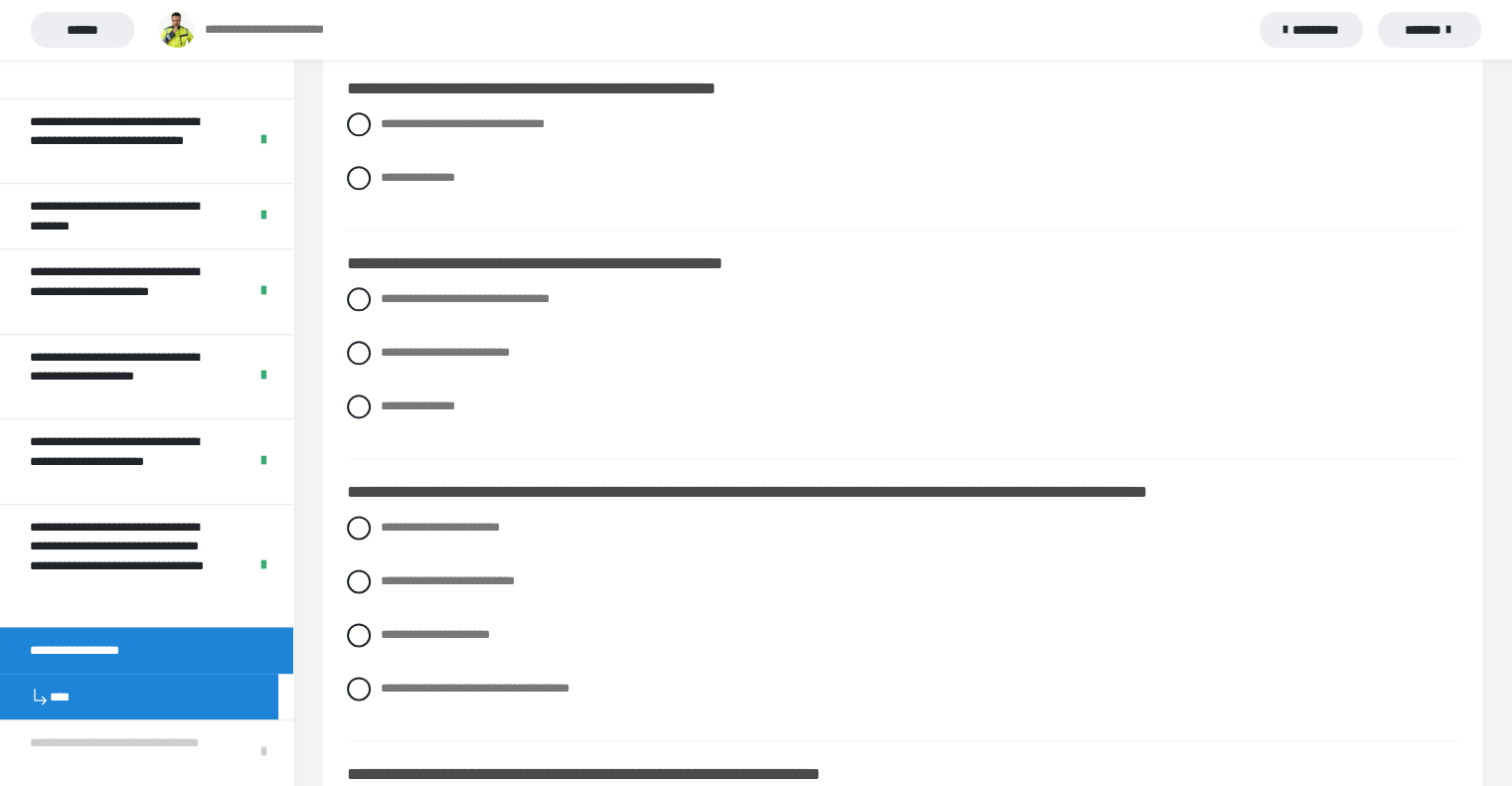 scroll, scrollTop: 2401, scrollLeft: 0, axis: vertical 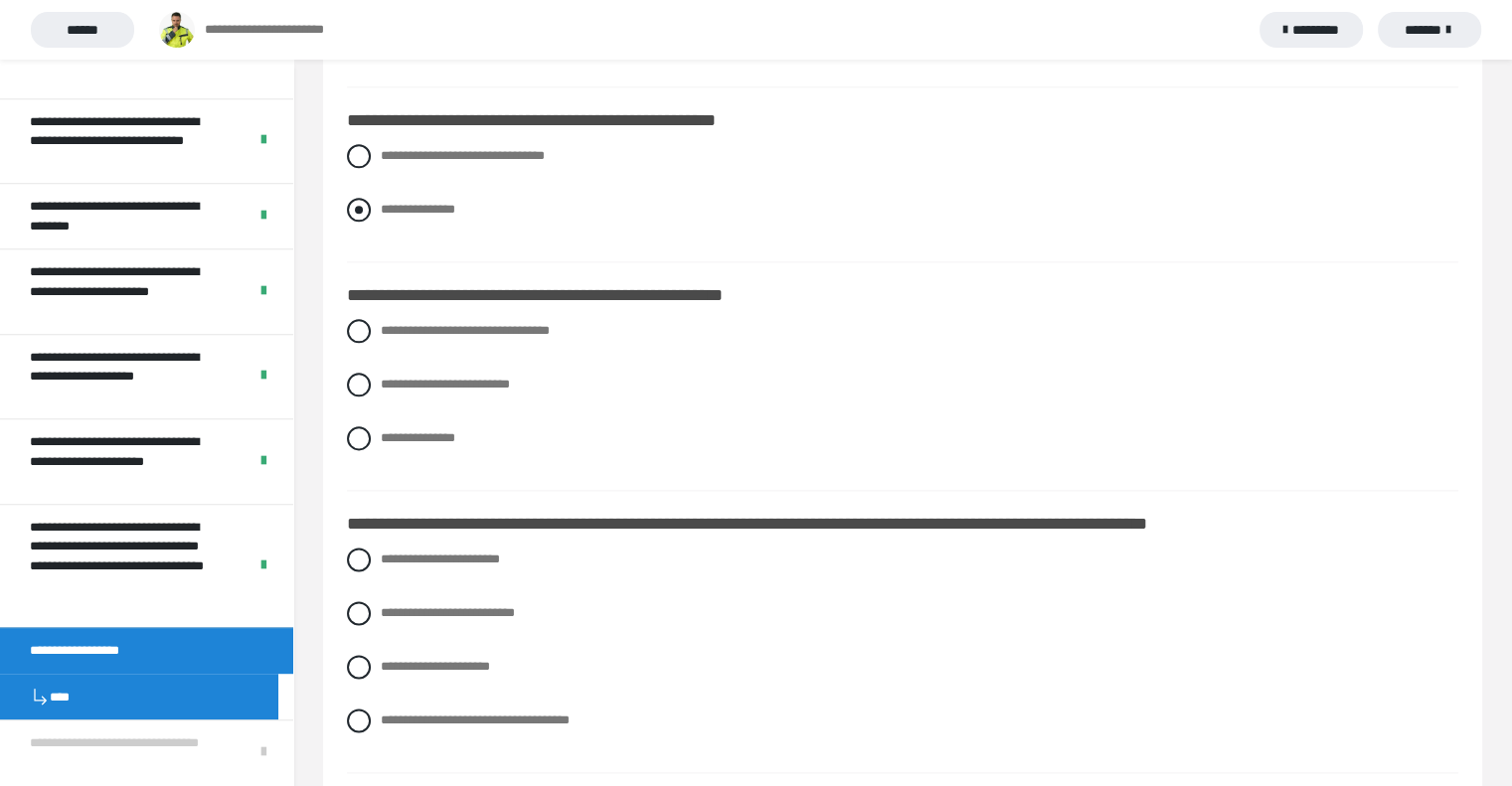 click at bounding box center (359, 210) 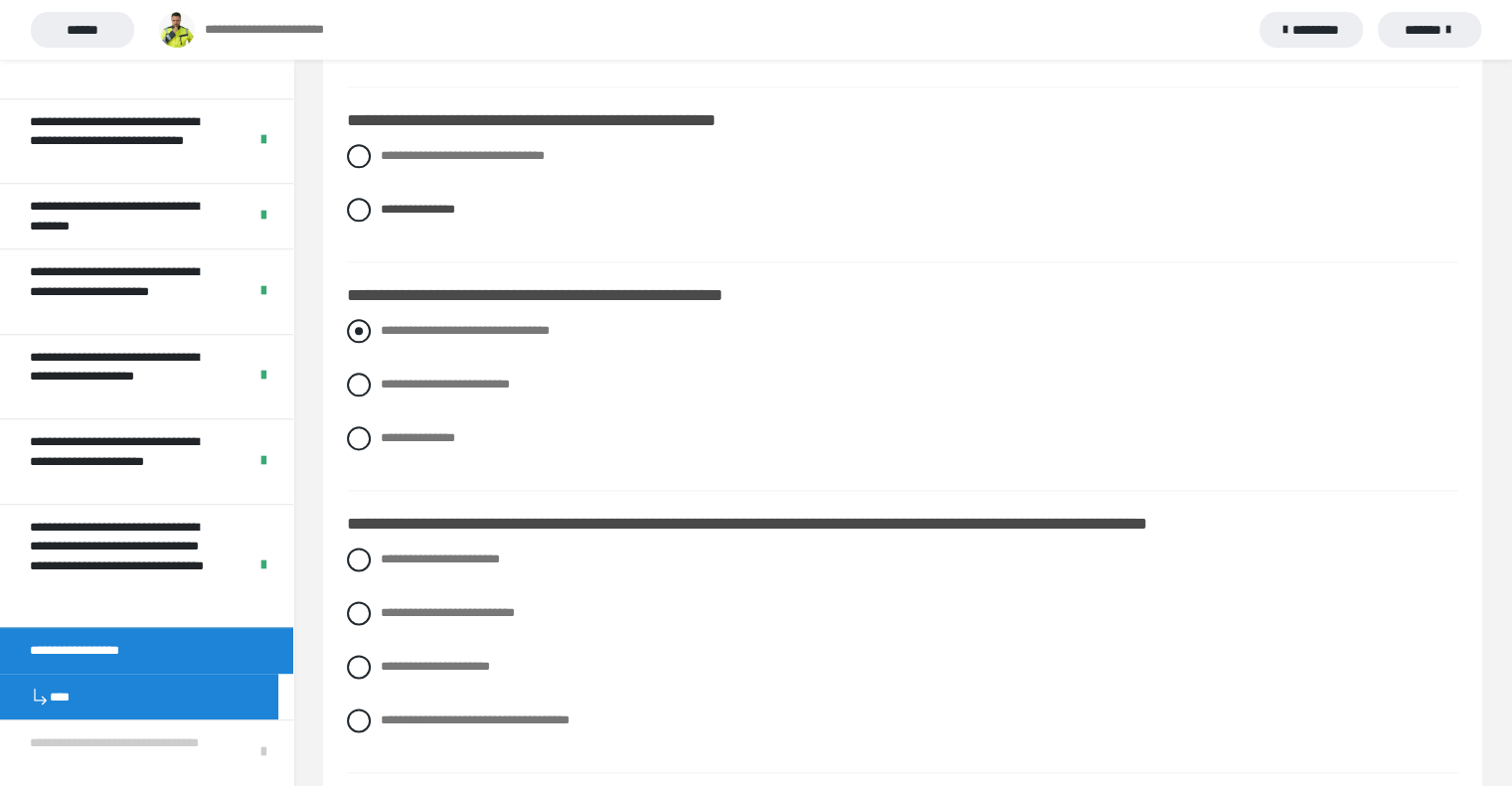 click at bounding box center (359, 331) 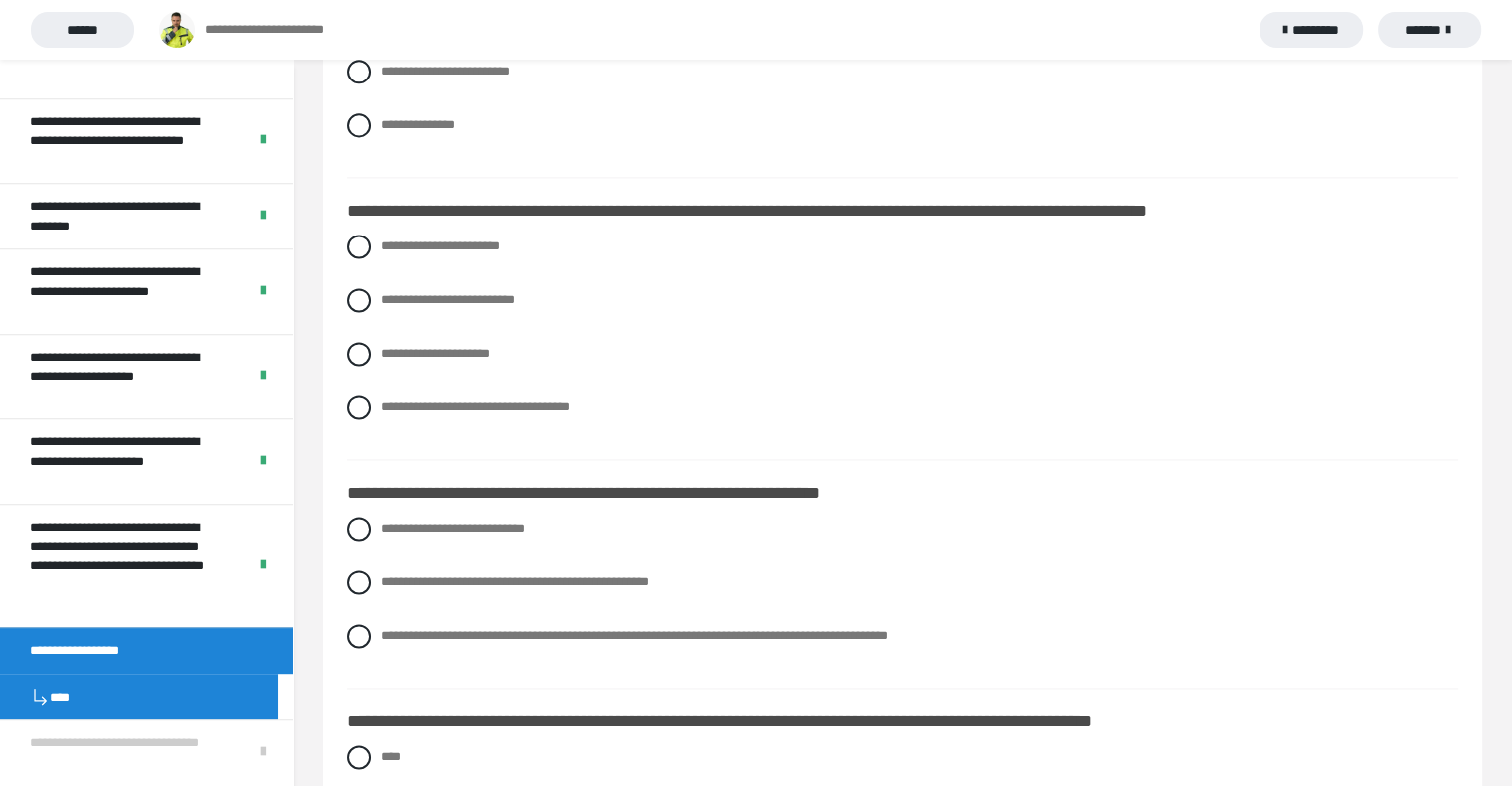 scroll, scrollTop: 2717, scrollLeft: 0, axis: vertical 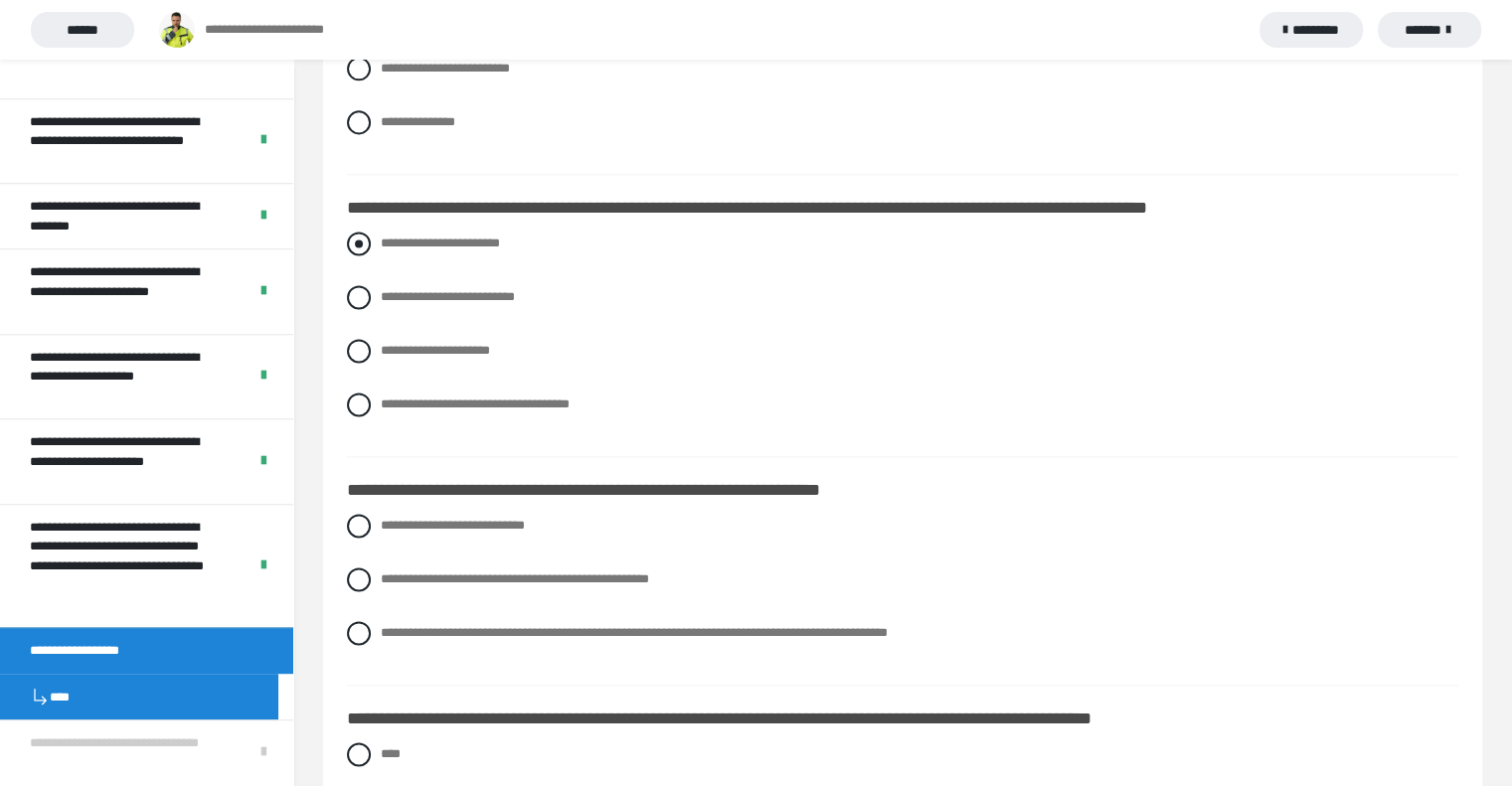 click at bounding box center [359, 243] 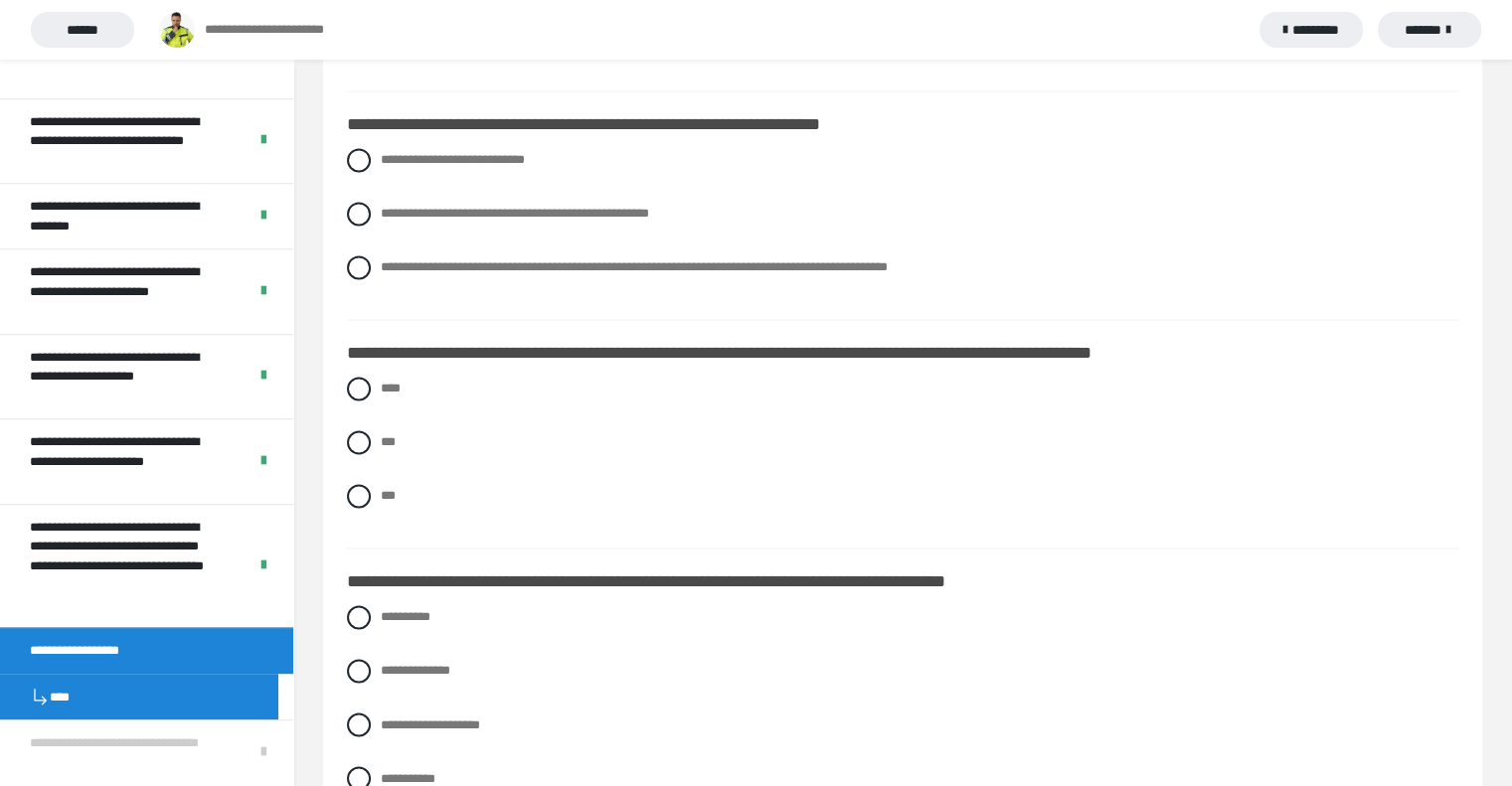 scroll, scrollTop: 3088, scrollLeft: 0, axis: vertical 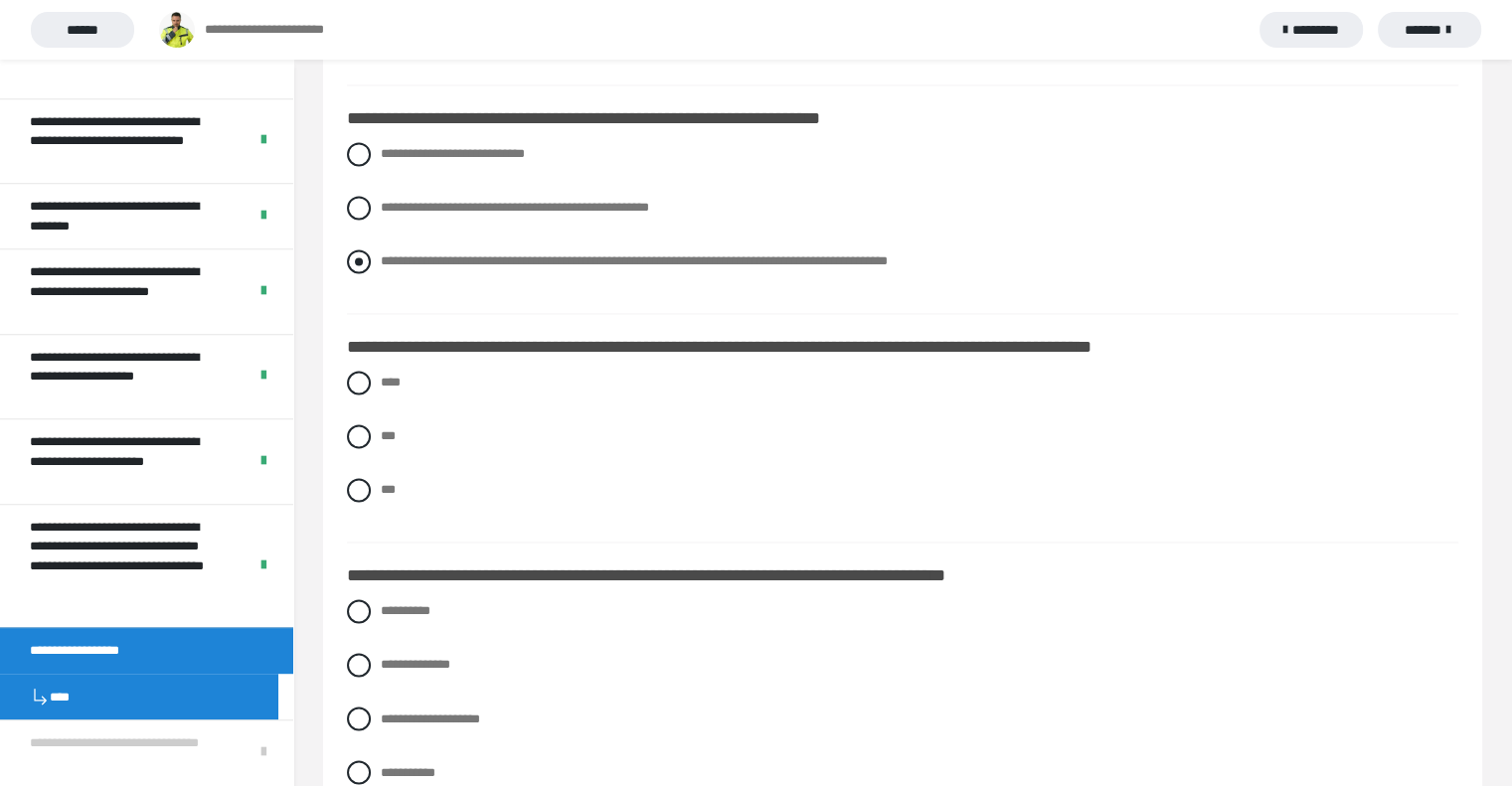 click on "**********" at bounding box center (634, 260) 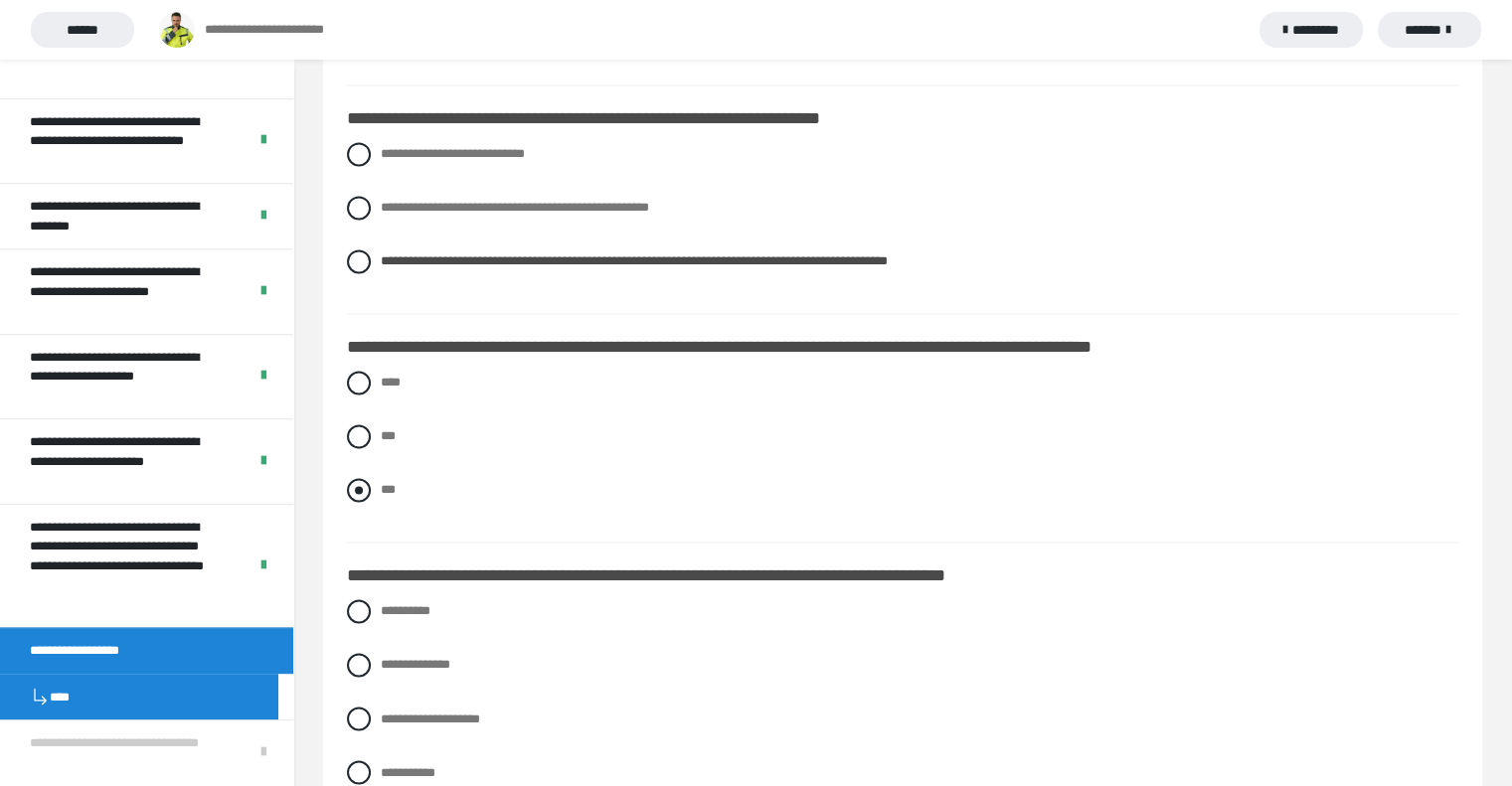 click at bounding box center (359, 490) 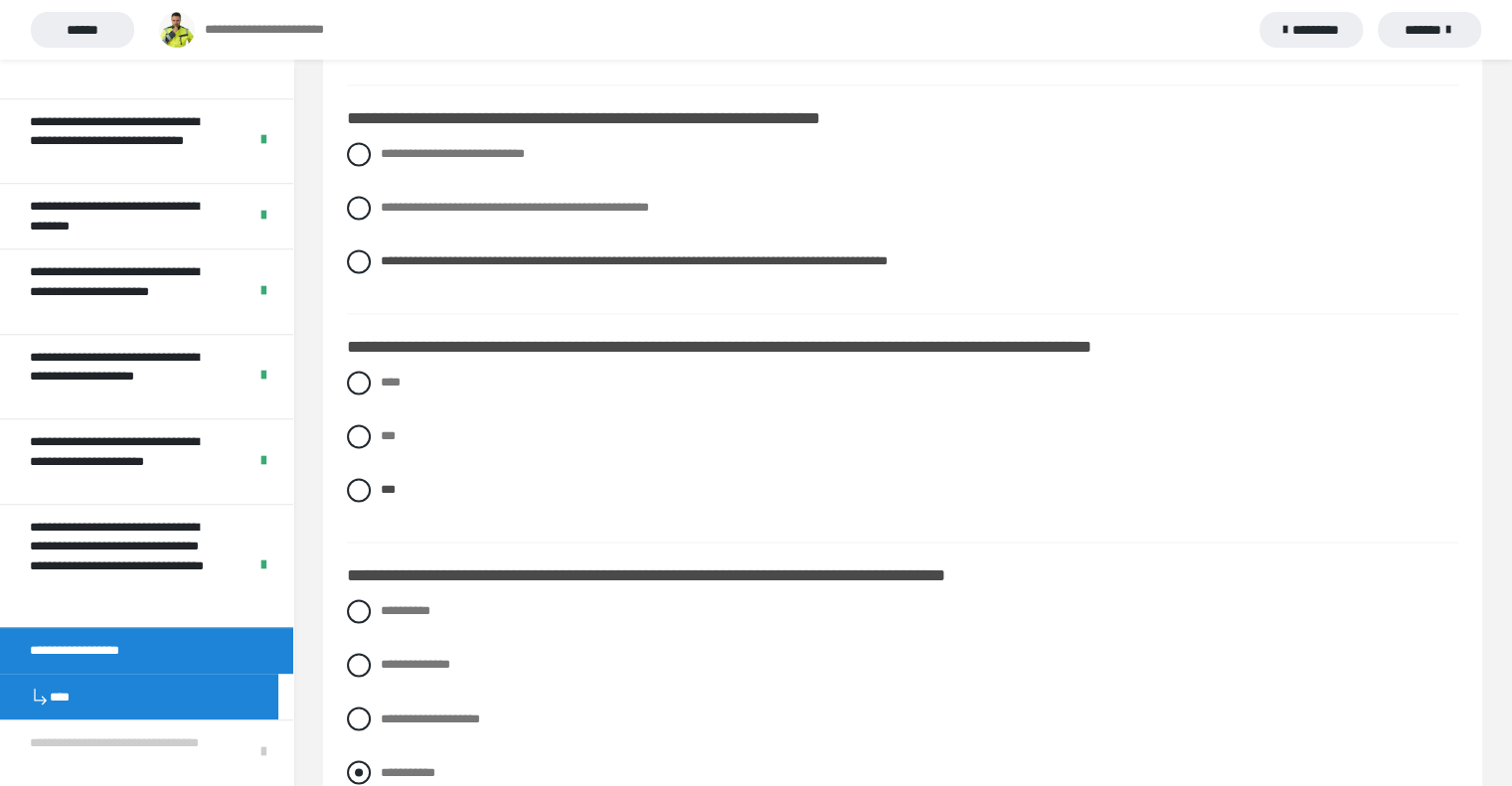 click on "**********" at bounding box center (387, 766) 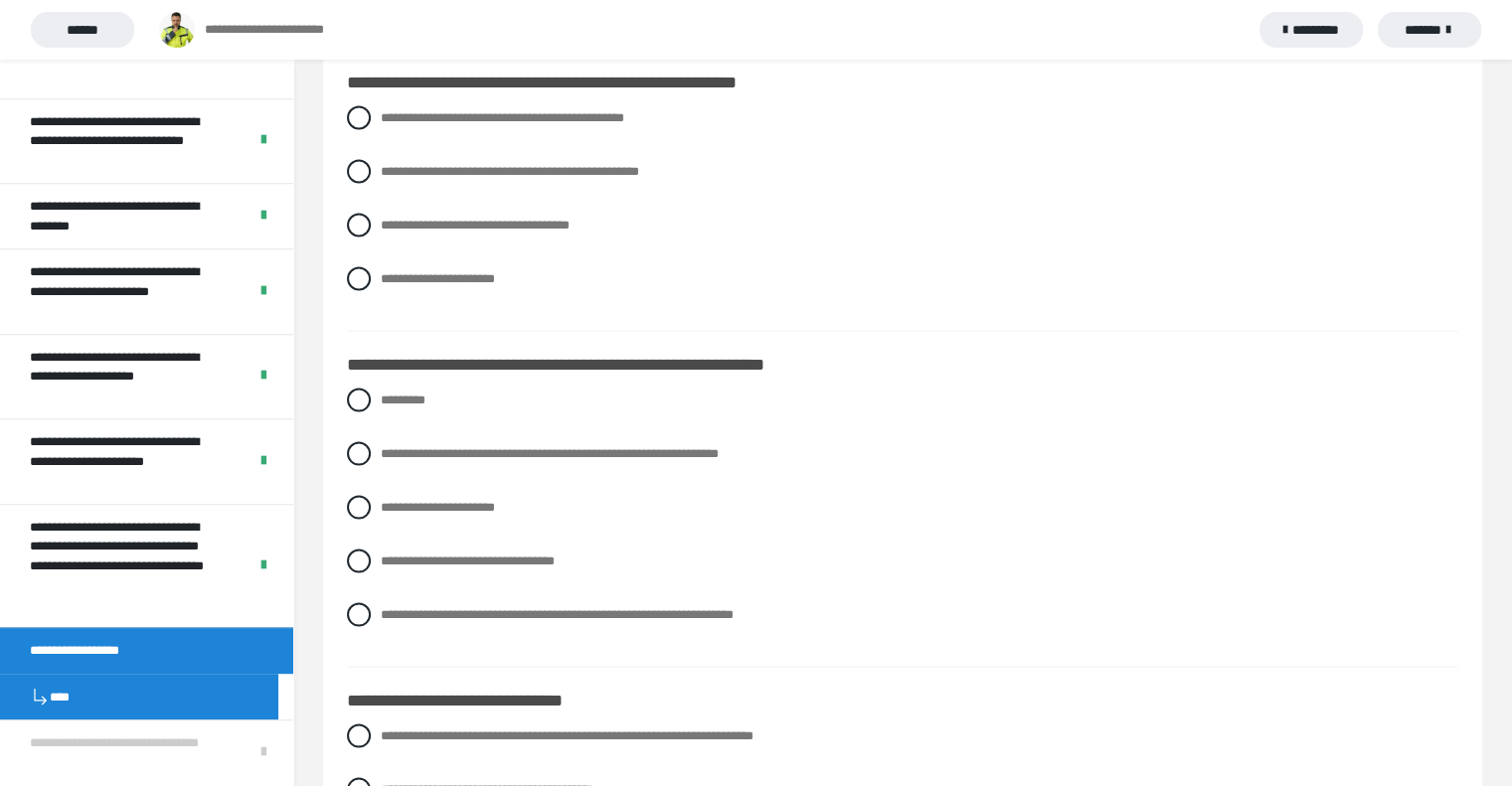 scroll, scrollTop: 3859, scrollLeft: 0, axis: vertical 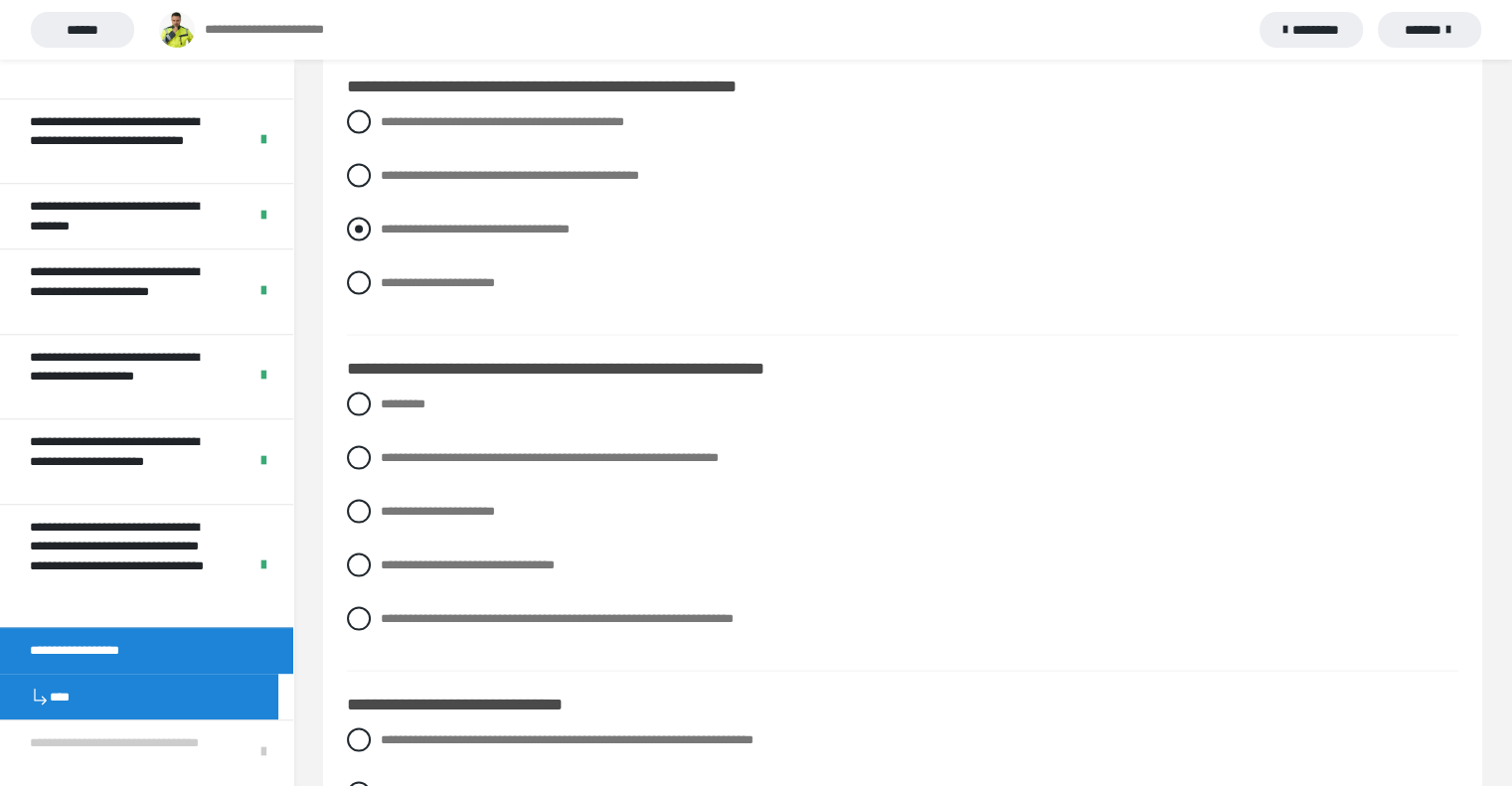 click on "**********" at bounding box center (387, 224) 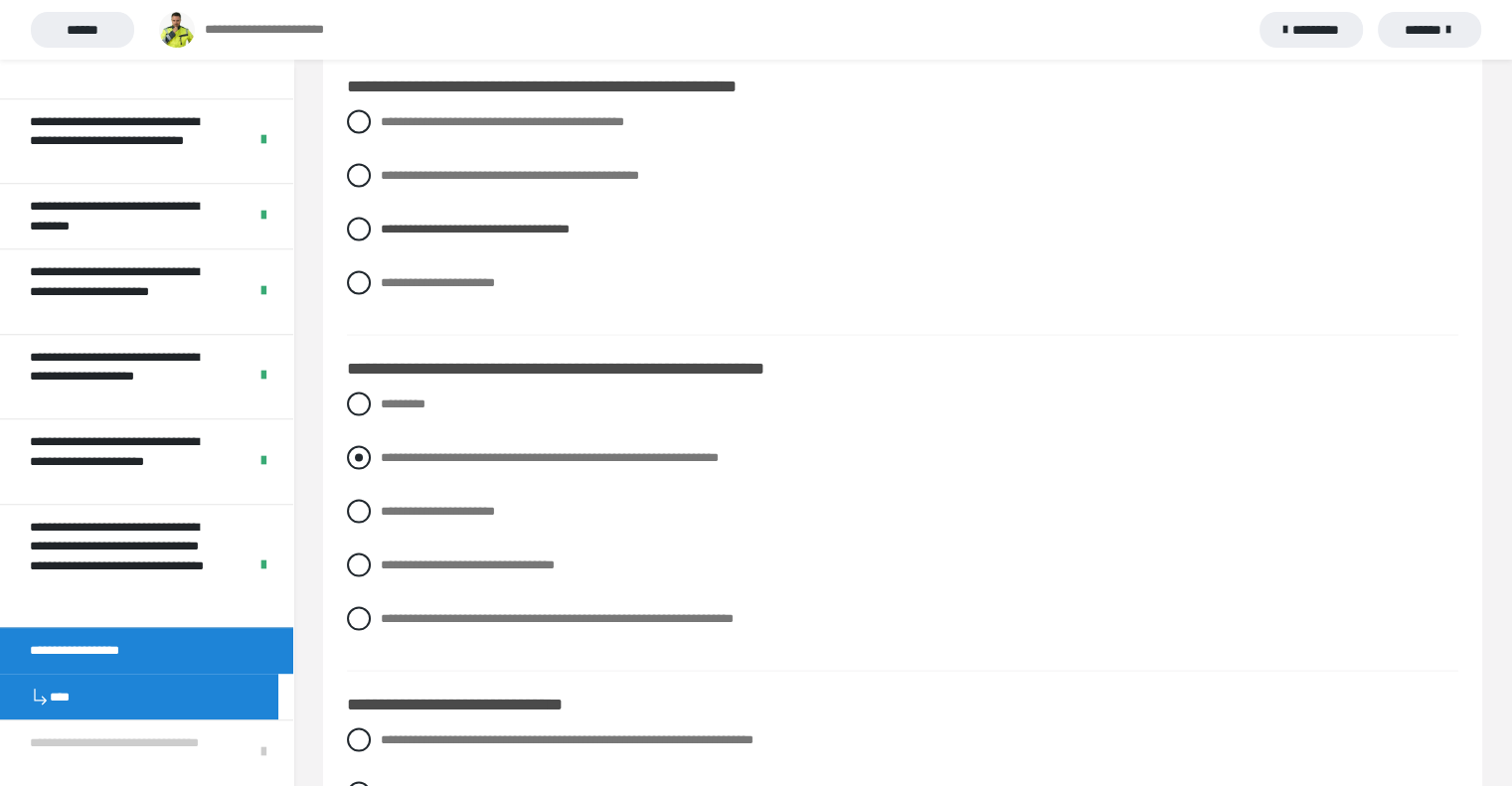 click on "**********" at bounding box center [550, 457] 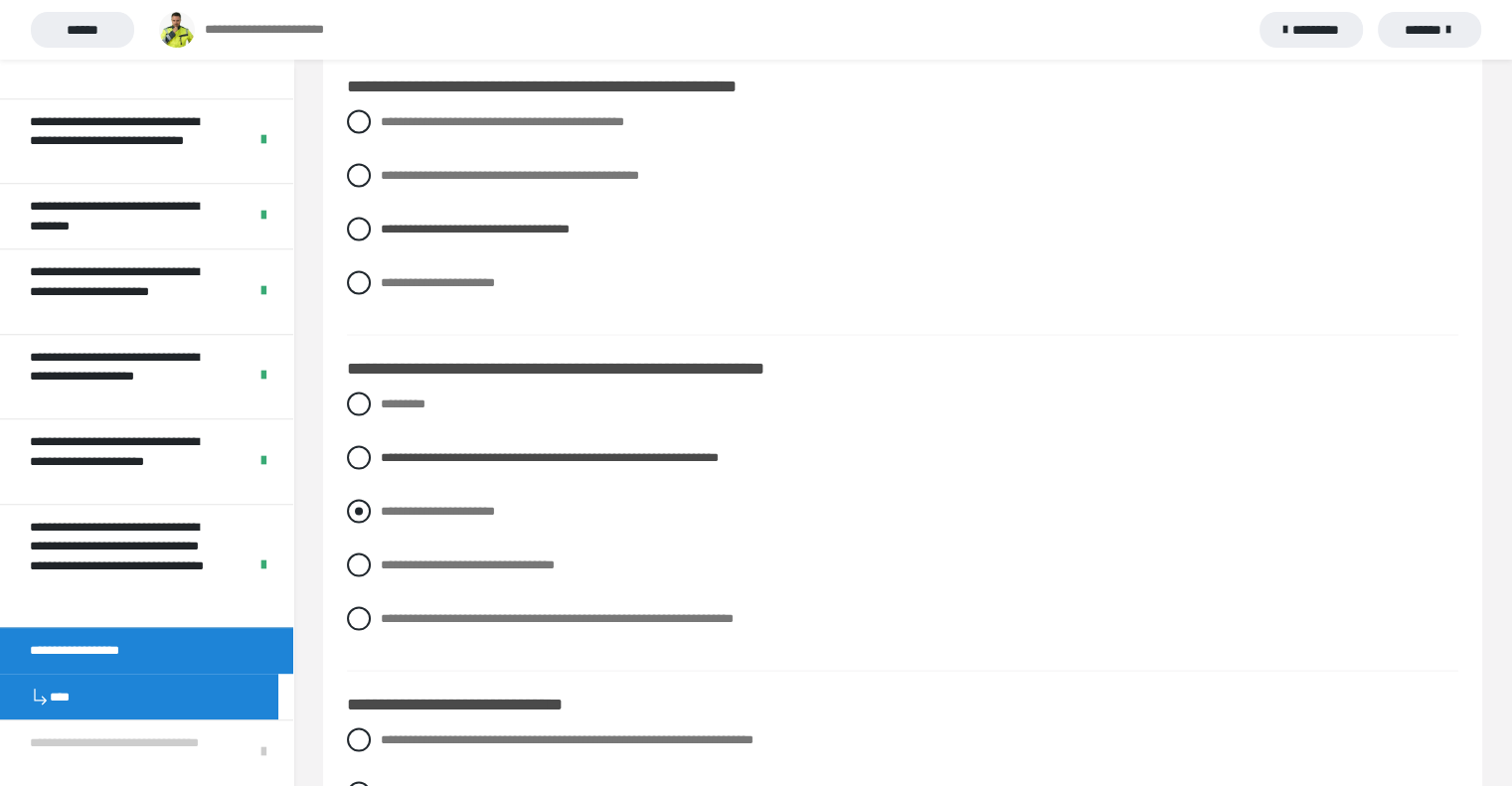 click on "**********" at bounding box center (903, 512) 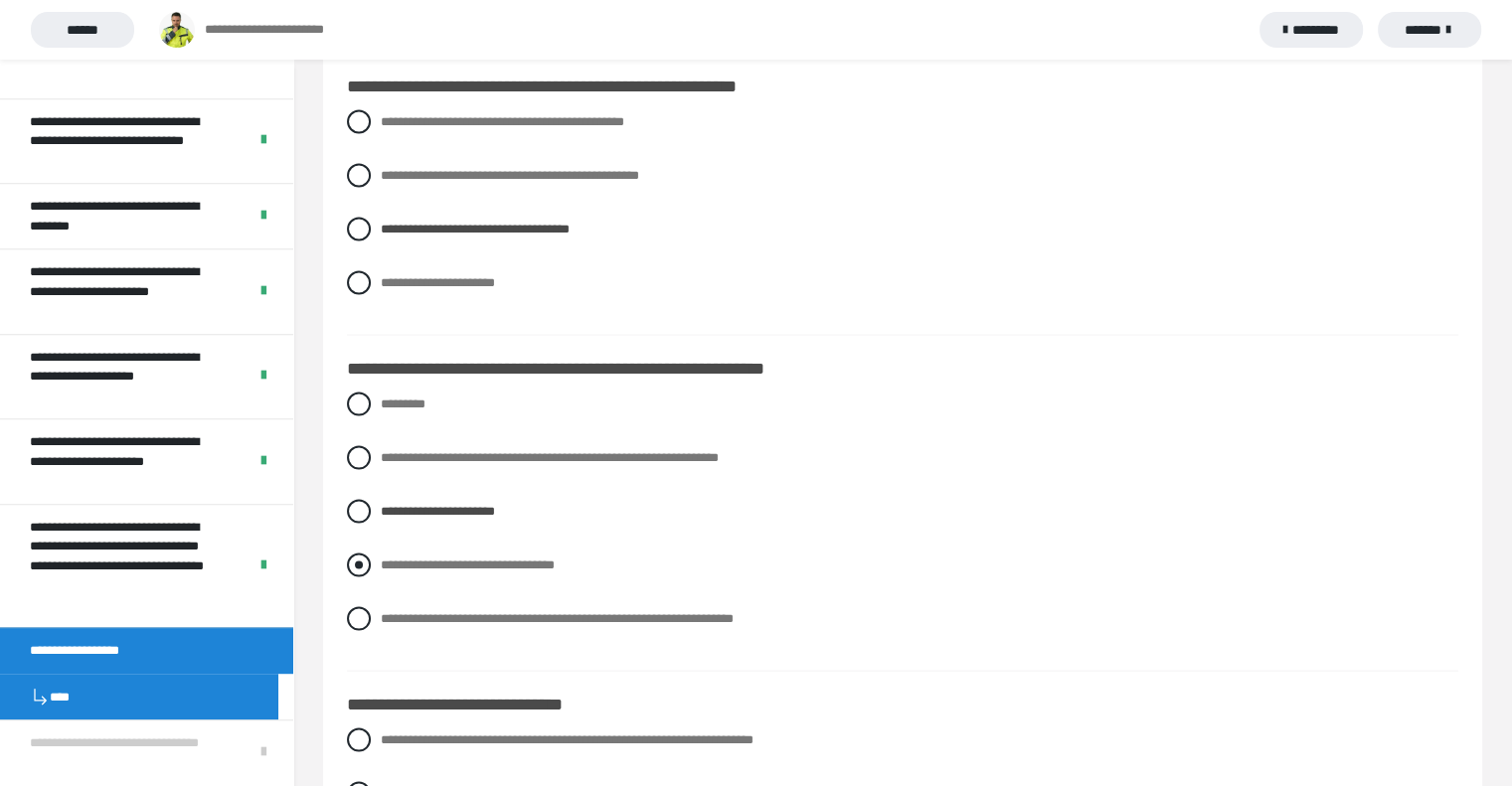 click on "**********" at bounding box center (903, 565) 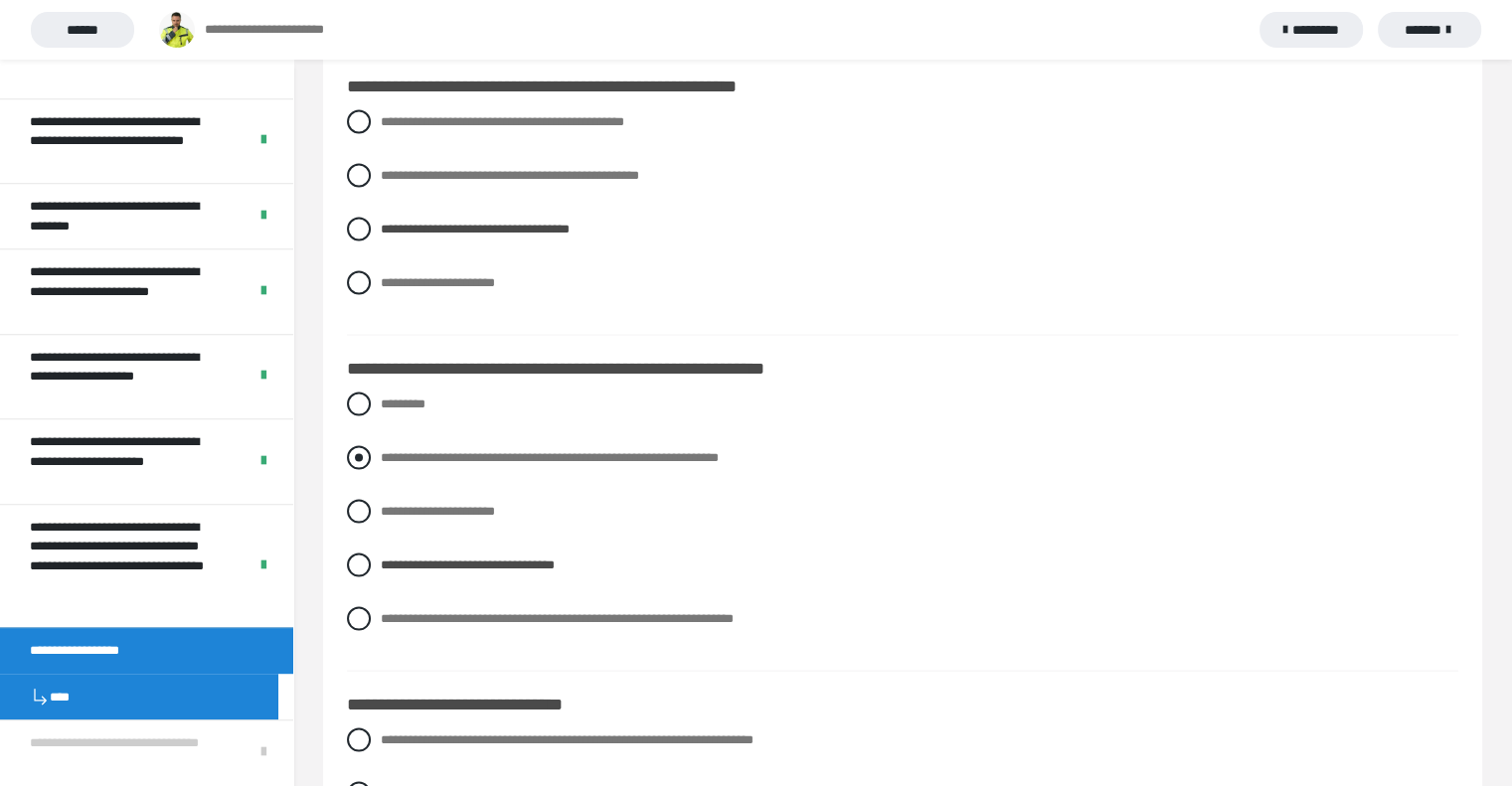click on "**********" at bounding box center (550, 457) 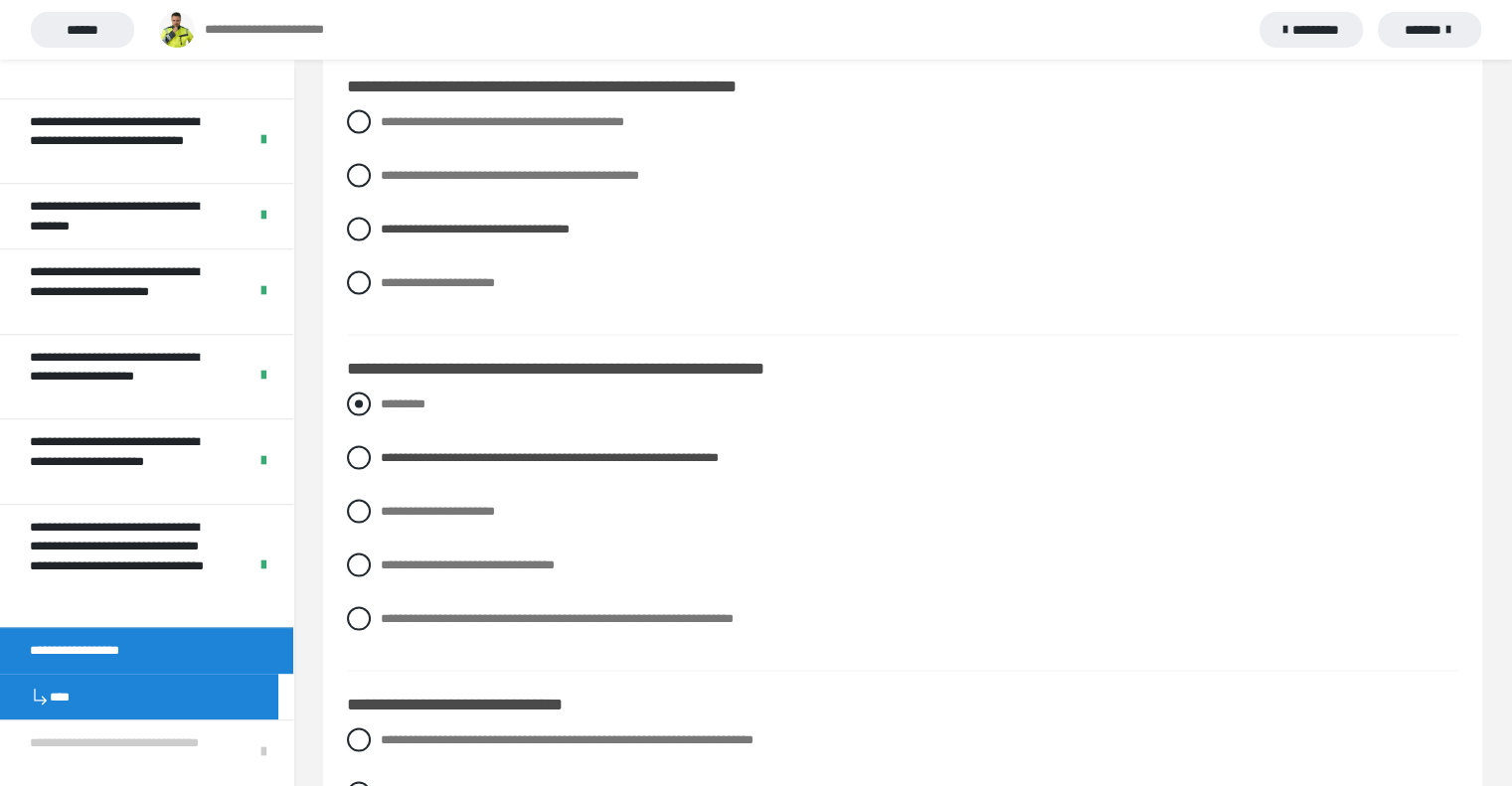 click at bounding box center (359, 404) 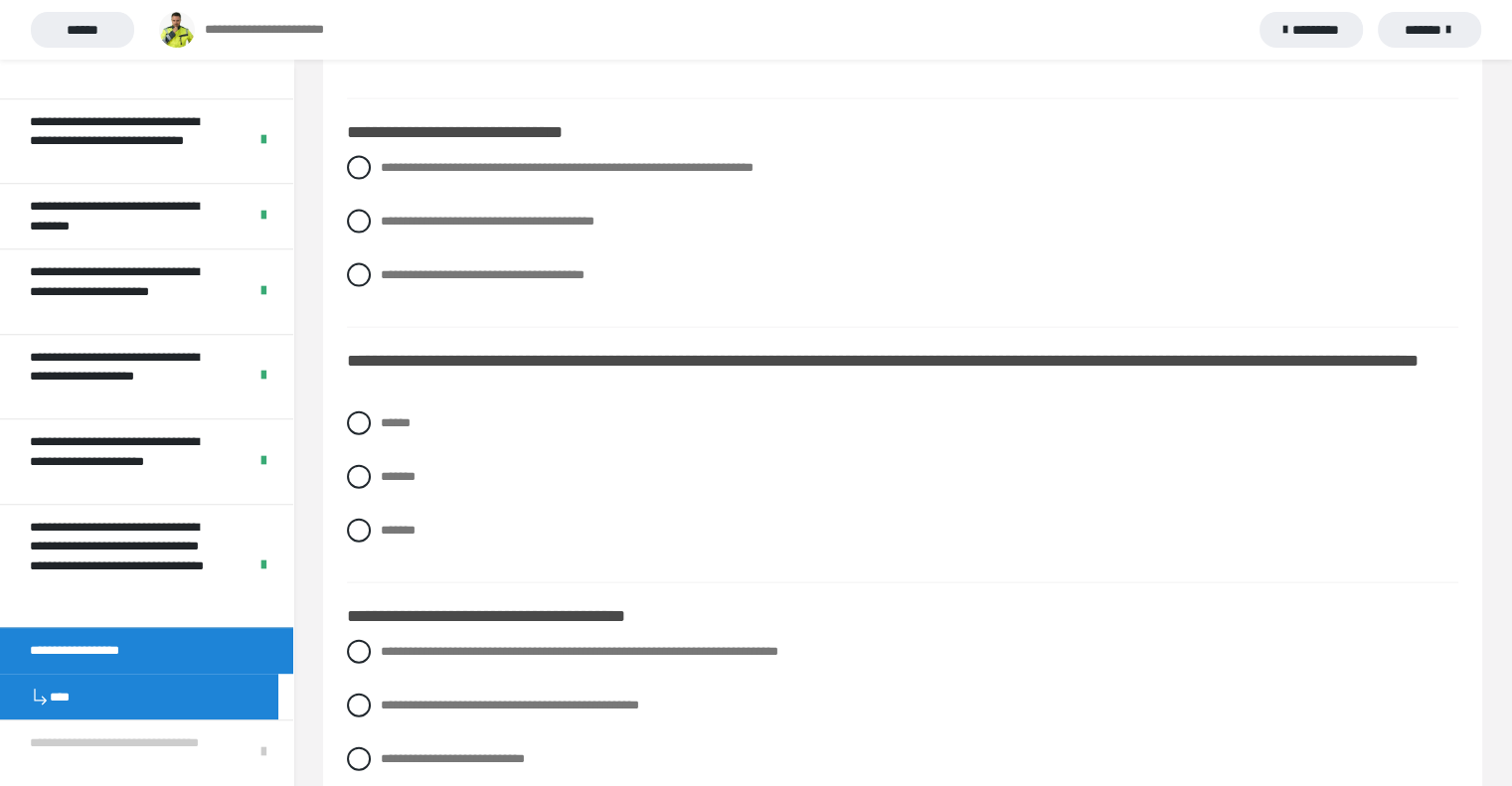 scroll, scrollTop: 4432, scrollLeft: 0, axis: vertical 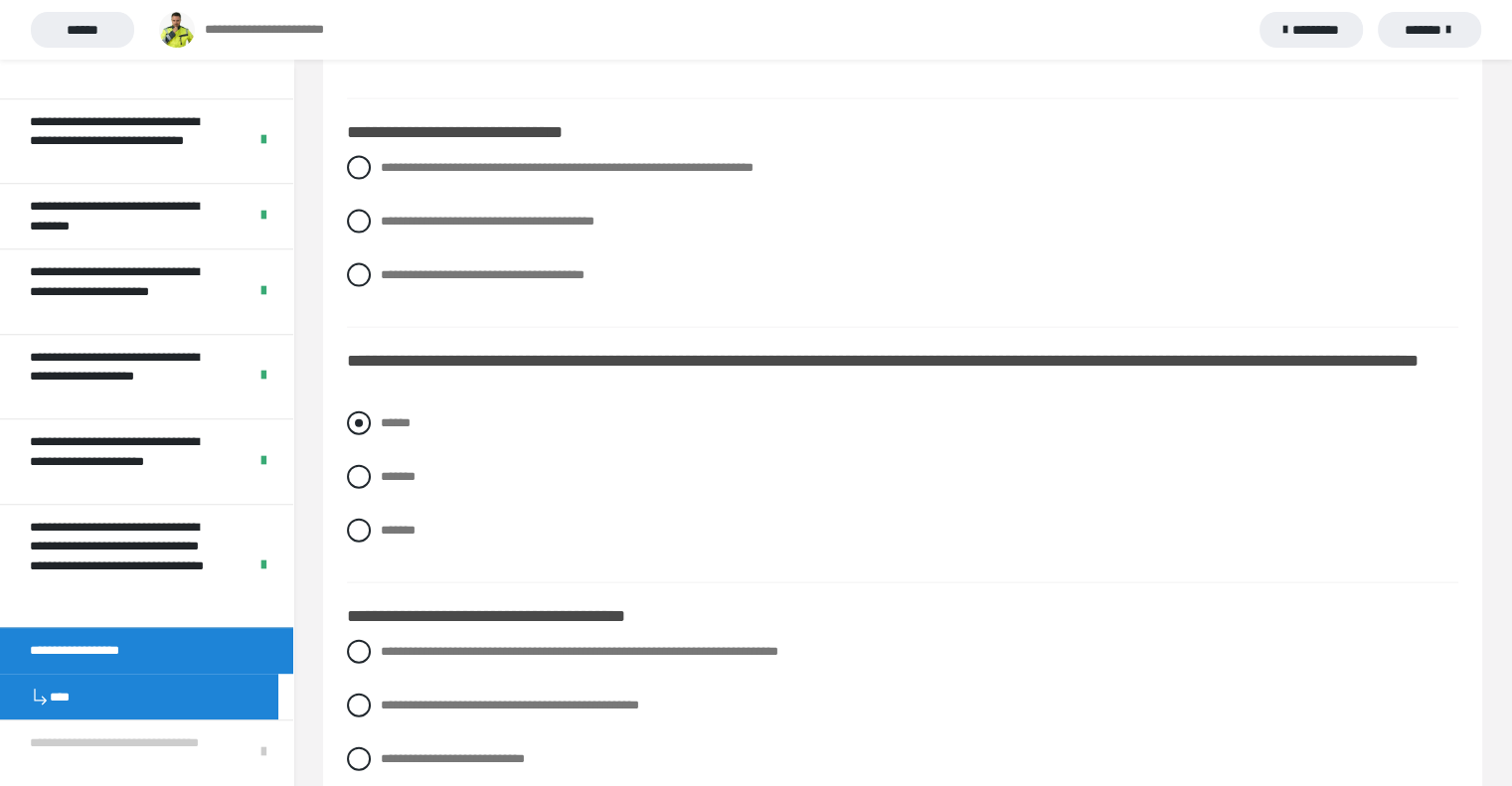 click at bounding box center [359, 423] 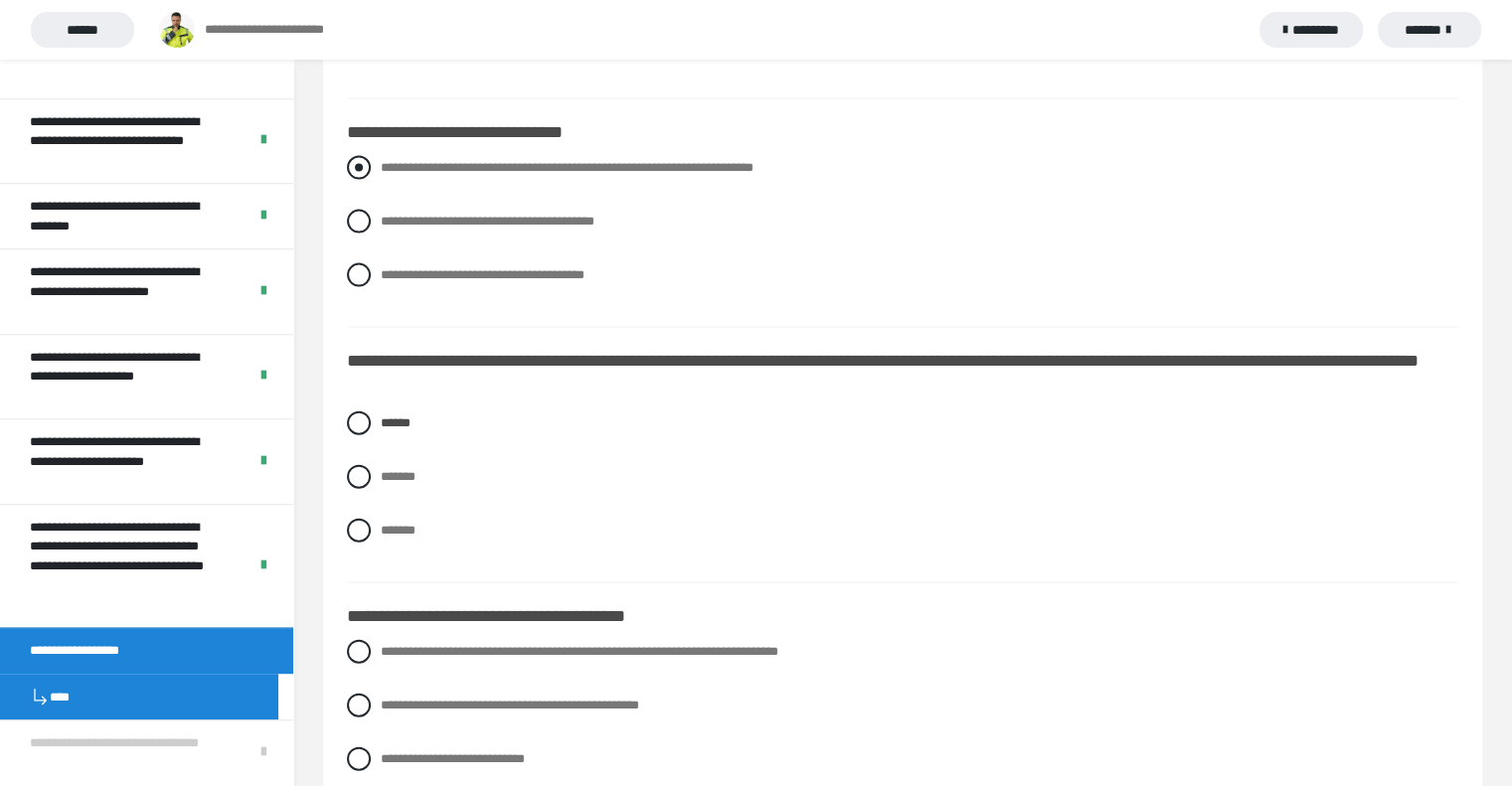 click at bounding box center (359, 168) 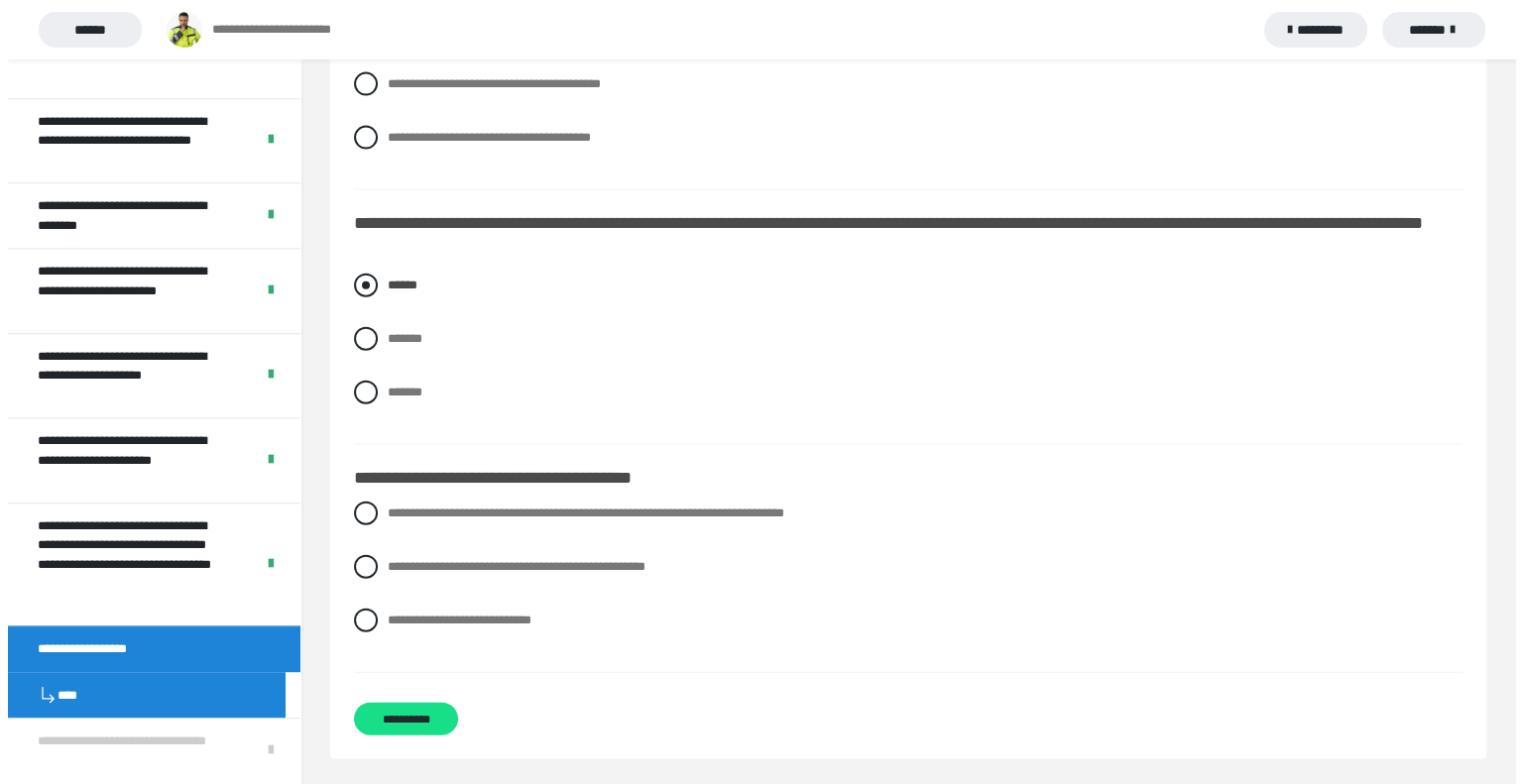 scroll, scrollTop: 4556, scrollLeft: 0, axis: vertical 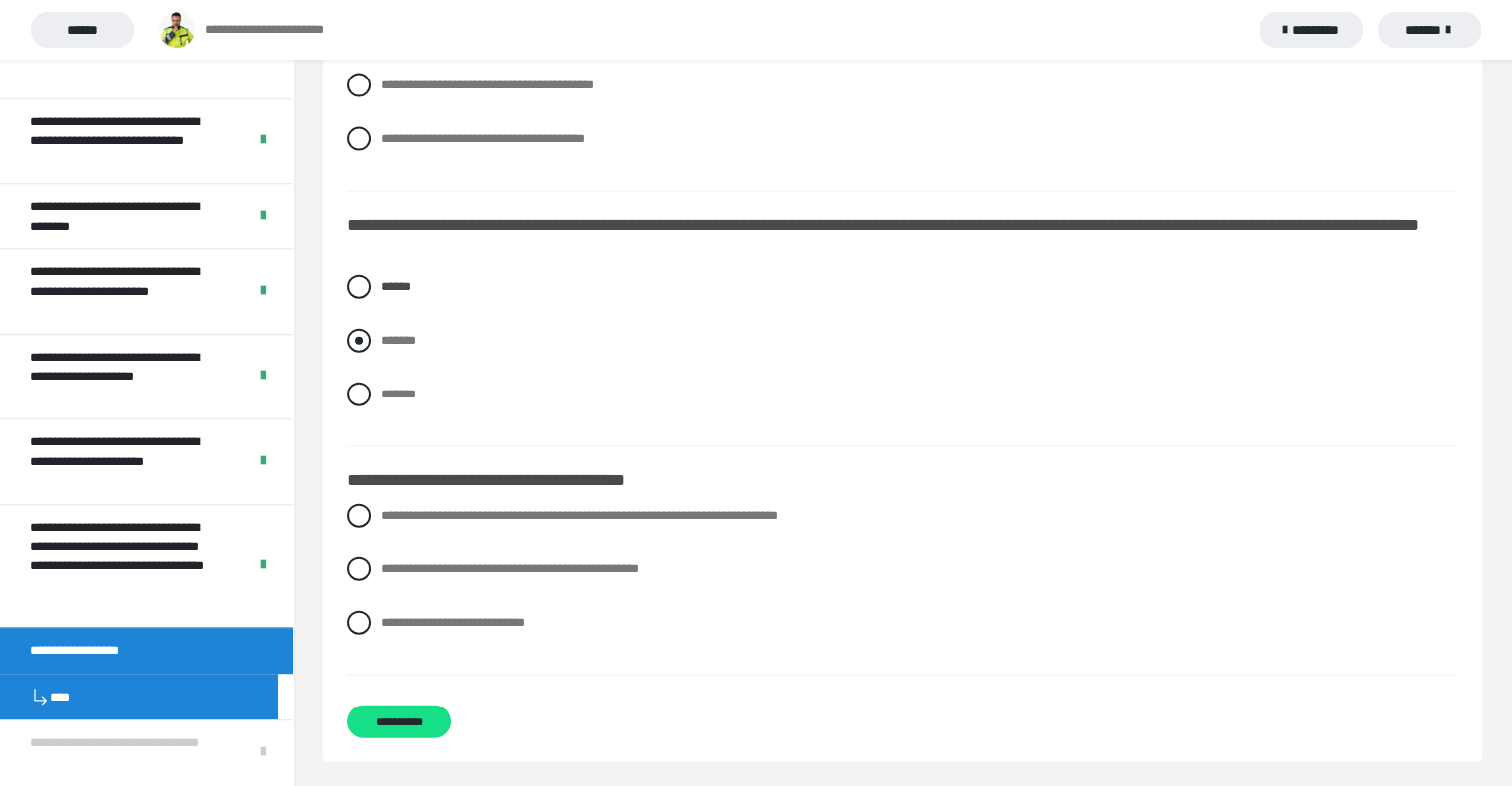 click at bounding box center [359, 341] 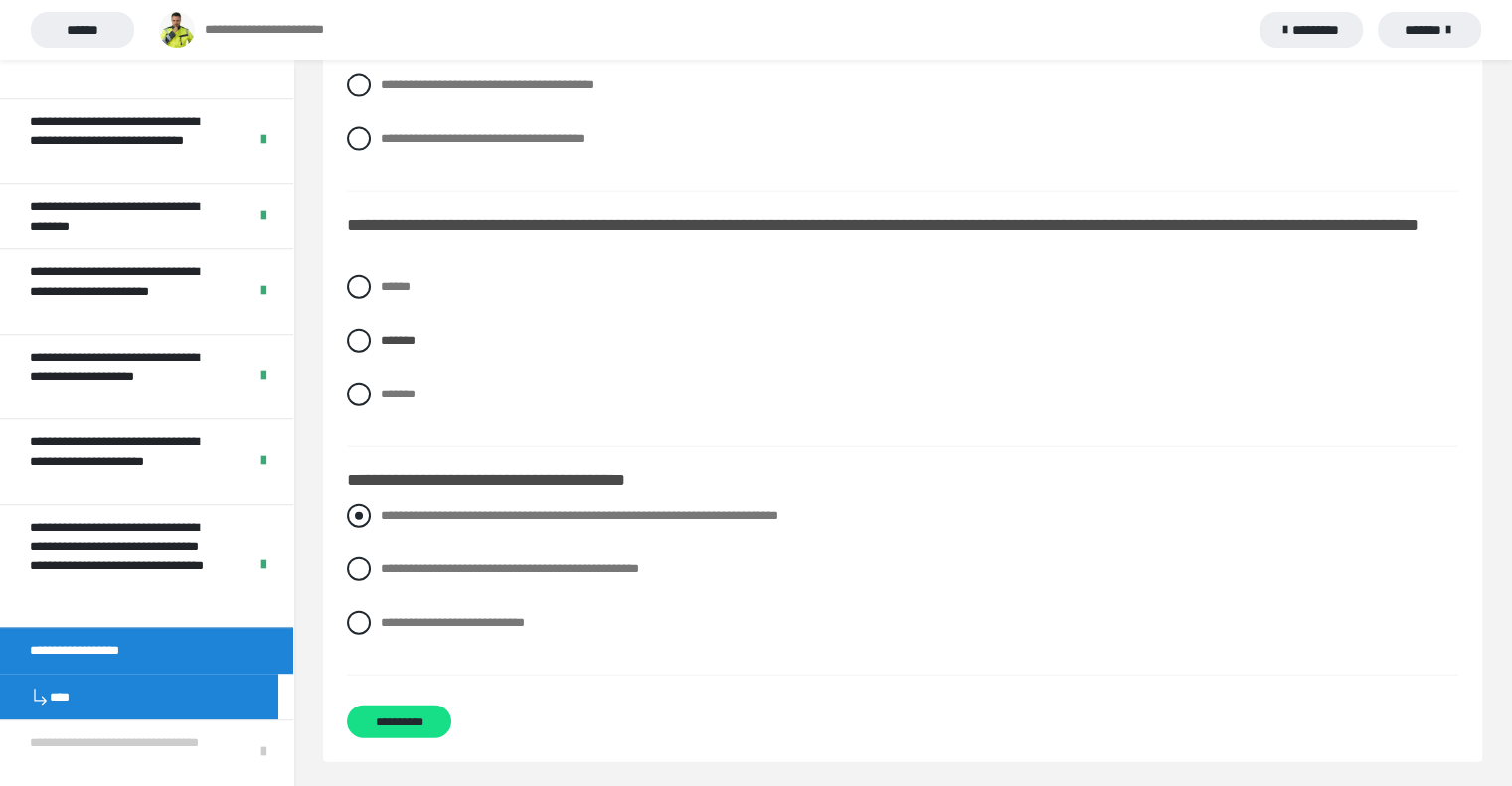 click at bounding box center [359, 516] 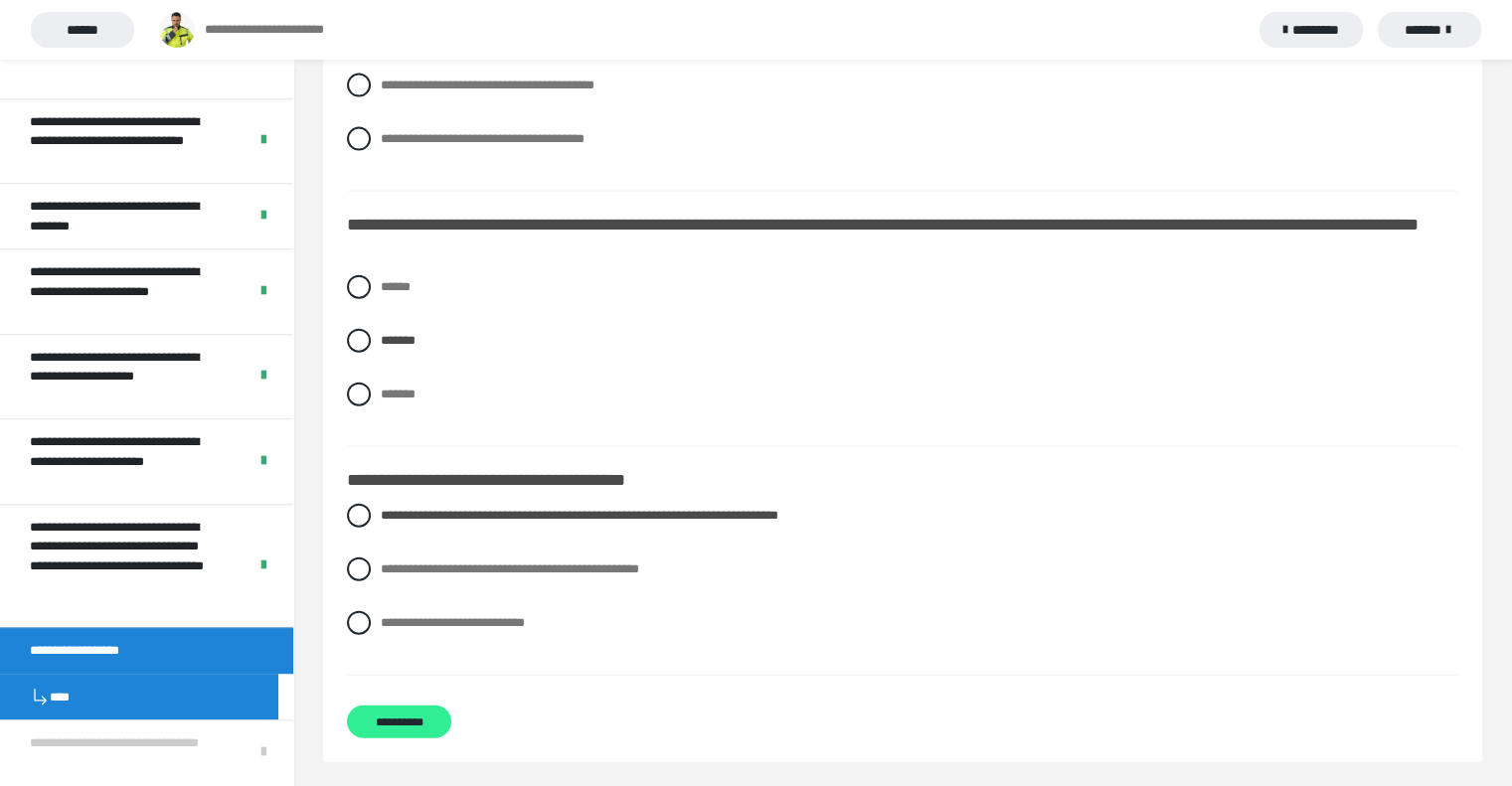 click on "**********" at bounding box center (399, 721) 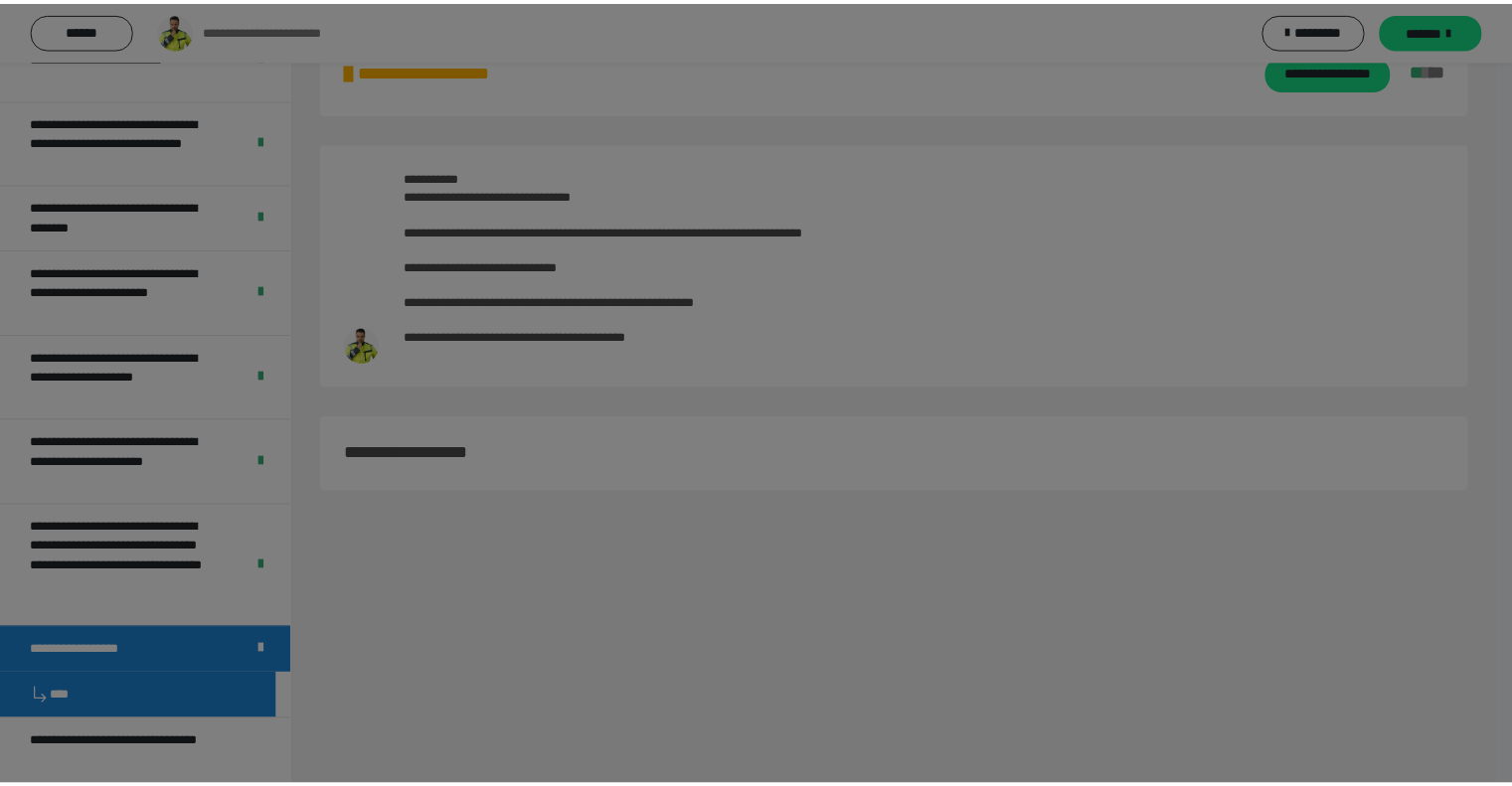 scroll, scrollTop: 60, scrollLeft: 0, axis: vertical 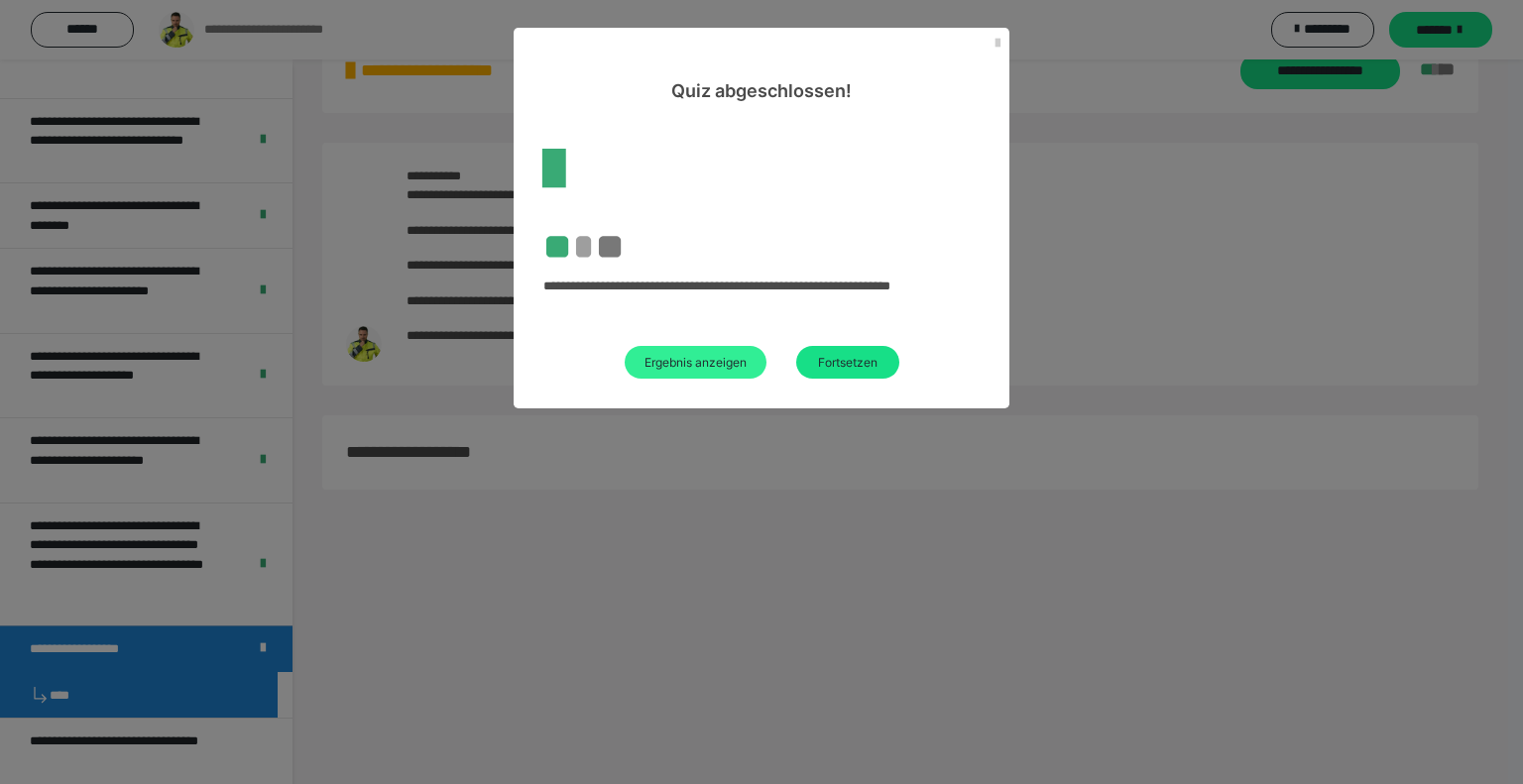click on "Ergebnis anzeigen" at bounding box center [695, 362] 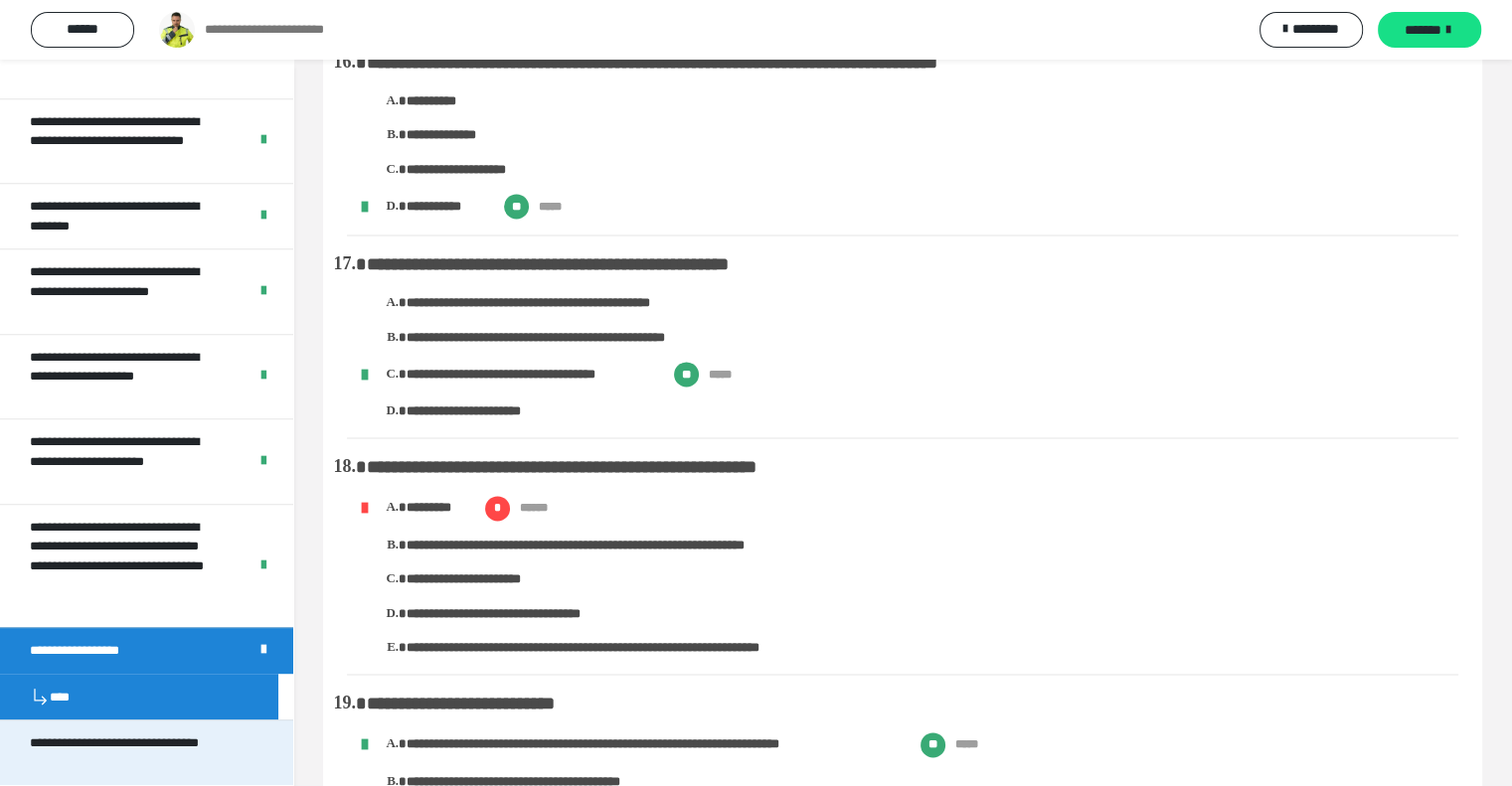 scroll, scrollTop: 2667, scrollLeft: 0, axis: vertical 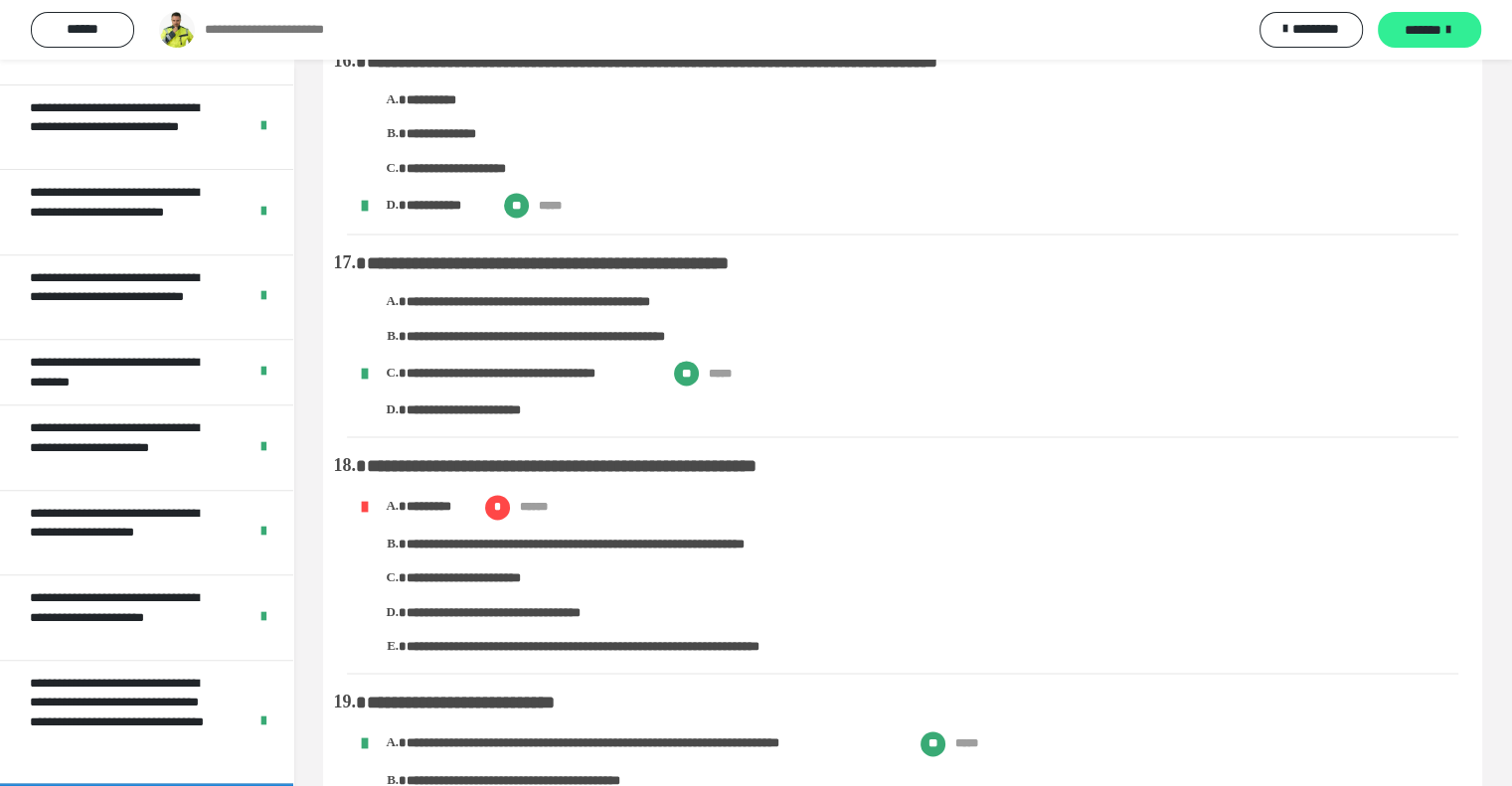 click on "*******" at bounding box center (1429, 30) 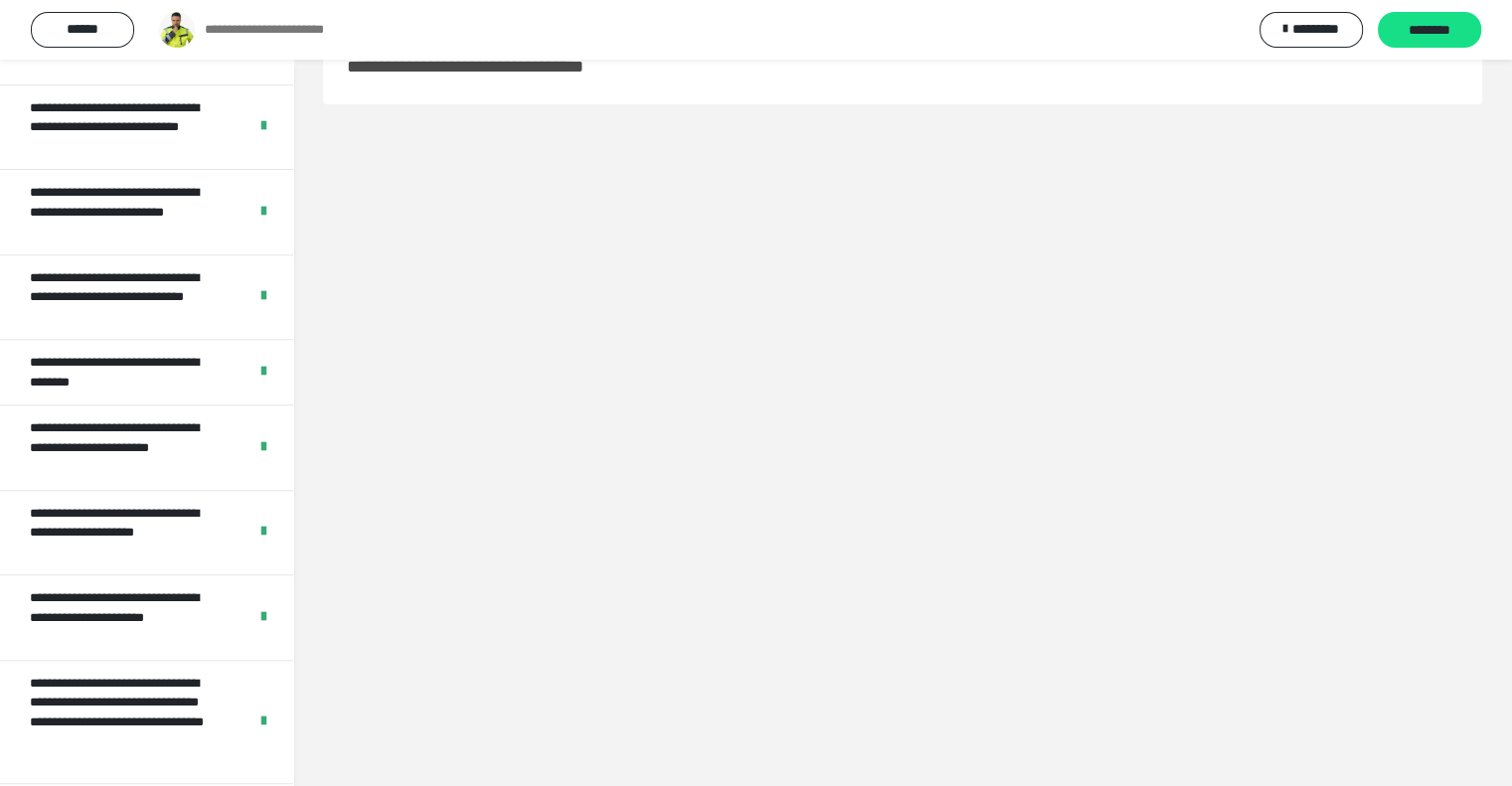 scroll, scrollTop: 131, scrollLeft: 0, axis: vertical 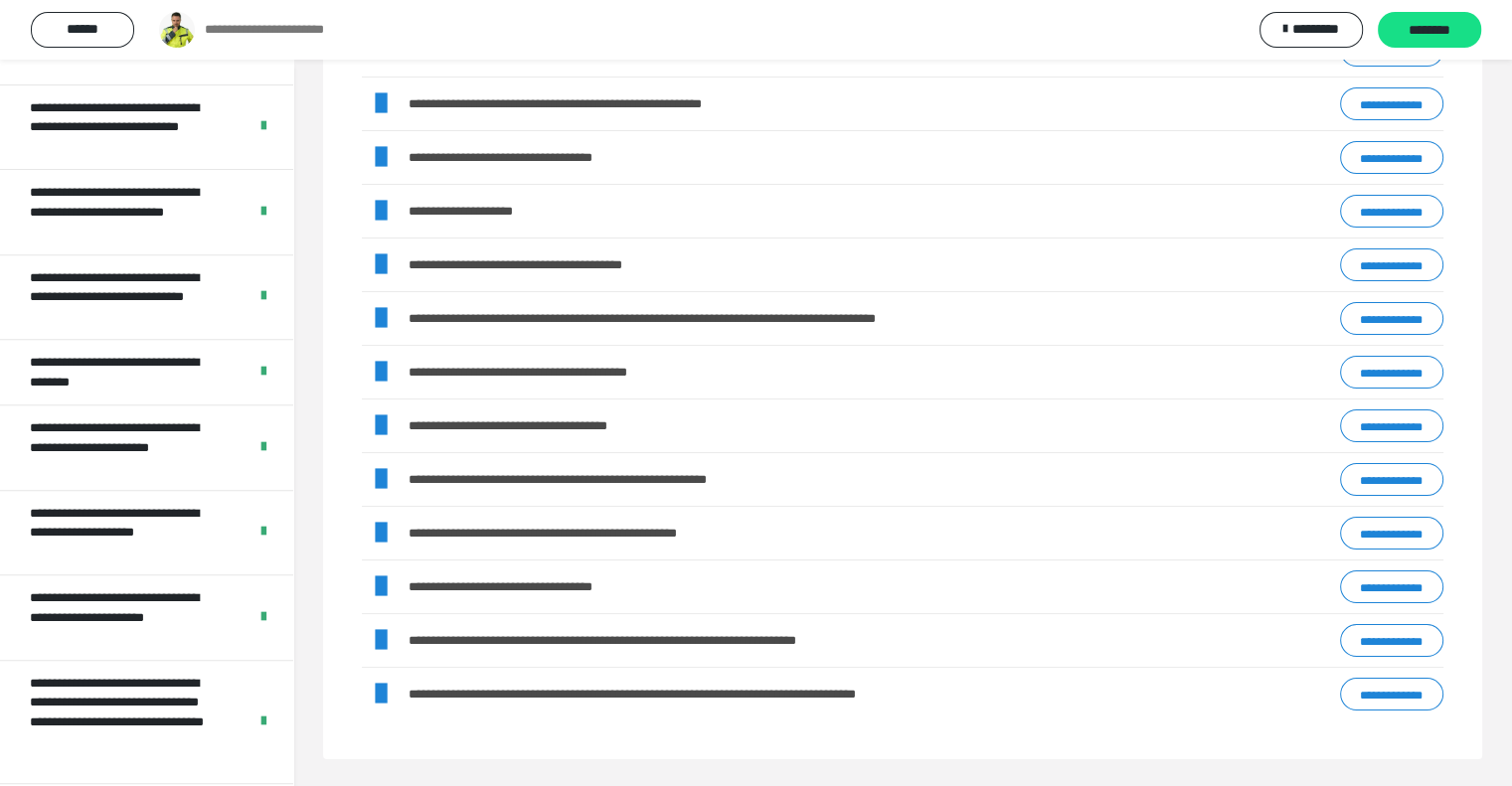 click on "********" at bounding box center [1429, 31] 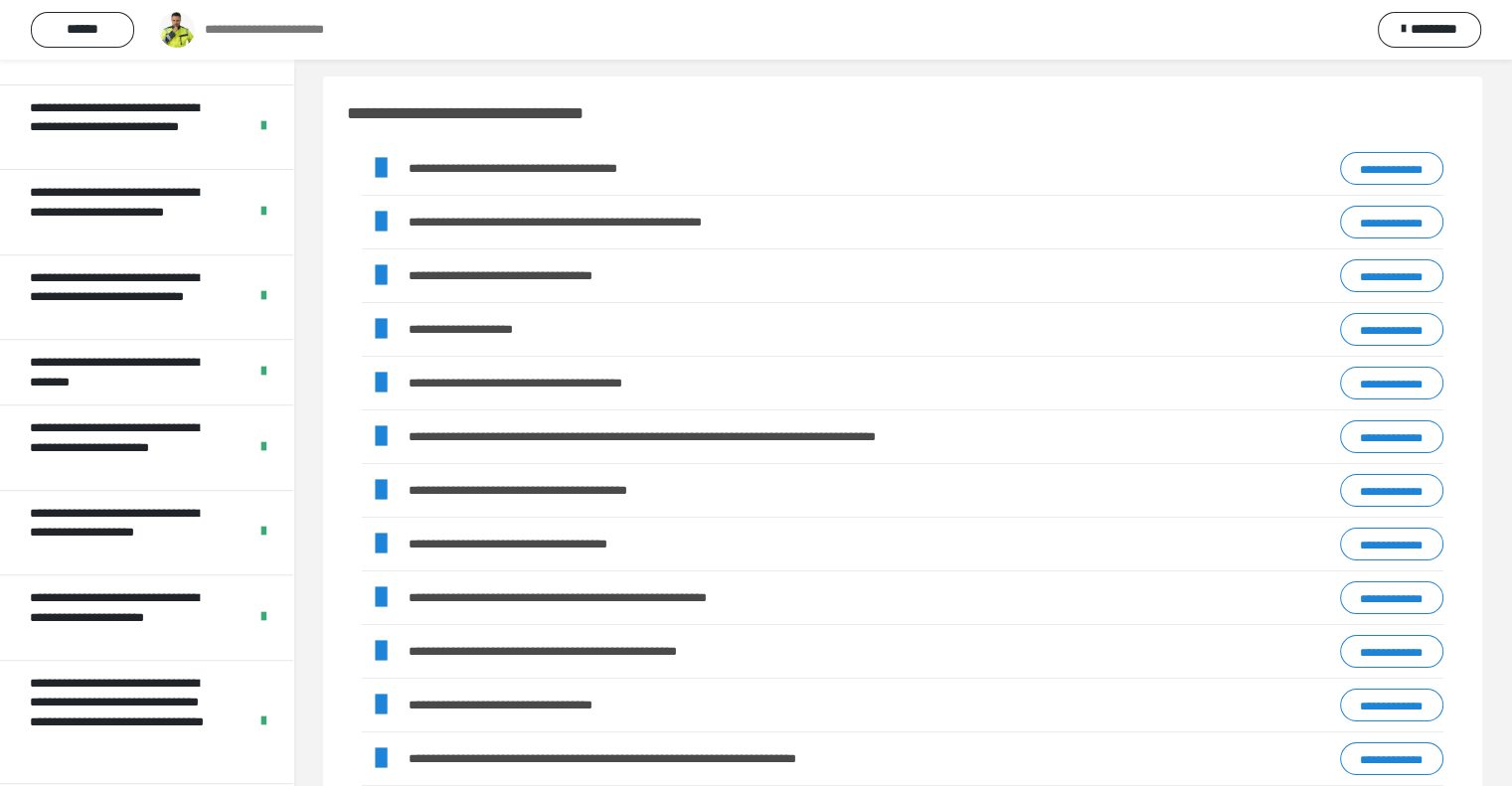 scroll, scrollTop: 12, scrollLeft: 0, axis: vertical 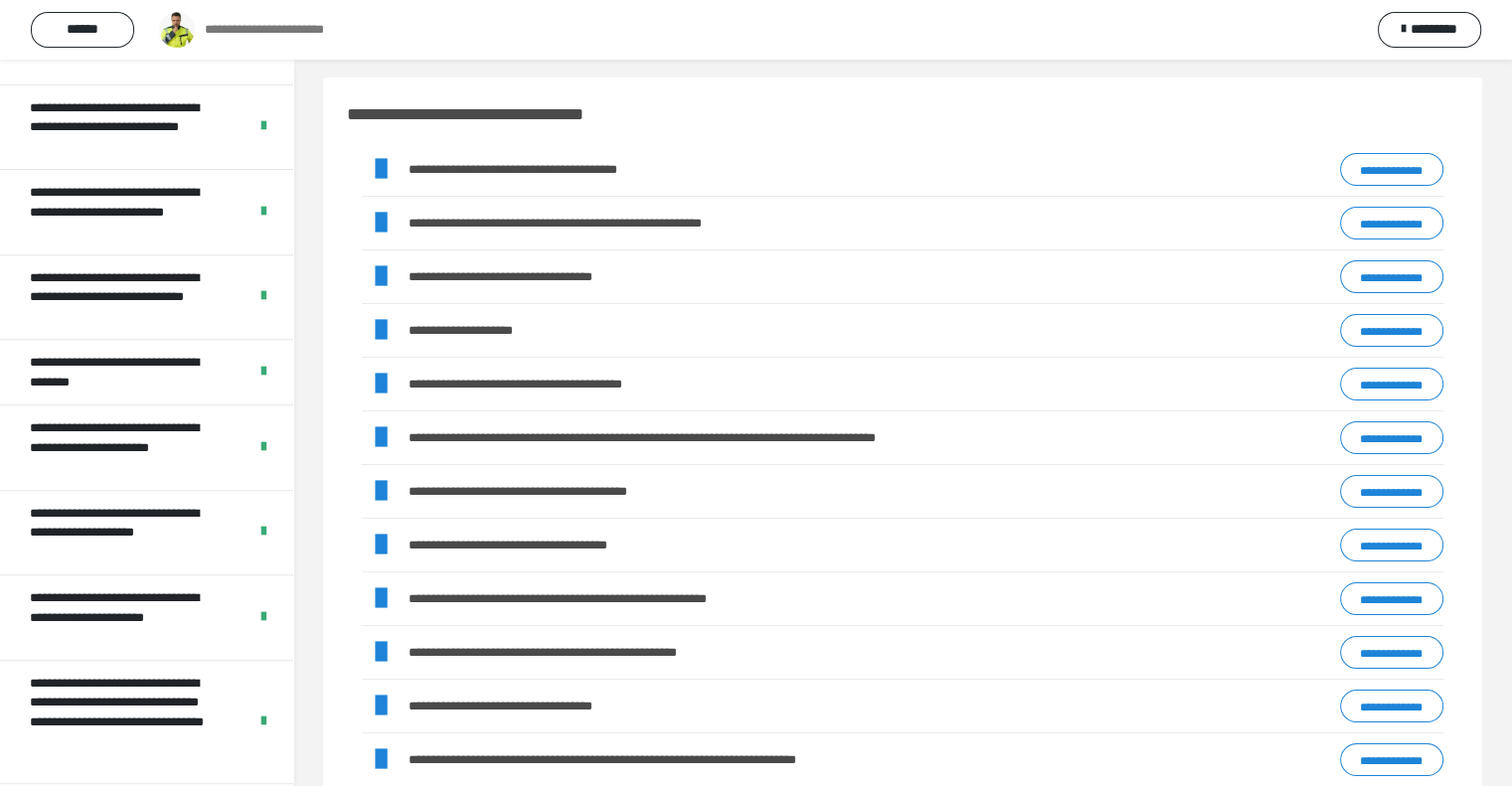 click on "**********" at bounding box center (1392, 170) 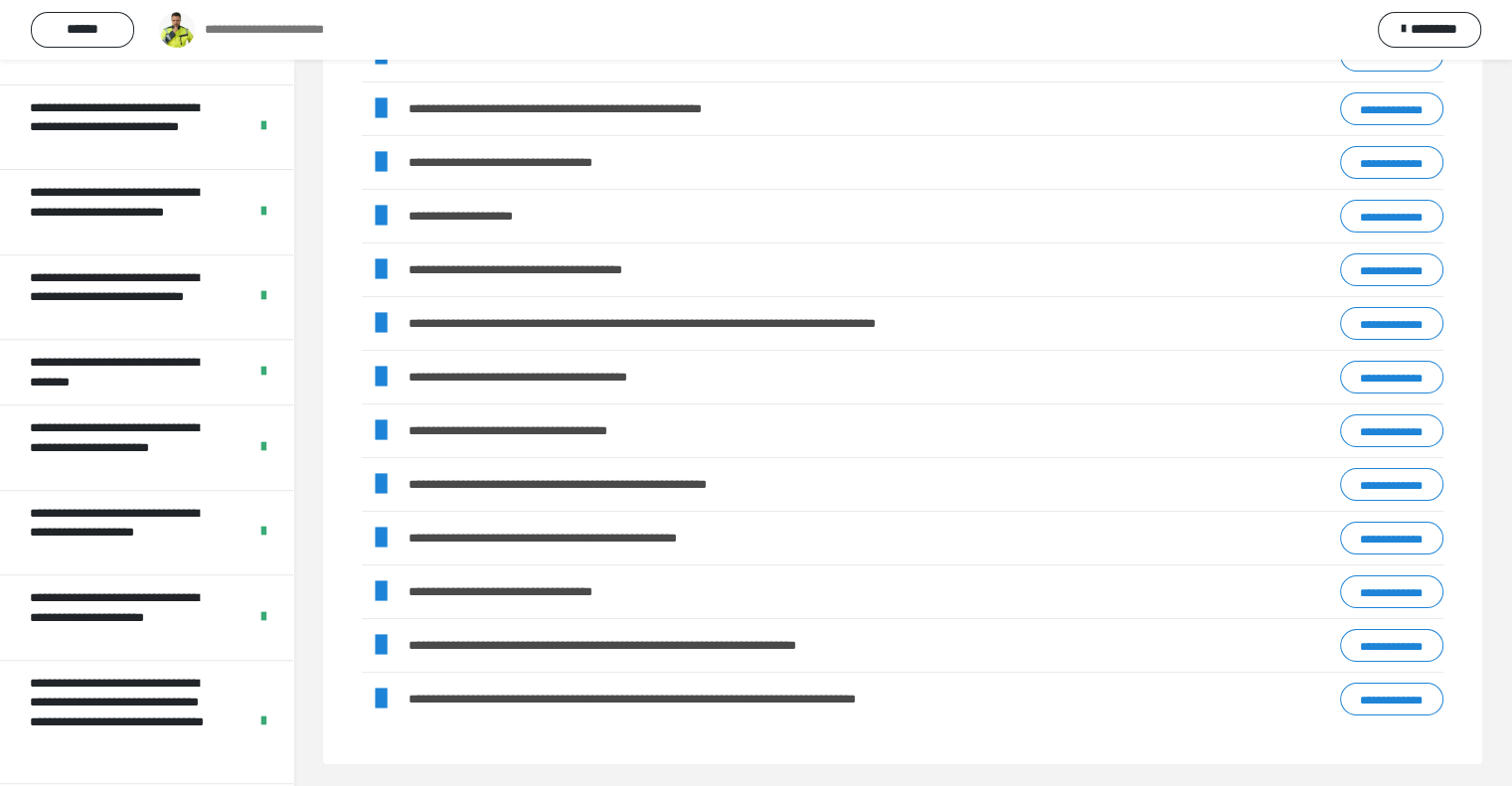 scroll, scrollTop: 131, scrollLeft: 0, axis: vertical 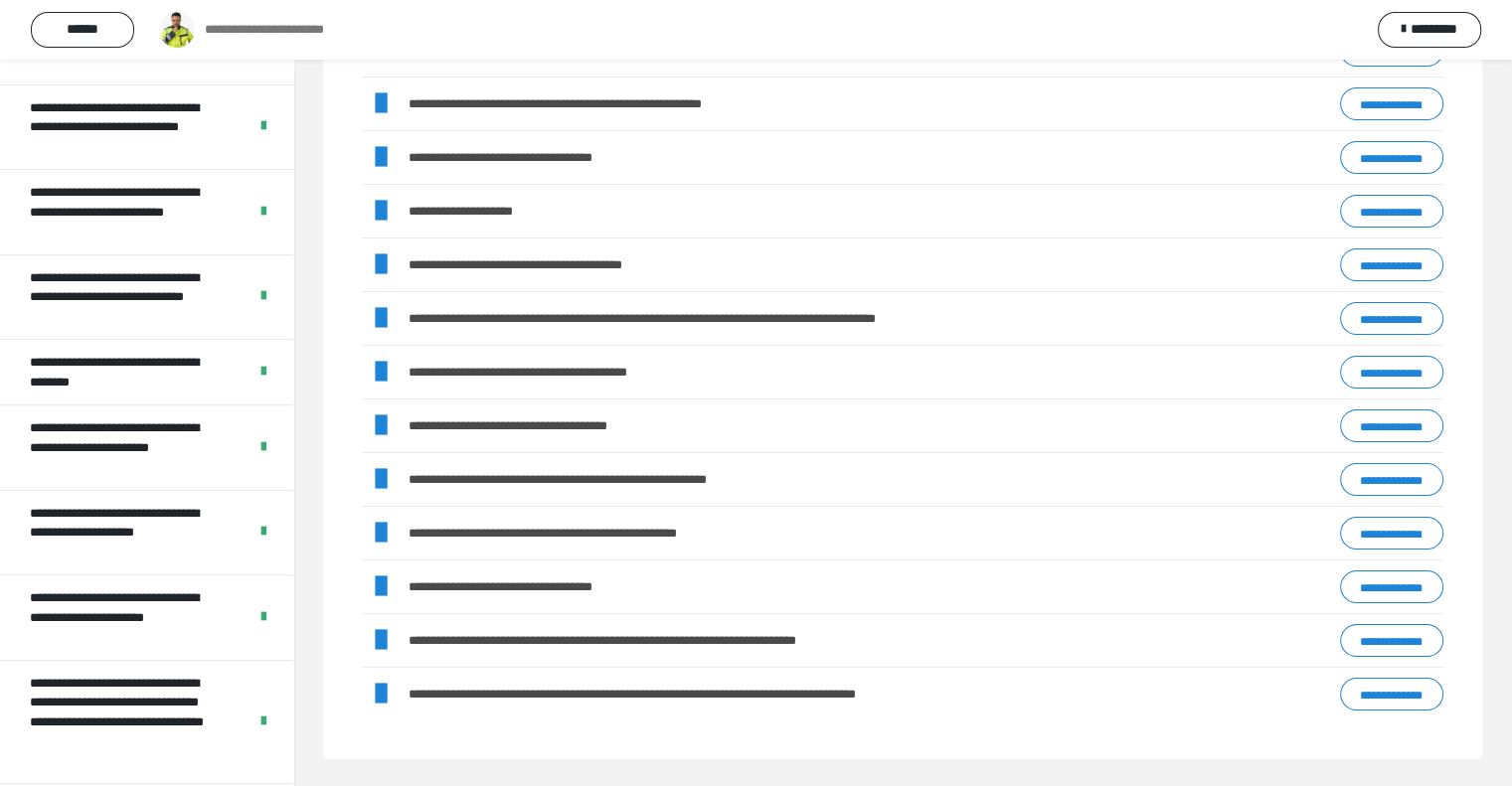 click on "**********" at bounding box center [1392, 695] 